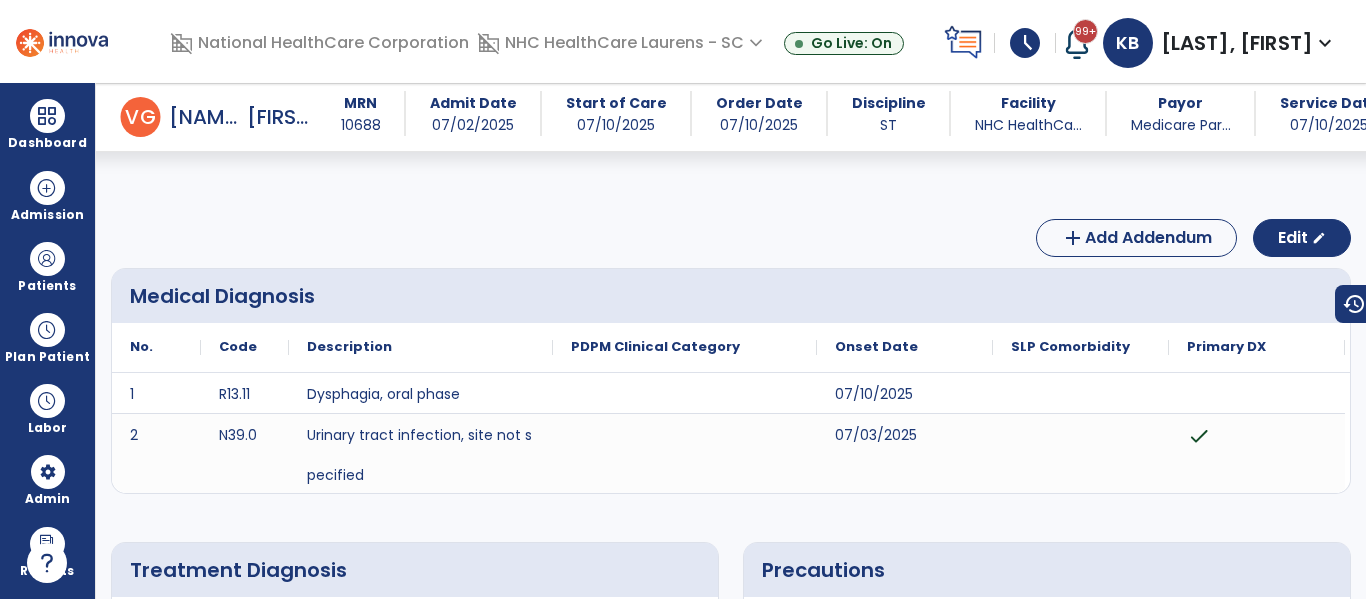 scroll, scrollTop: 0, scrollLeft: 0, axis: both 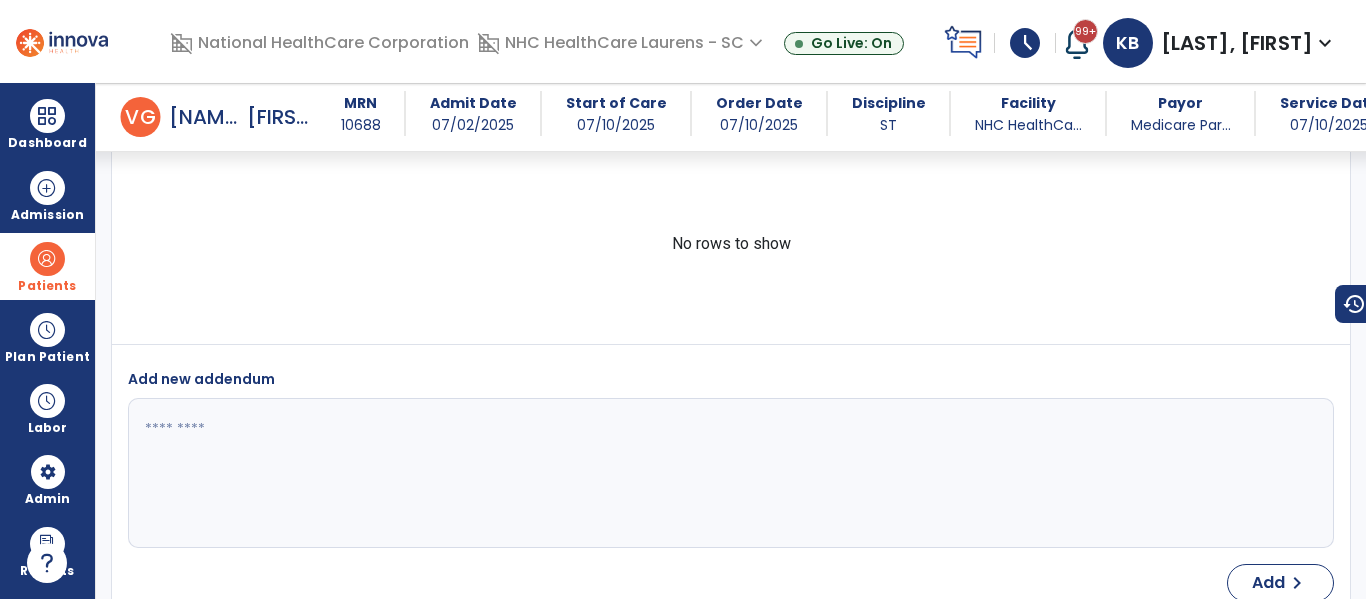 click at bounding box center [47, 259] 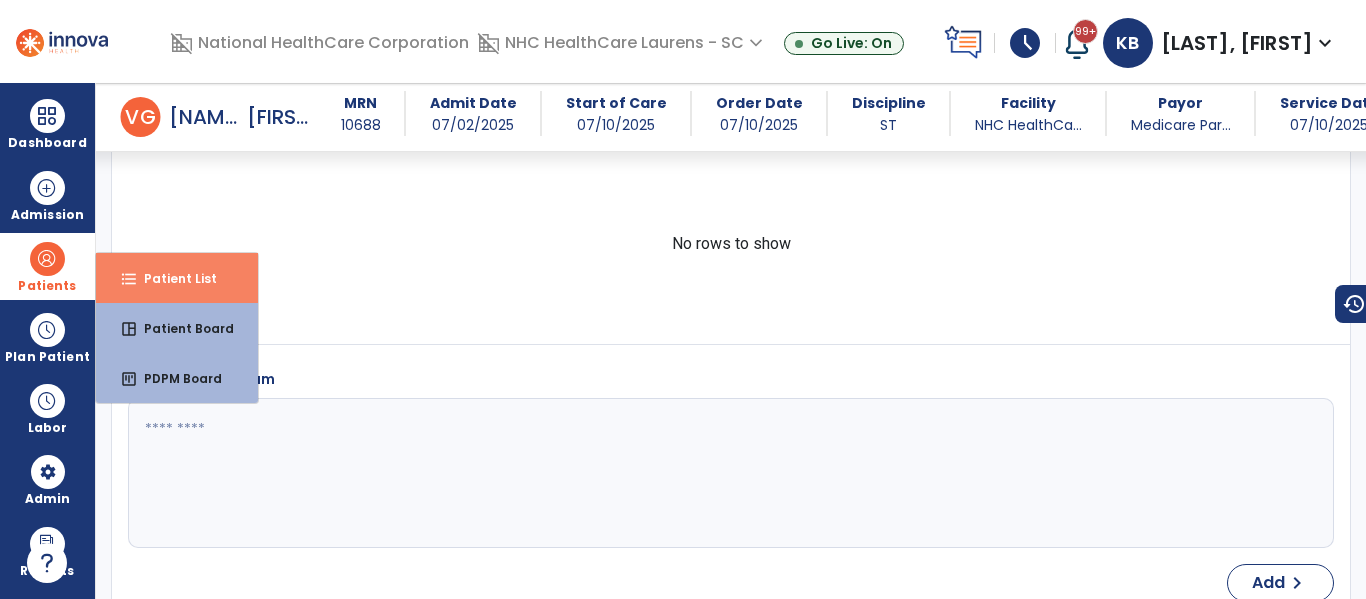 click on "Patient List" at bounding box center [172, 278] 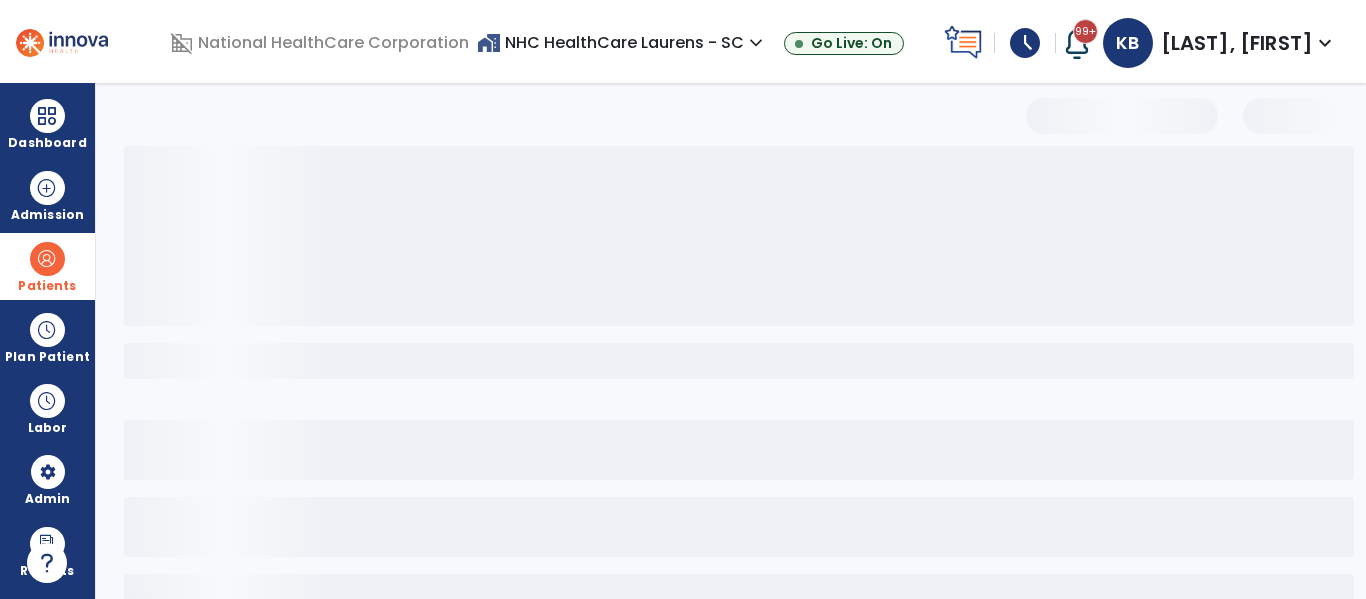 scroll, scrollTop: 0, scrollLeft: 0, axis: both 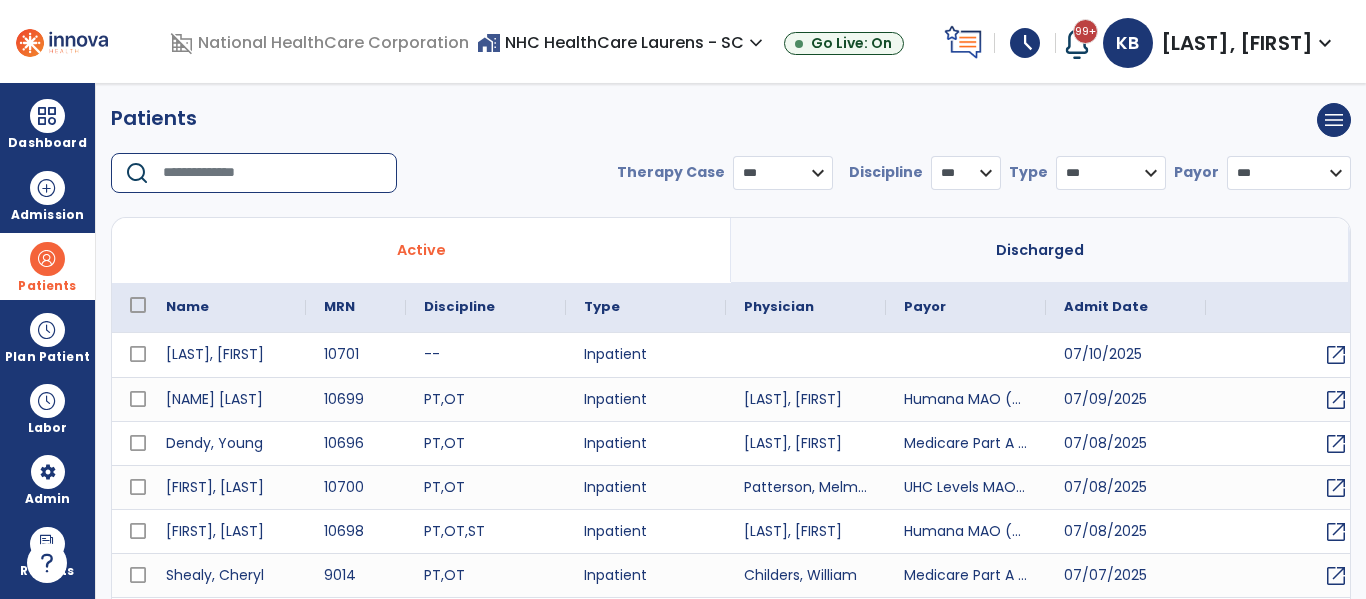 click at bounding box center [273, 173] 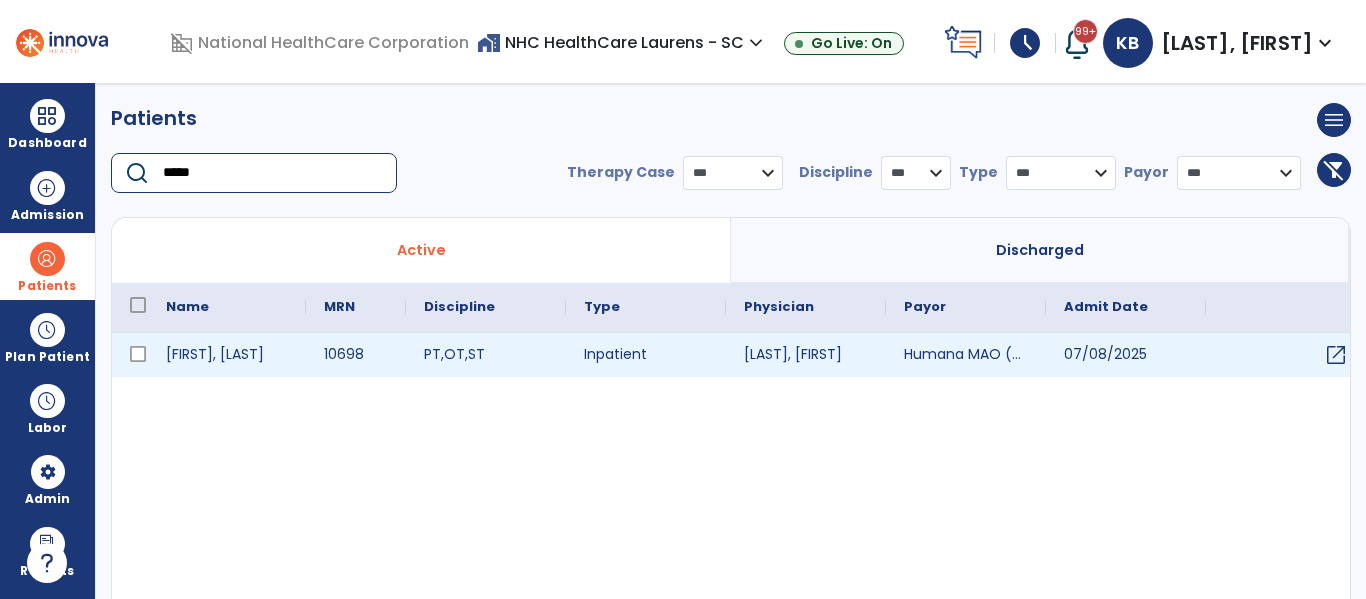 type on "*****" 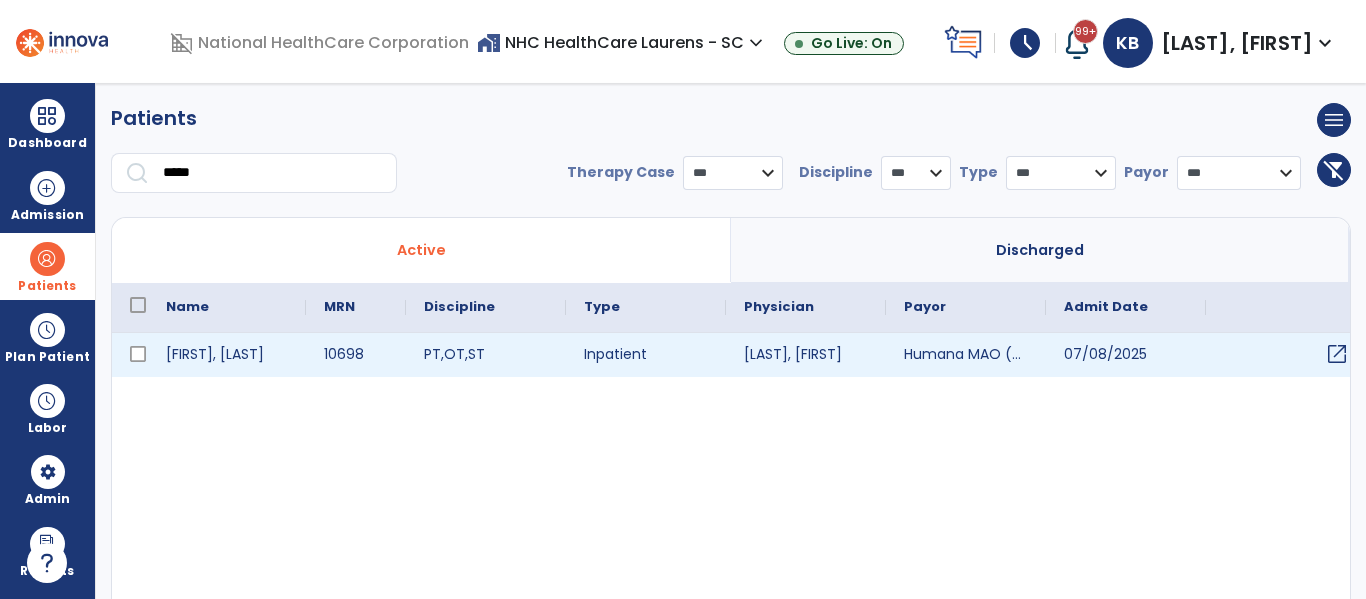 click on "open_in_new" at bounding box center [1337, 354] 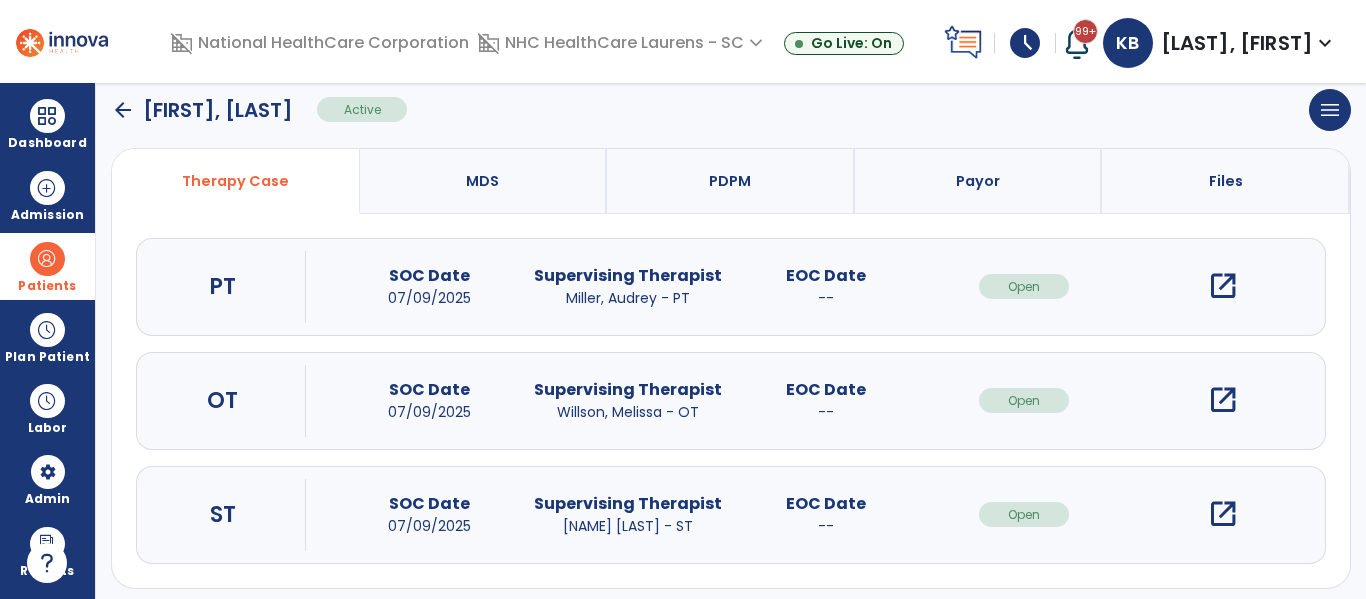scroll, scrollTop: 162, scrollLeft: 0, axis: vertical 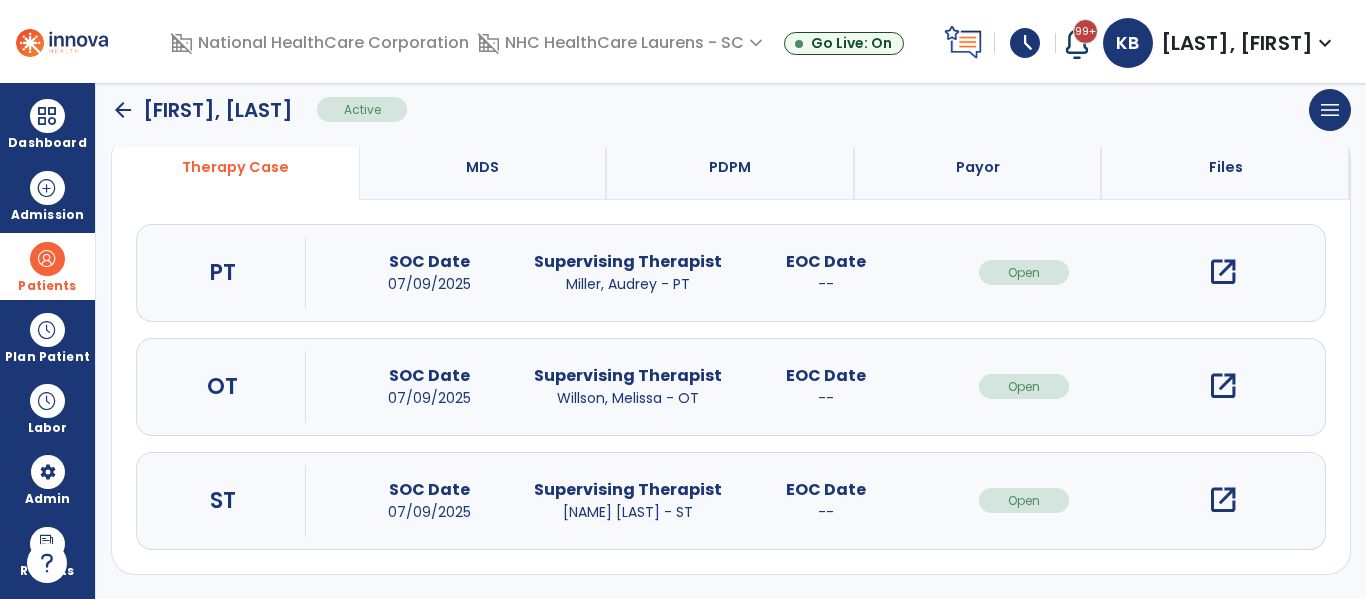 click on "open_in_new" at bounding box center [1223, 500] 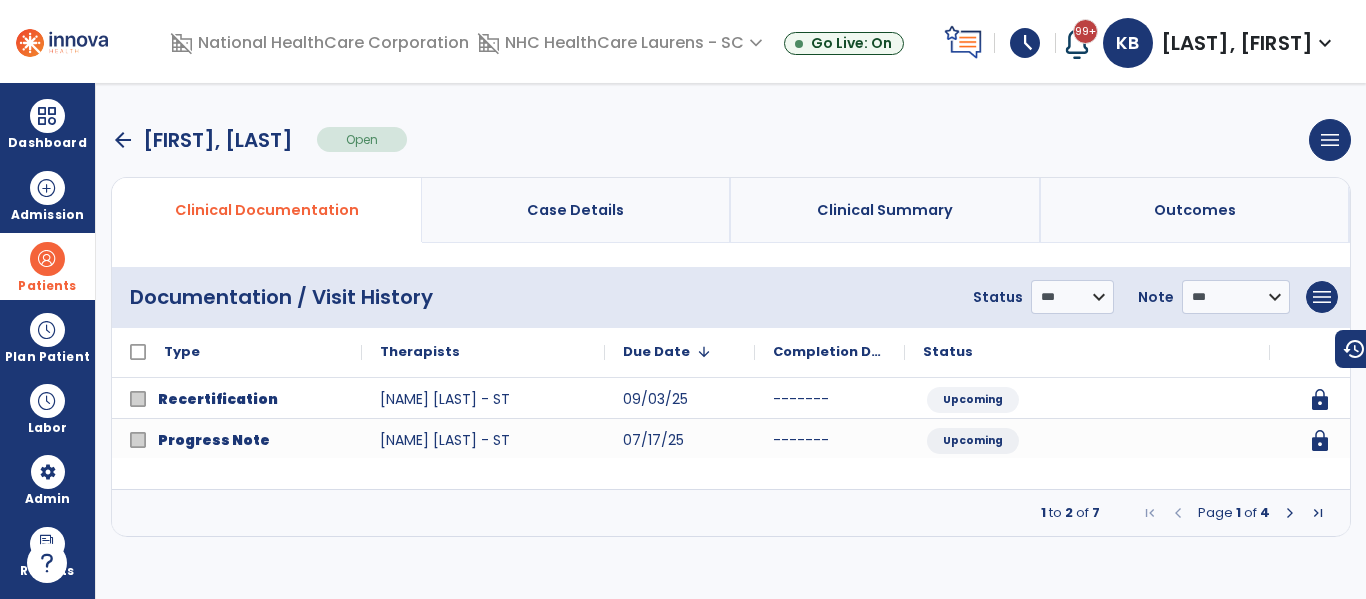 click at bounding box center [1290, 513] 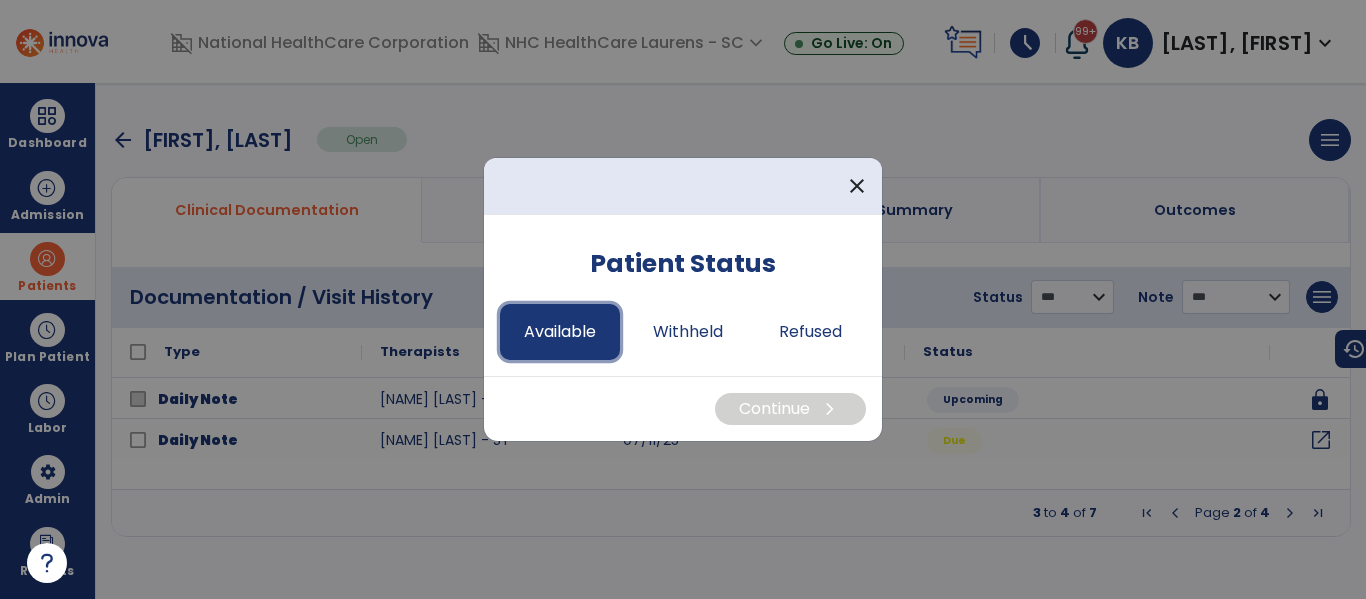 click on "Available" at bounding box center (560, 332) 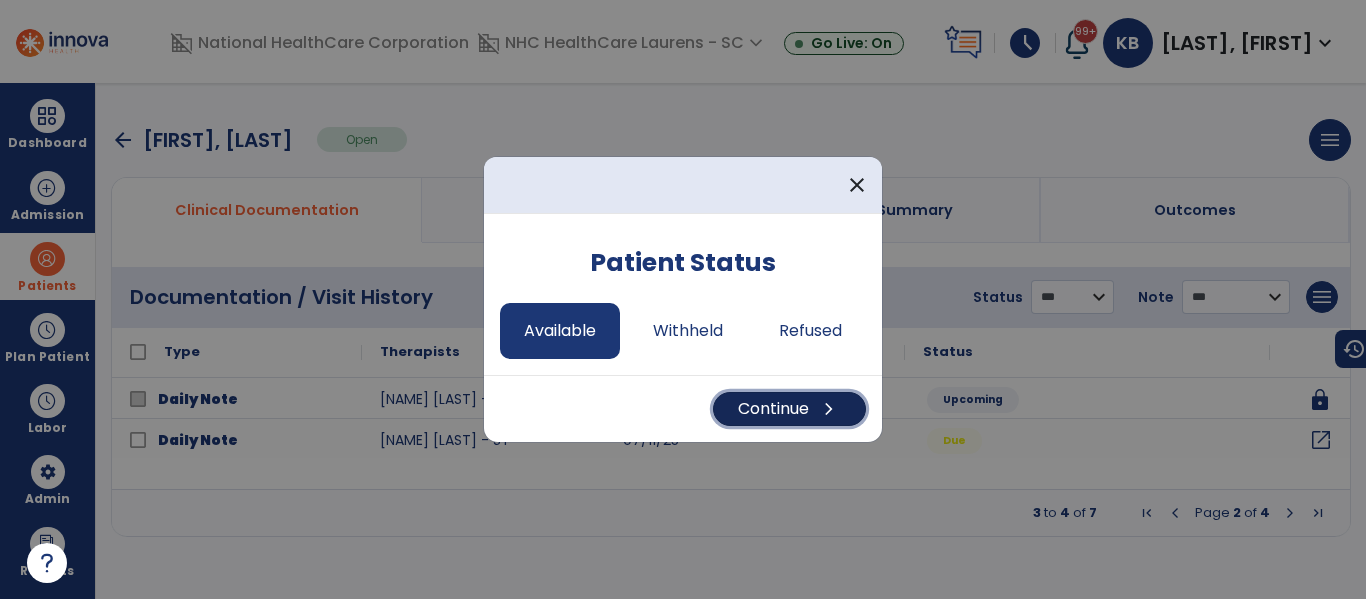 click on "Continue   chevron_right" at bounding box center (789, 409) 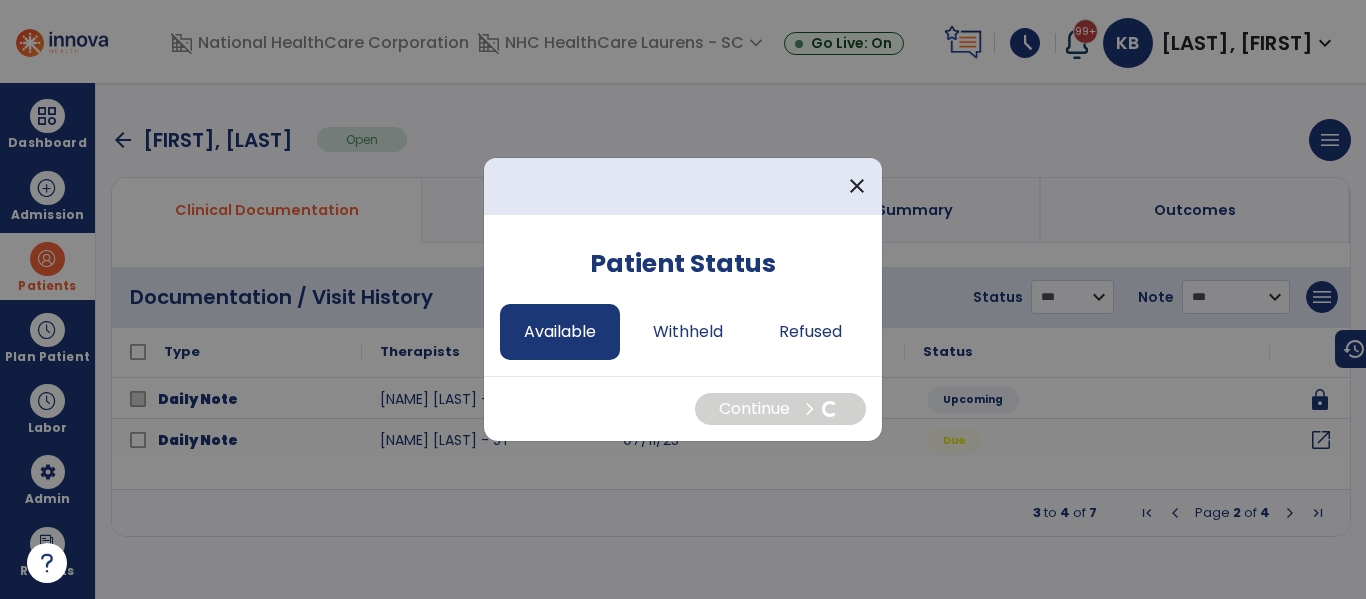 select on "*" 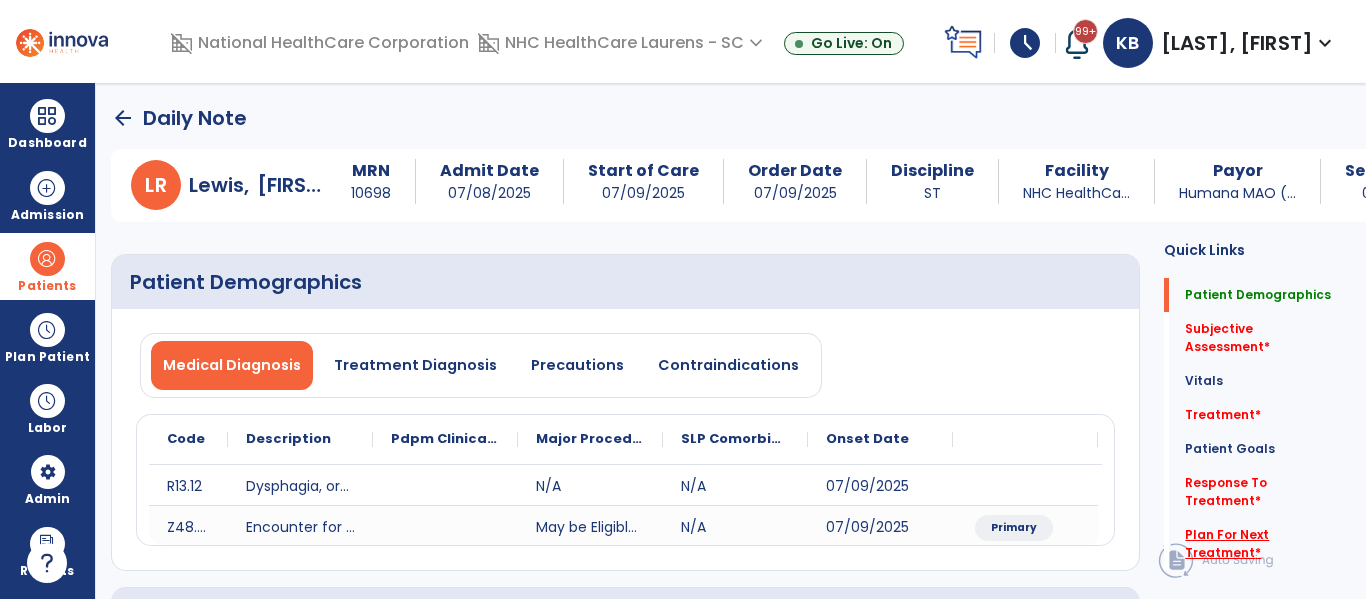 click on "Plan For Next Treatment   *" 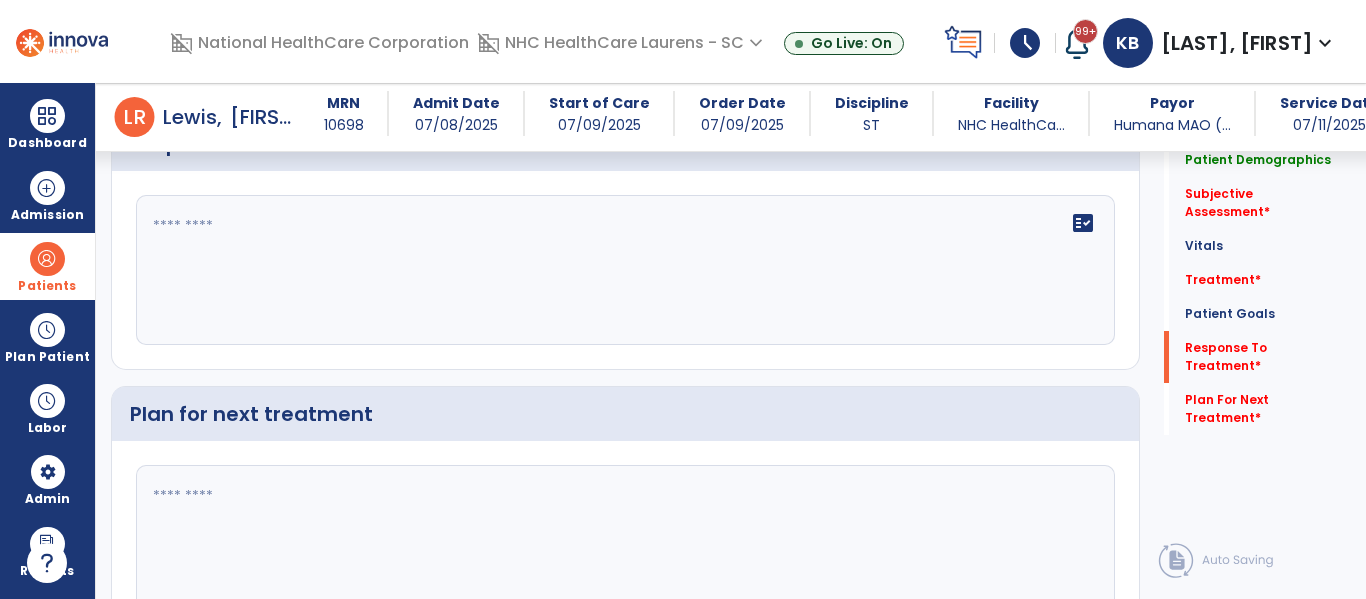 scroll, scrollTop: 2249, scrollLeft: 0, axis: vertical 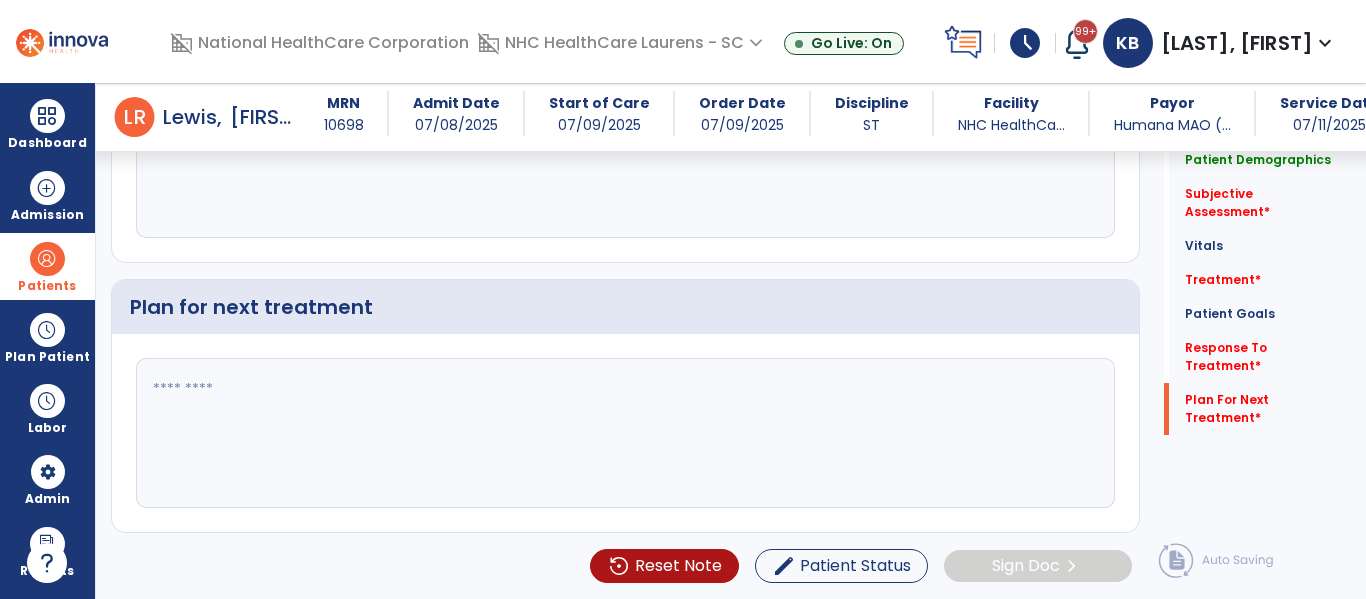 click 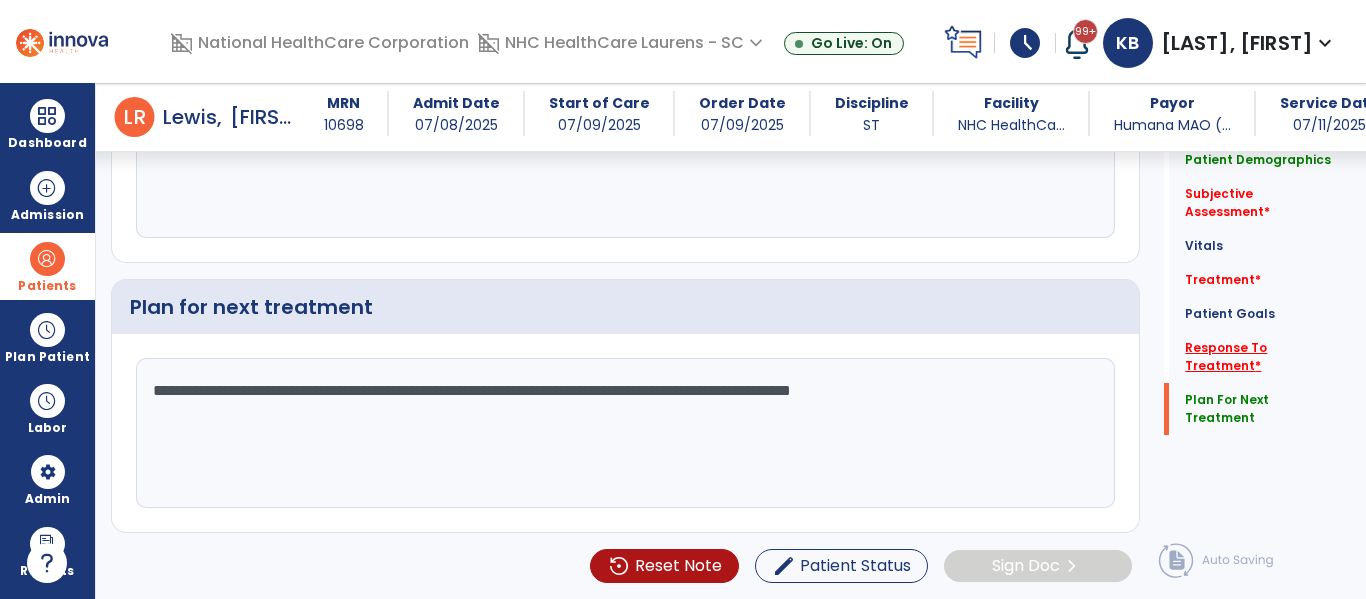 type on "**********" 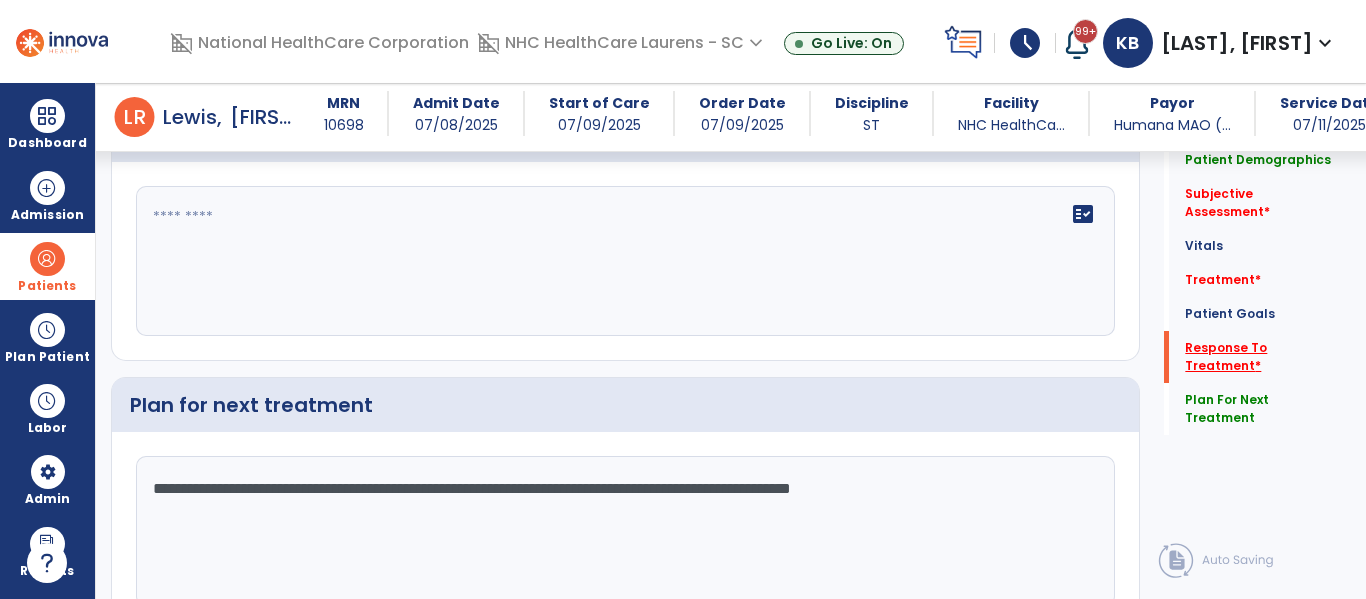 scroll, scrollTop: 2044, scrollLeft: 0, axis: vertical 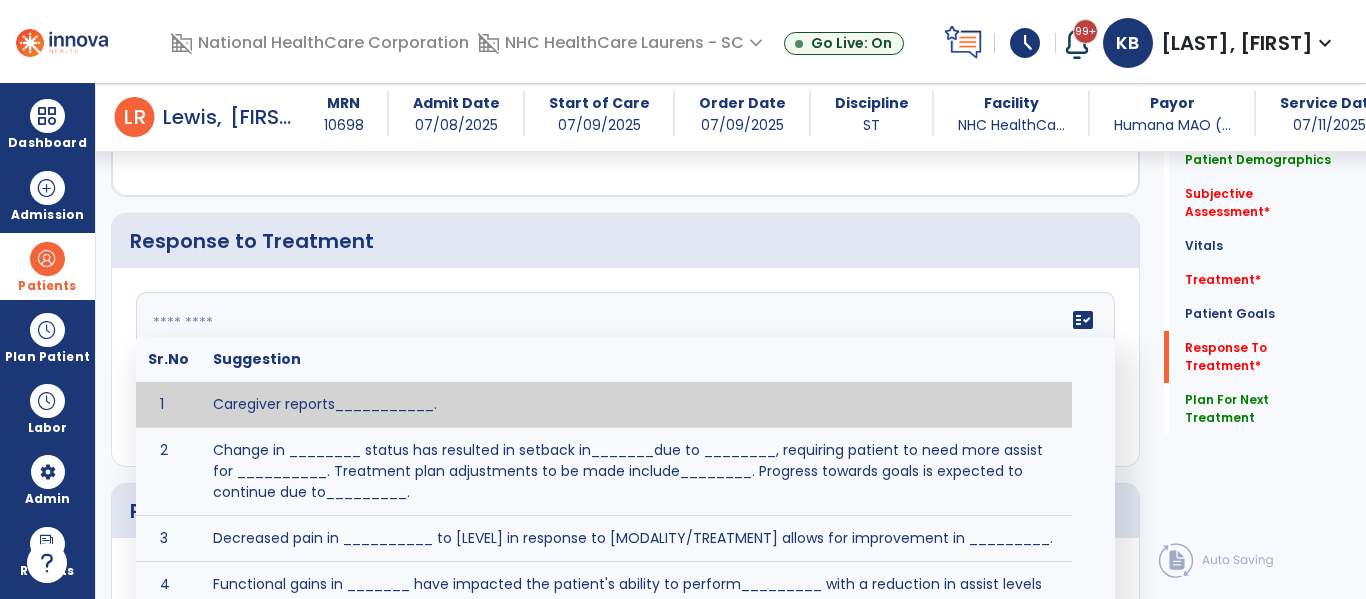 click on "fact_check  Sr.No Suggestion 1 Caregiver reports___________. 2 Change in ________ status has resulted in setback in_______due to ________, requiring patient to need more assist for __________.   Treatment plan adjustments to be made include________.  Progress towards goals is expected to continue due to_________. 3 Decreased pain in __________ to [LEVEL] in response to [MODALITY/TREATMENT] allows for improvement in _________. 4 Functional gains in _______ have impacted the patient's ability to perform_________ with a reduction in assist levels to_________. 5 Functional progress this week has been significant due to__________. 6 Gains in ________ have improved the patient's ability to perform ______with decreased levels of assist to___________. 7 Improvement in ________allows patient to tolerate higher levels of challenges in_________. 8 Pain in [AREA] has decreased to [LEVEL] in response to [TREATMENT/MODALITY], allowing fore ease in completing__________. 9 10 11 12 13 14 15 16 17 18 19 20 21" 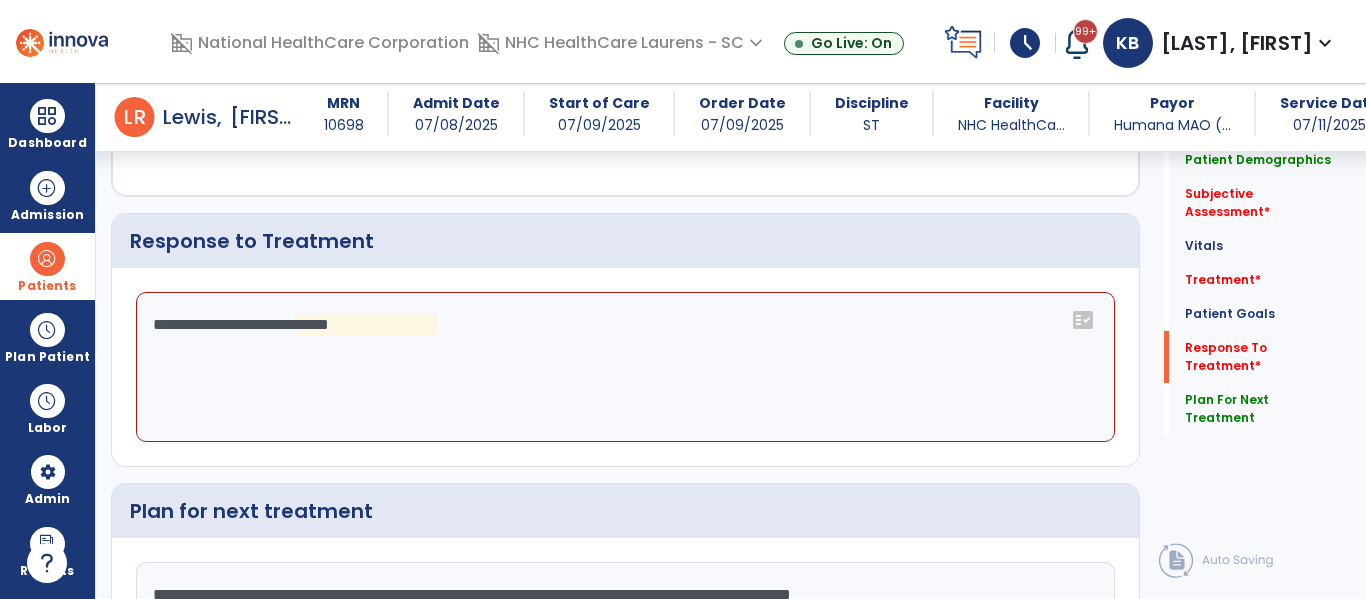 click on "**********" 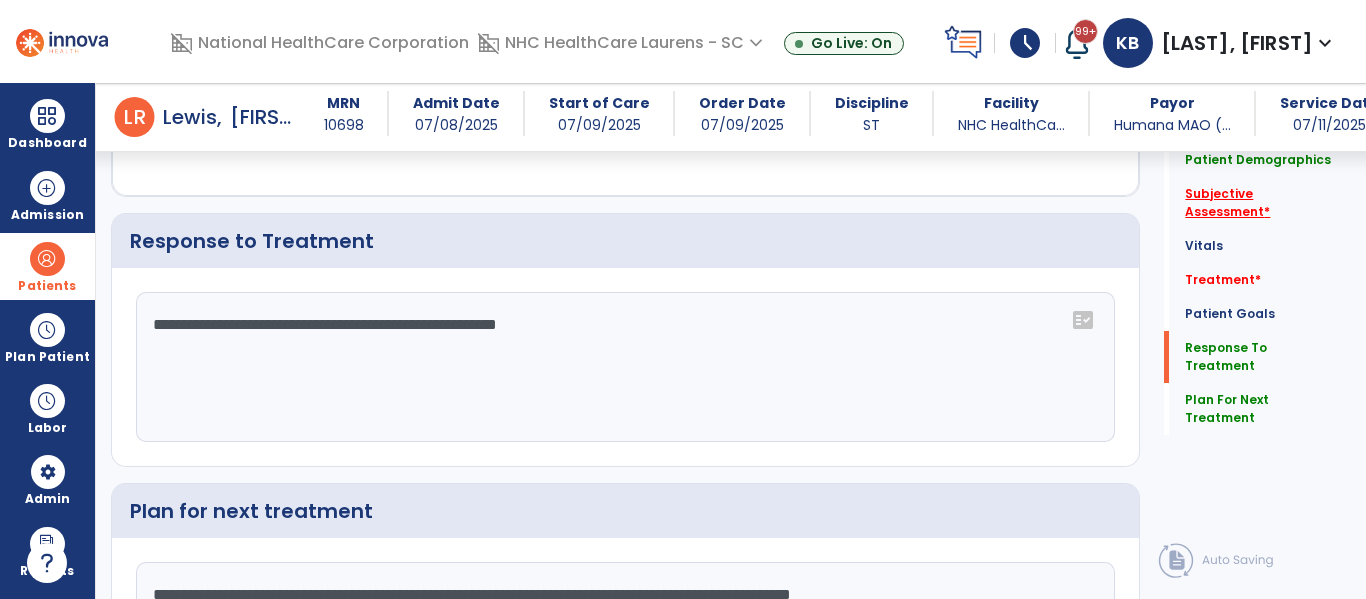 type on "**********" 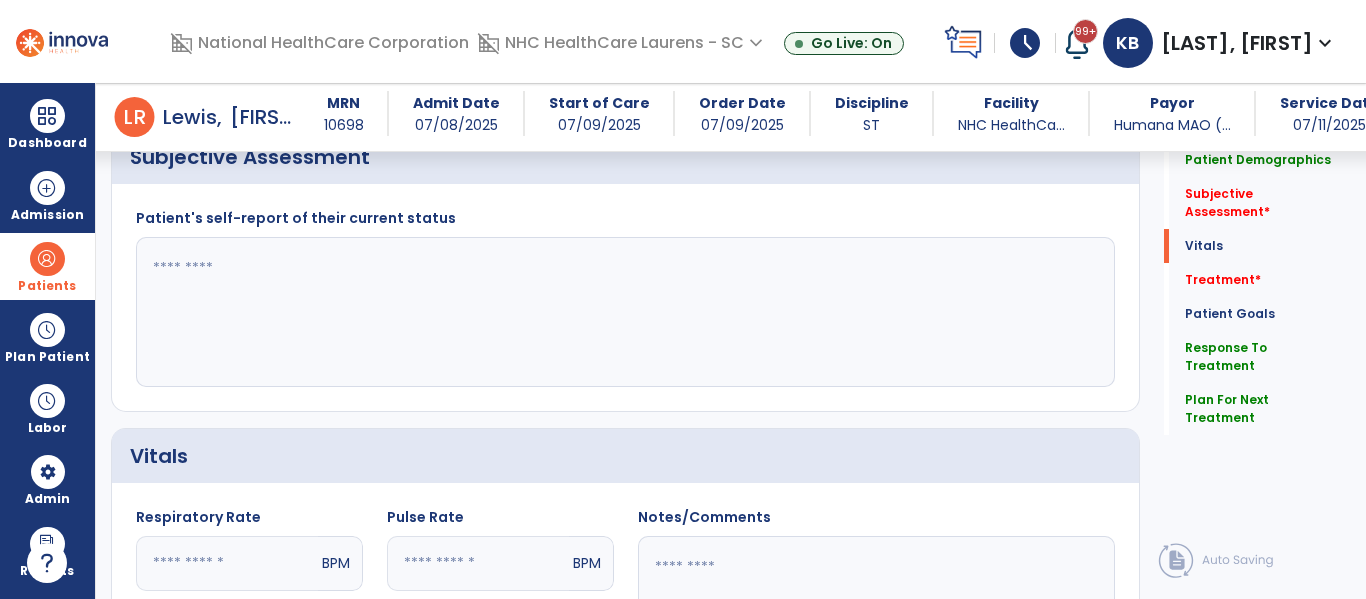 scroll, scrollTop: 368, scrollLeft: 0, axis: vertical 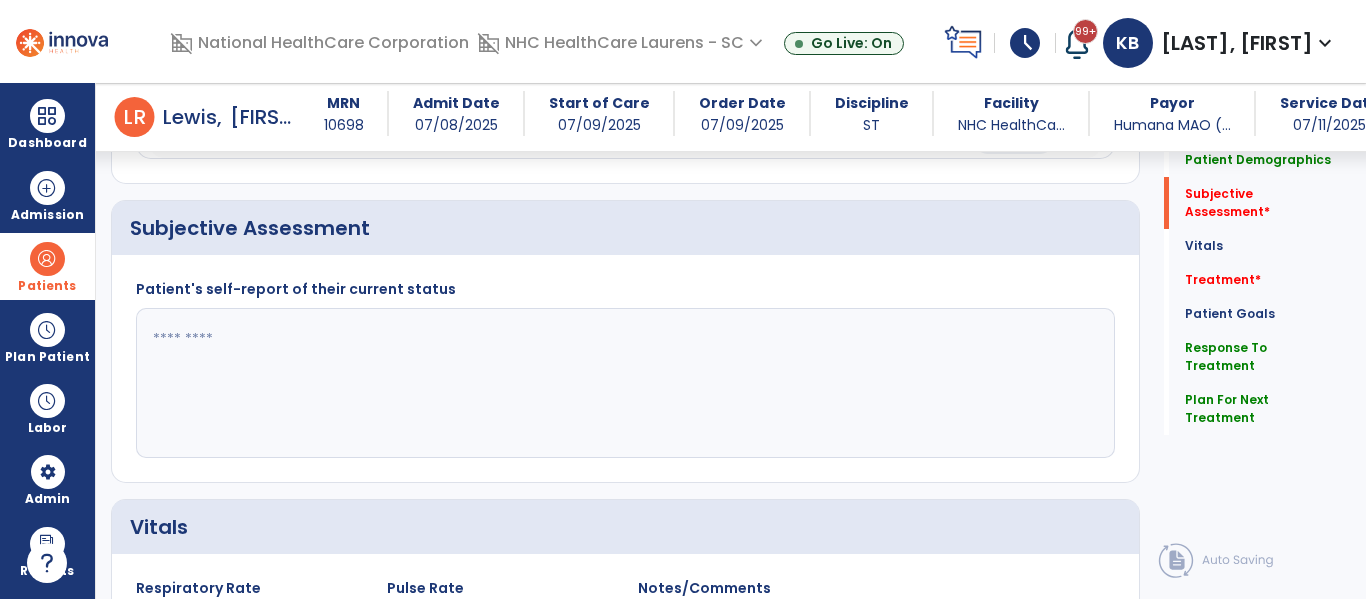 click 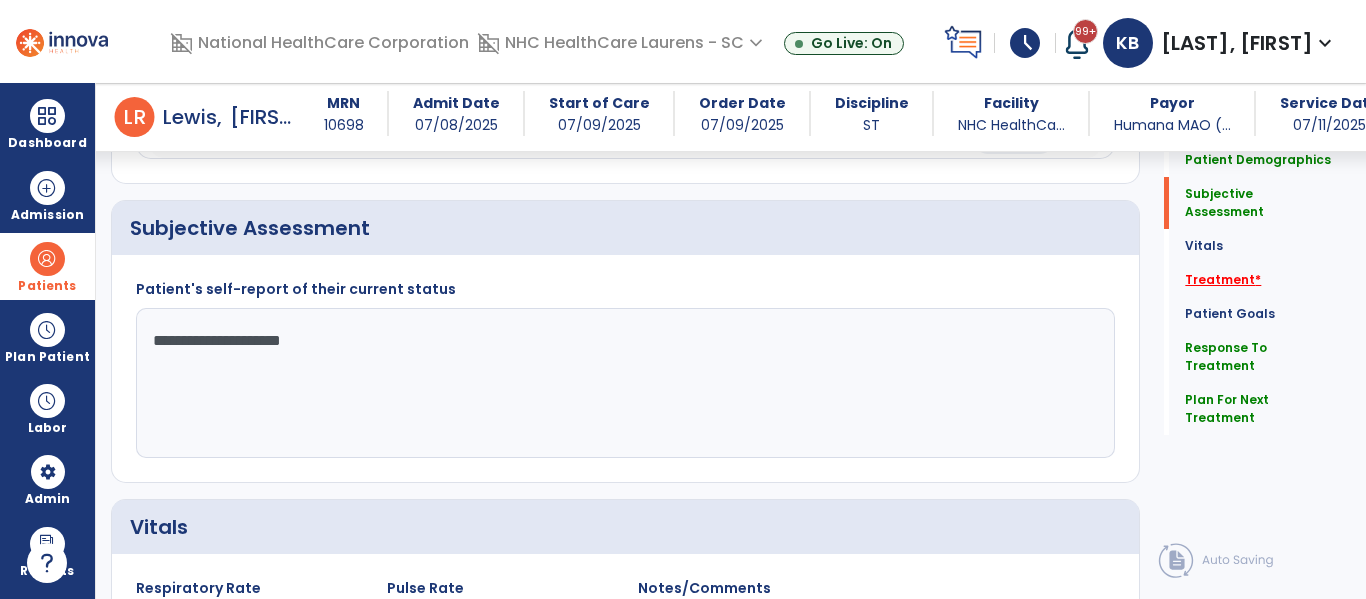 type on "**********" 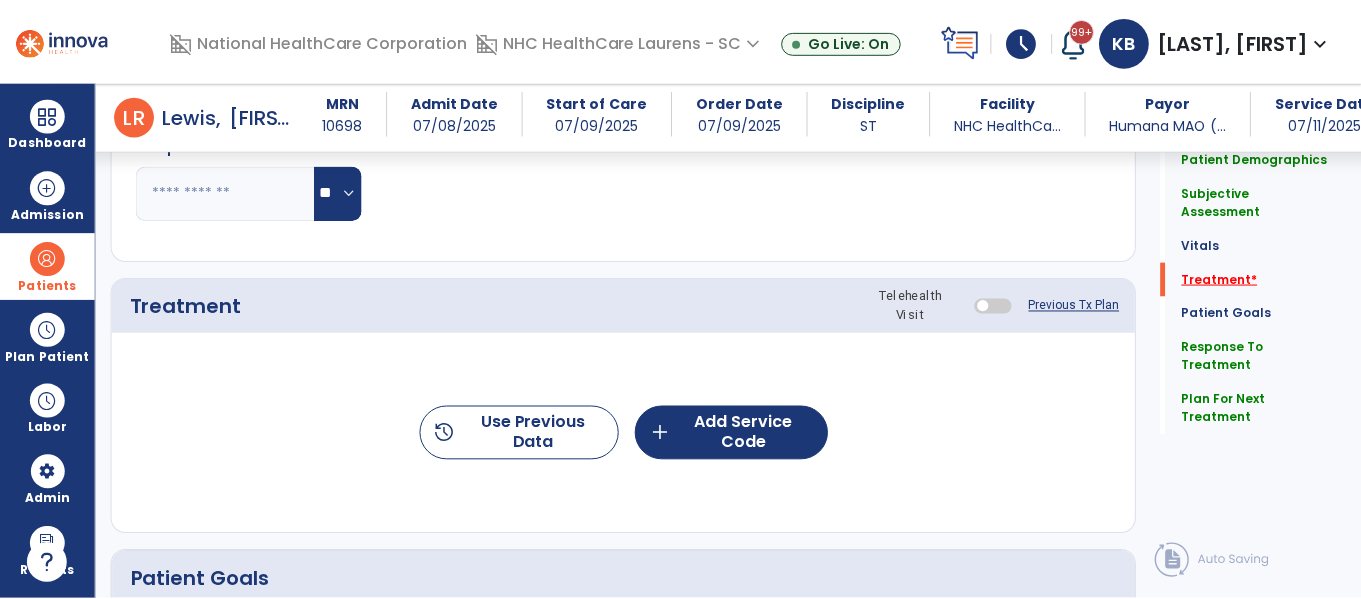 scroll, scrollTop: 1077, scrollLeft: 0, axis: vertical 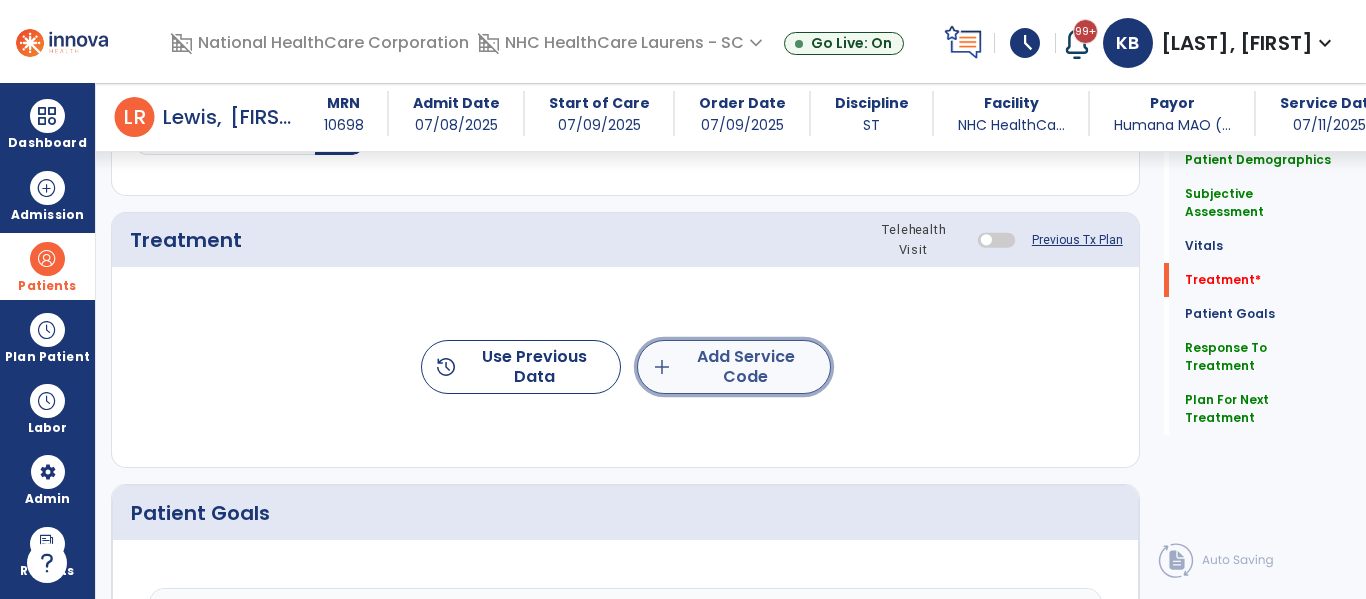 click on "add  Add Service Code" 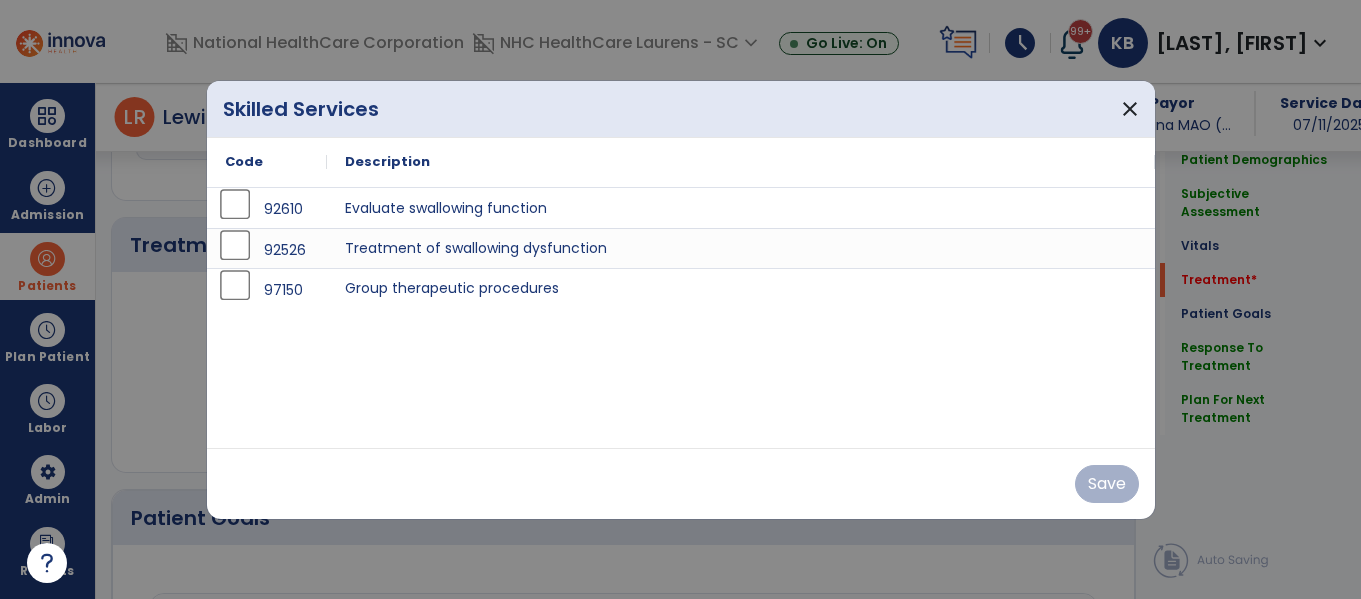 scroll, scrollTop: 1077, scrollLeft: 0, axis: vertical 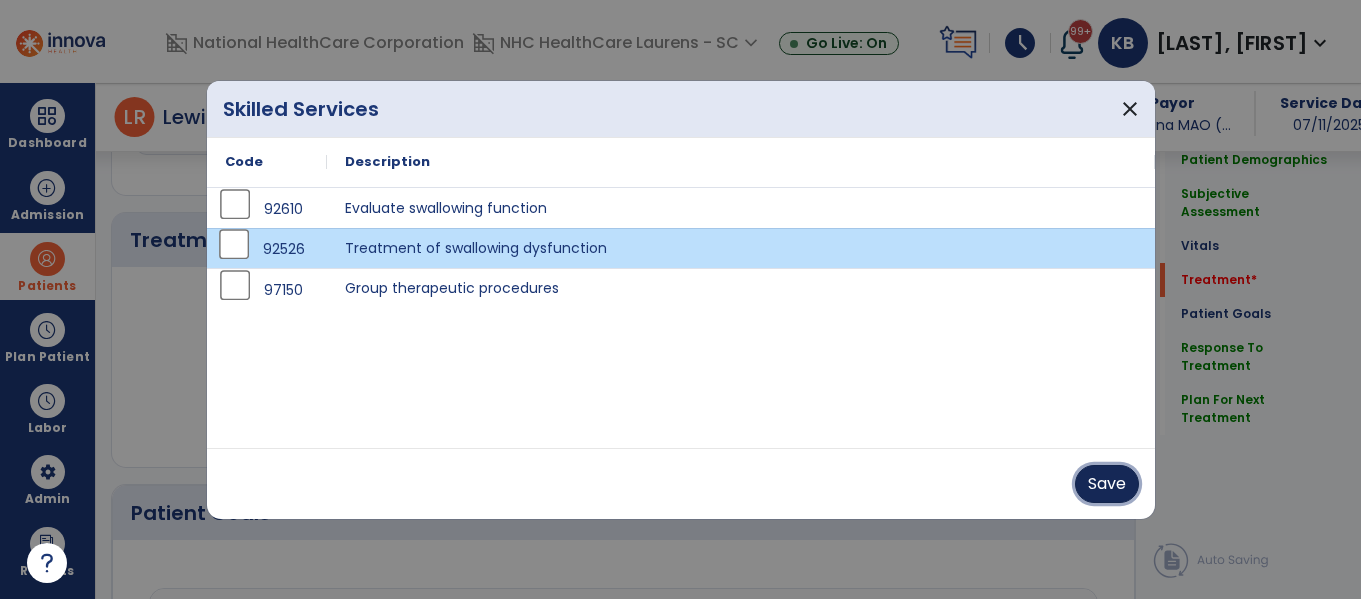 click on "Save" at bounding box center (1107, 484) 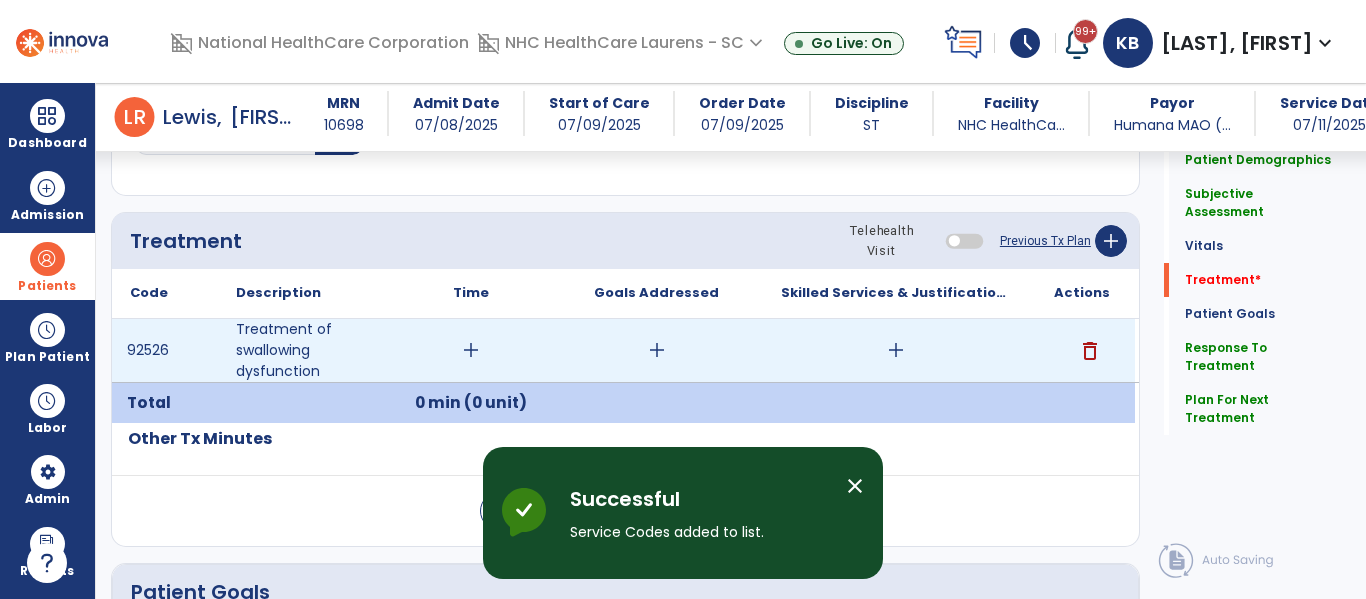 click on "add" at bounding box center (471, 350) 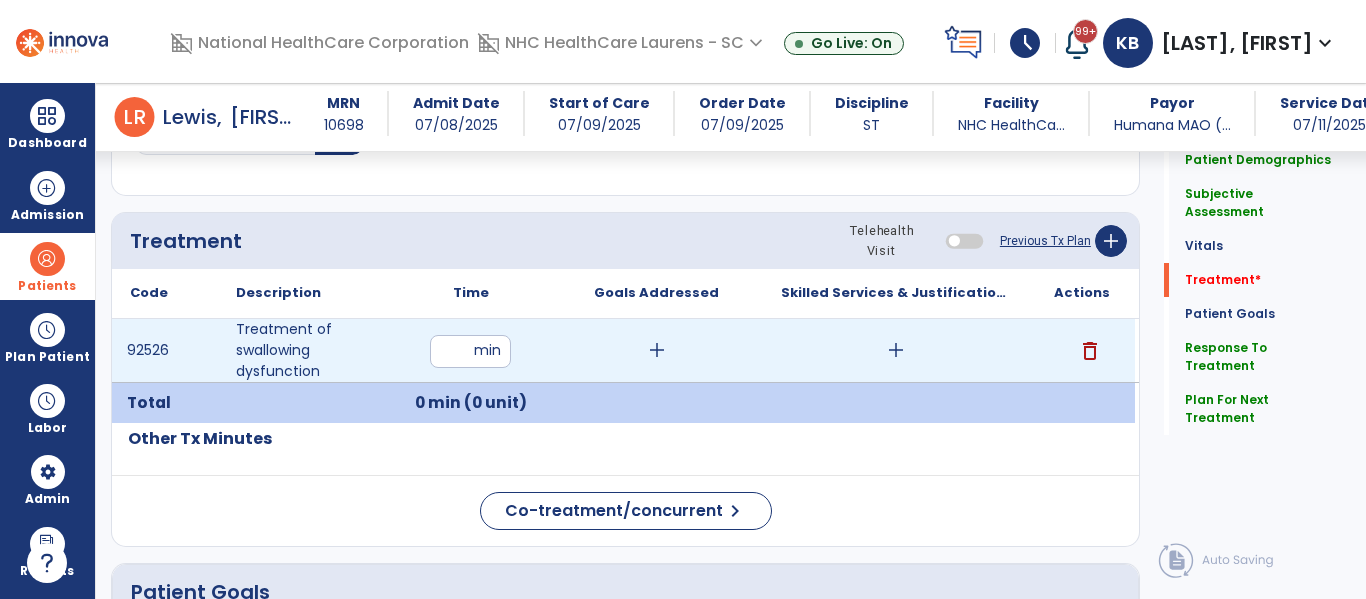 type on "**" 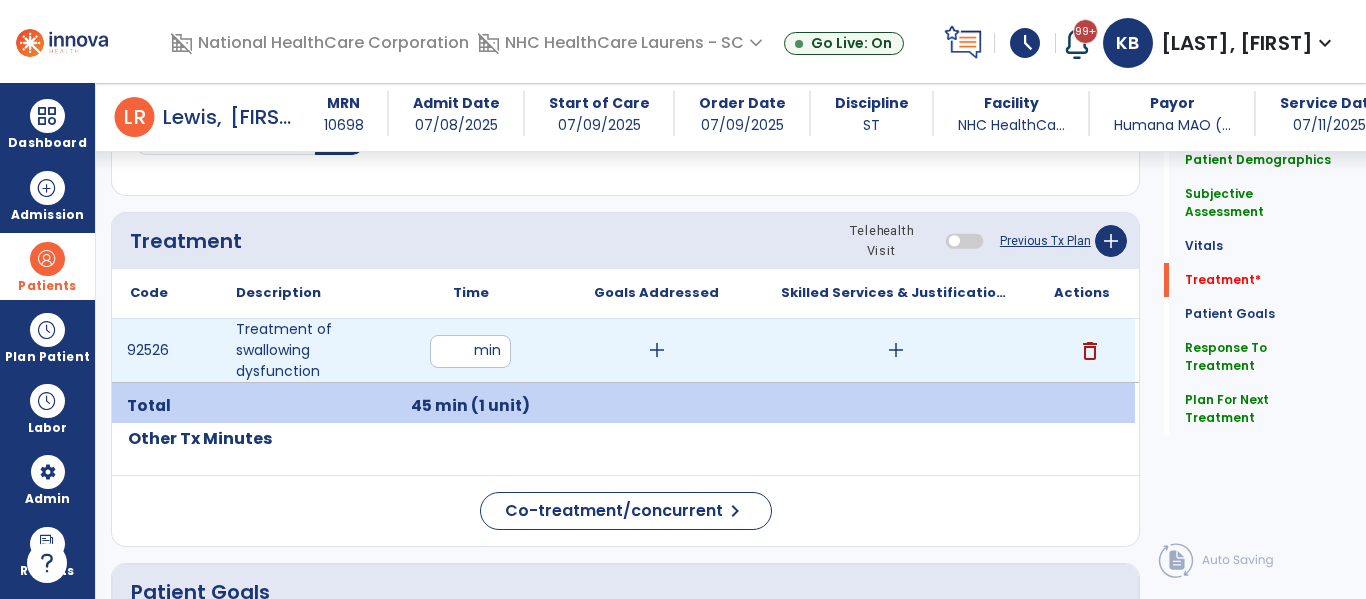 click on "add" at bounding box center [657, 350] 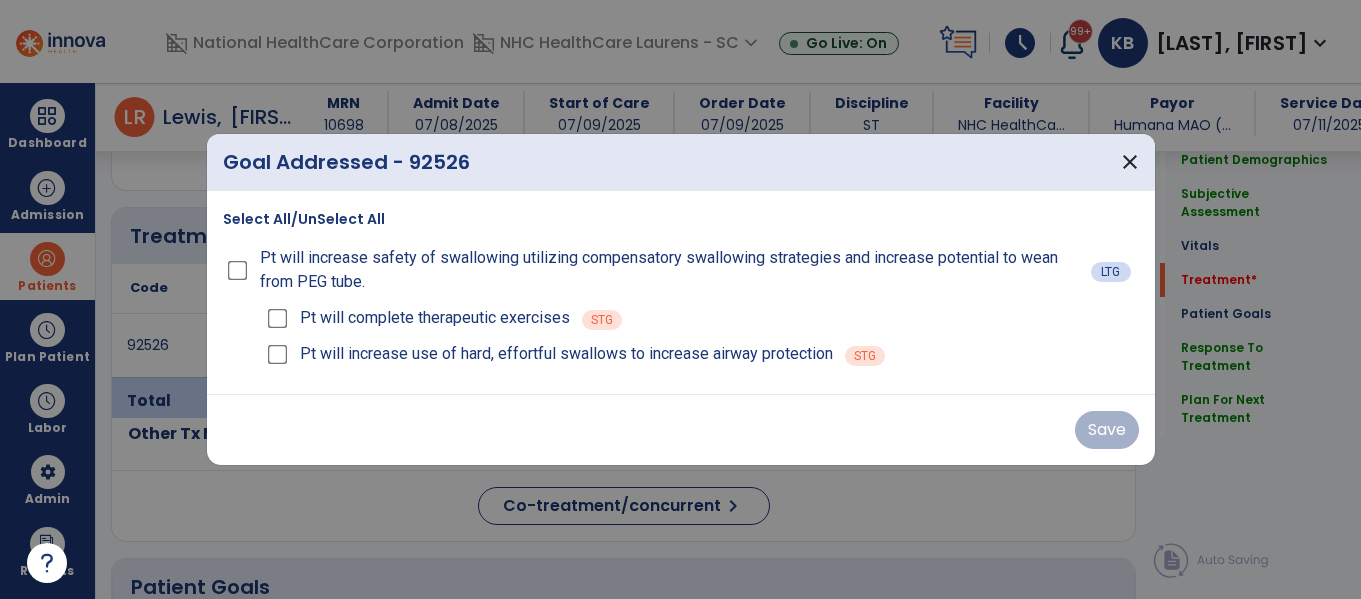 scroll, scrollTop: 1077, scrollLeft: 0, axis: vertical 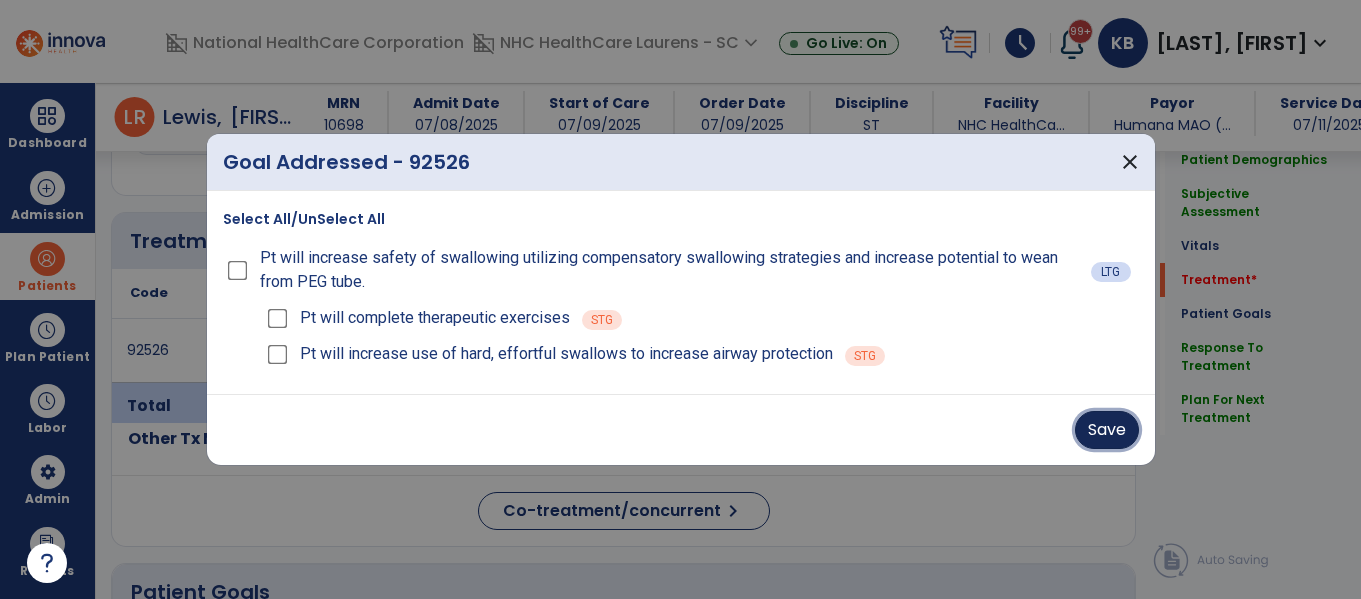 click on "Save" at bounding box center [1107, 430] 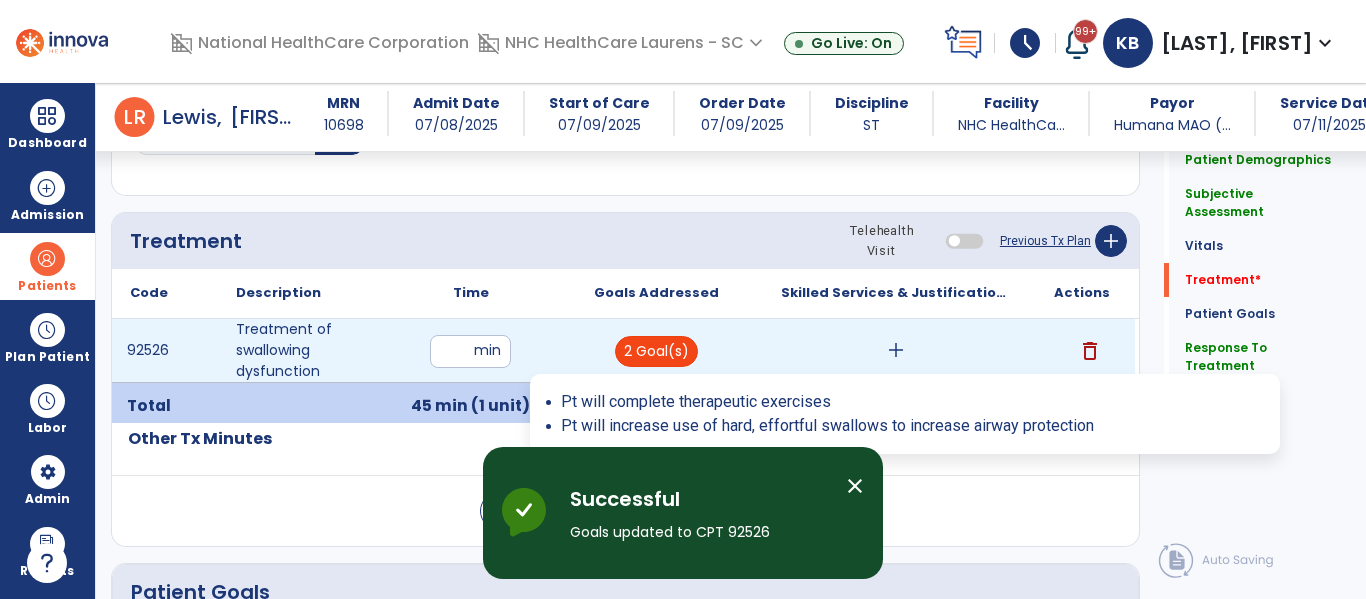 click on "2 Goal(s)" at bounding box center (656, 351) 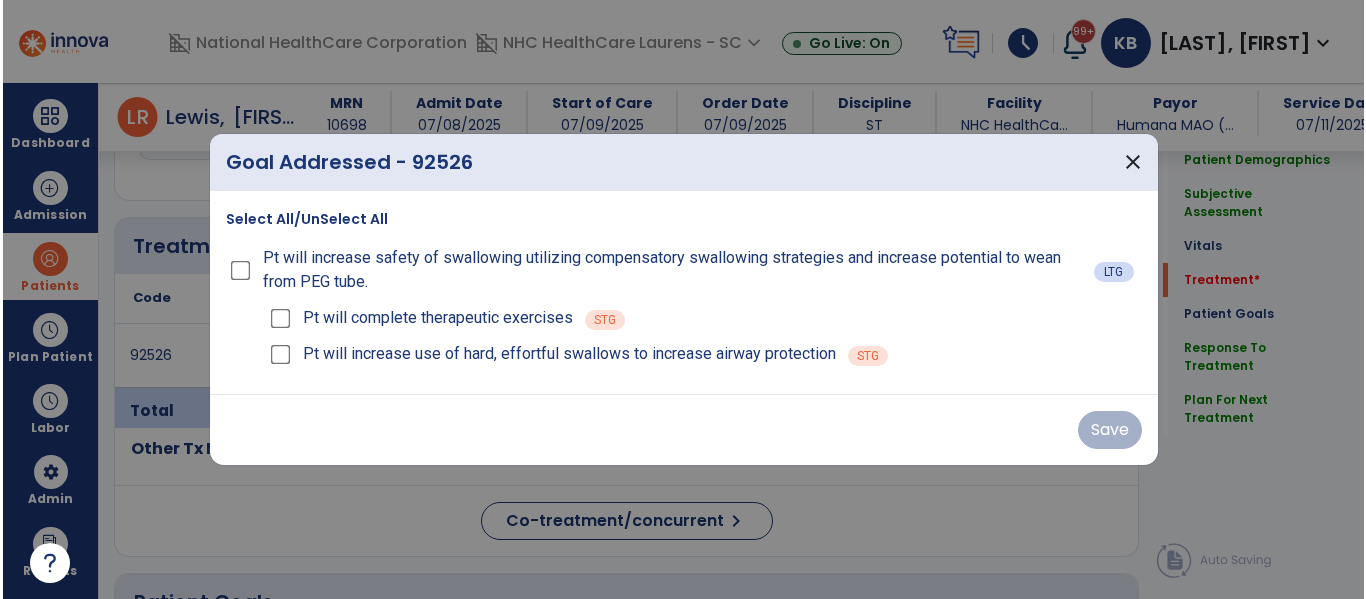 scroll, scrollTop: 1077, scrollLeft: 0, axis: vertical 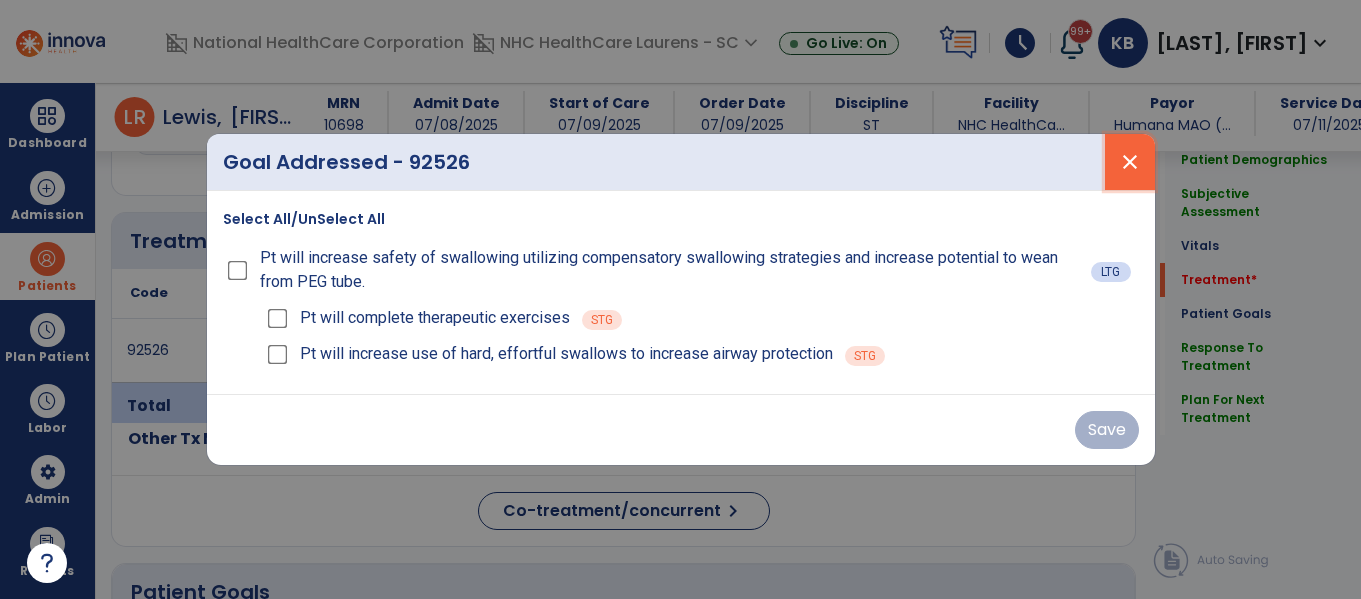 click on "close" at bounding box center [1130, 162] 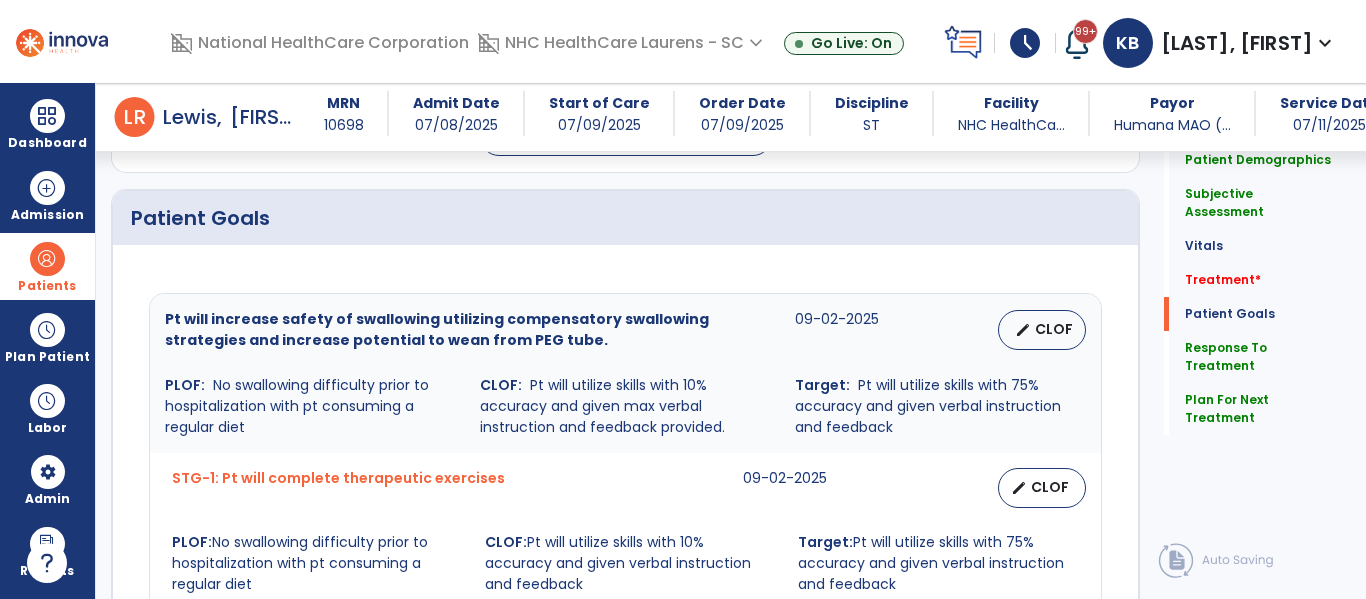scroll, scrollTop: 1396, scrollLeft: 0, axis: vertical 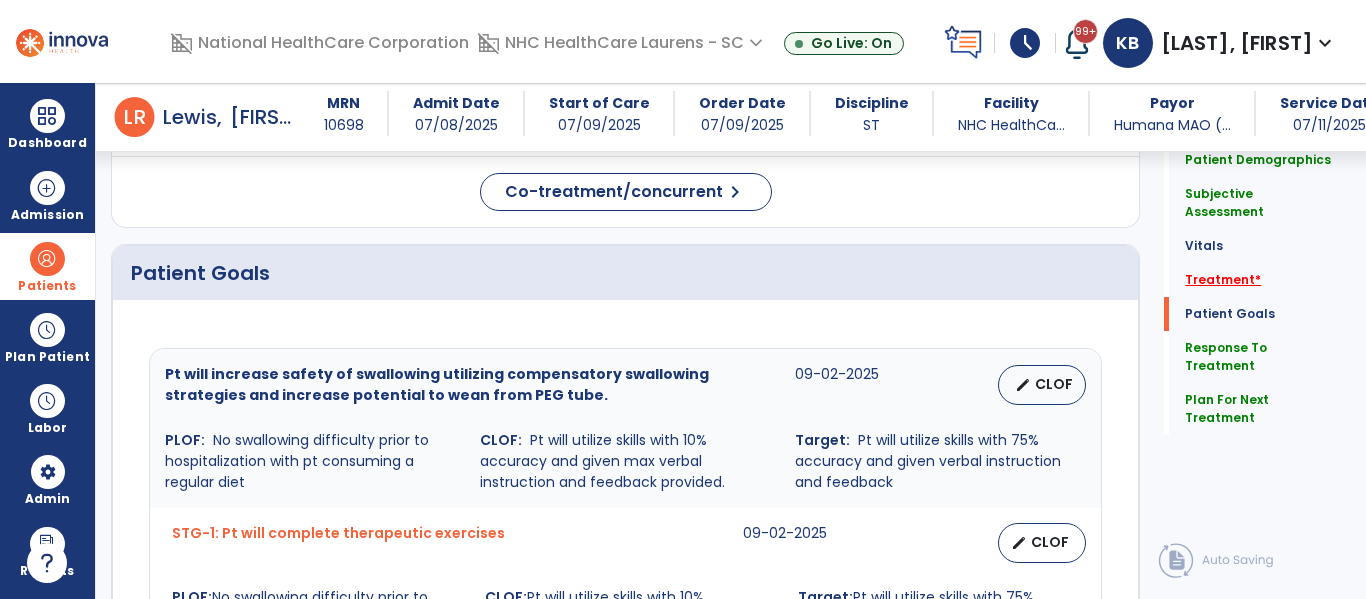 click on "Treatment   *" 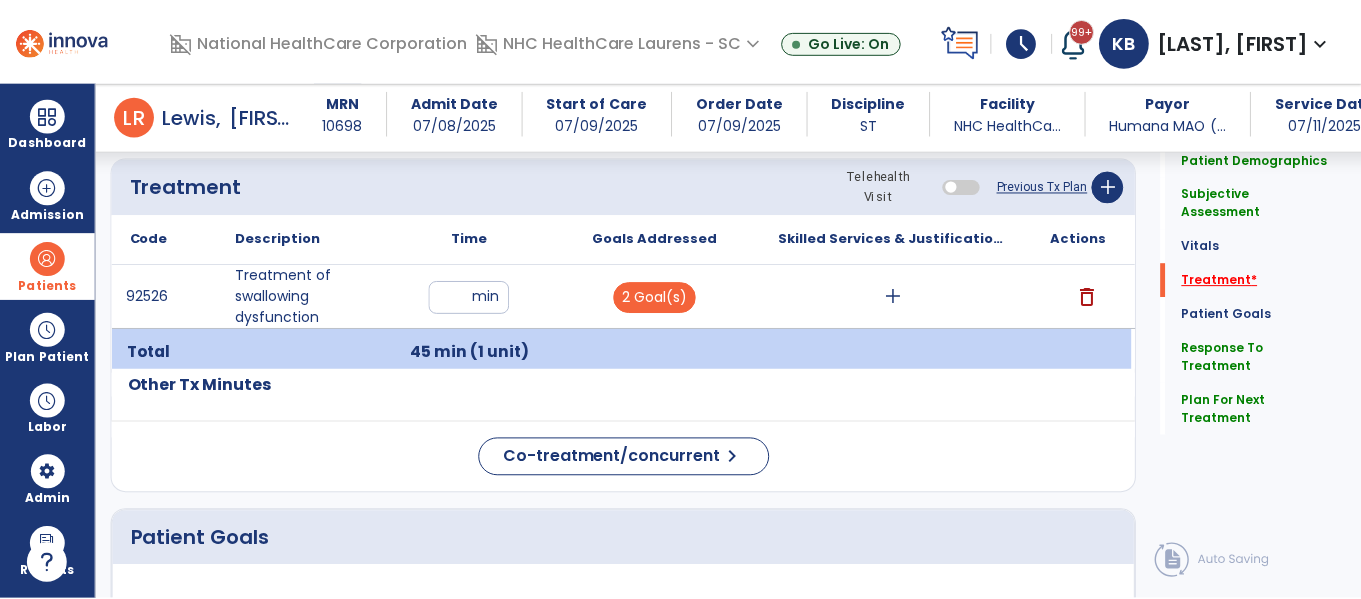 scroll, scrollTop: 1116, scrollLeft: 0, axis: vertical 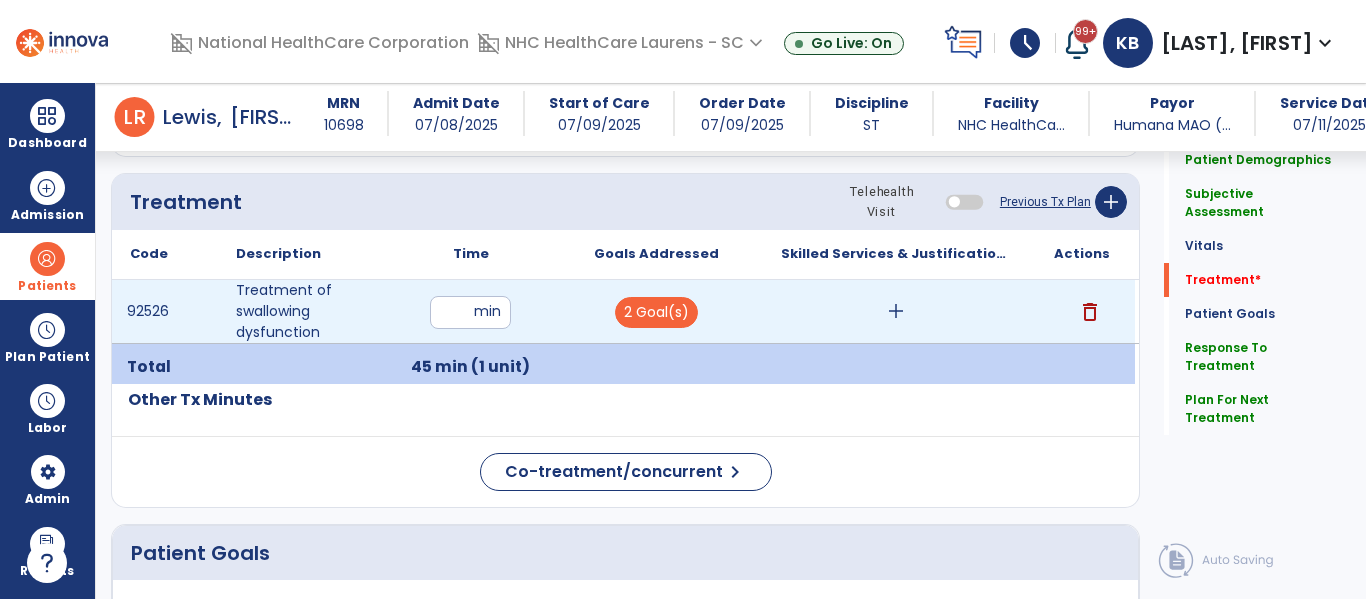 click on "add" at bounding box center [896, 311] 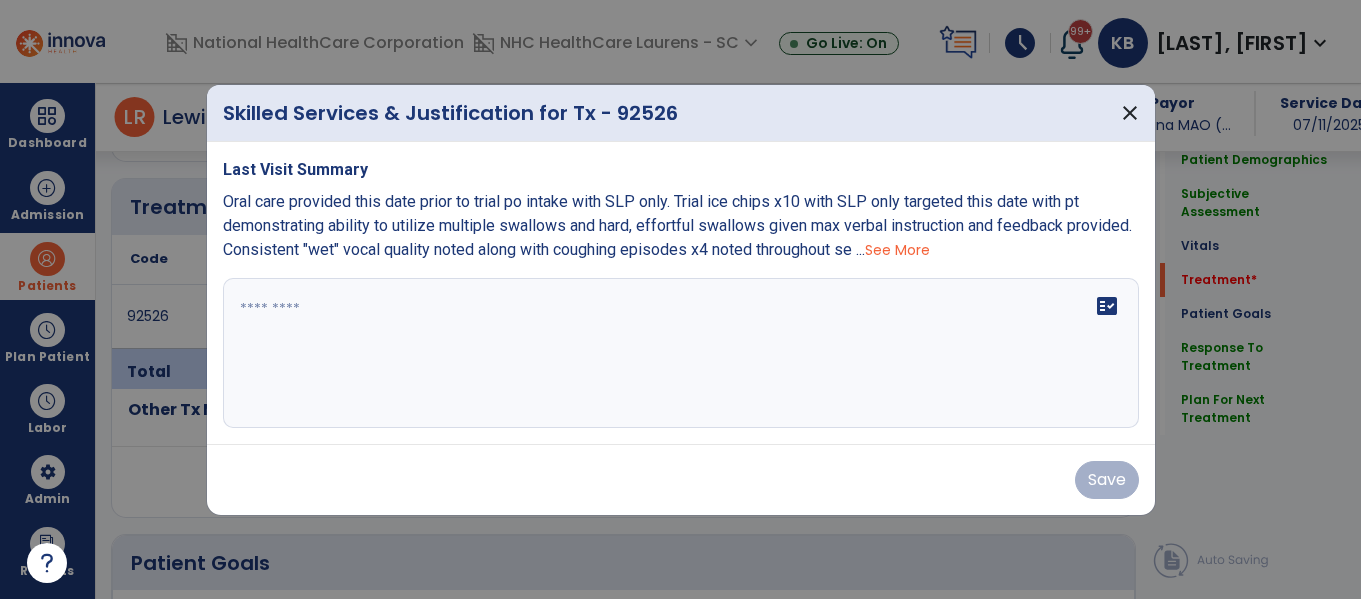 scroll, scrollTop: 1116, scrollLeft: 0, axis: vertical 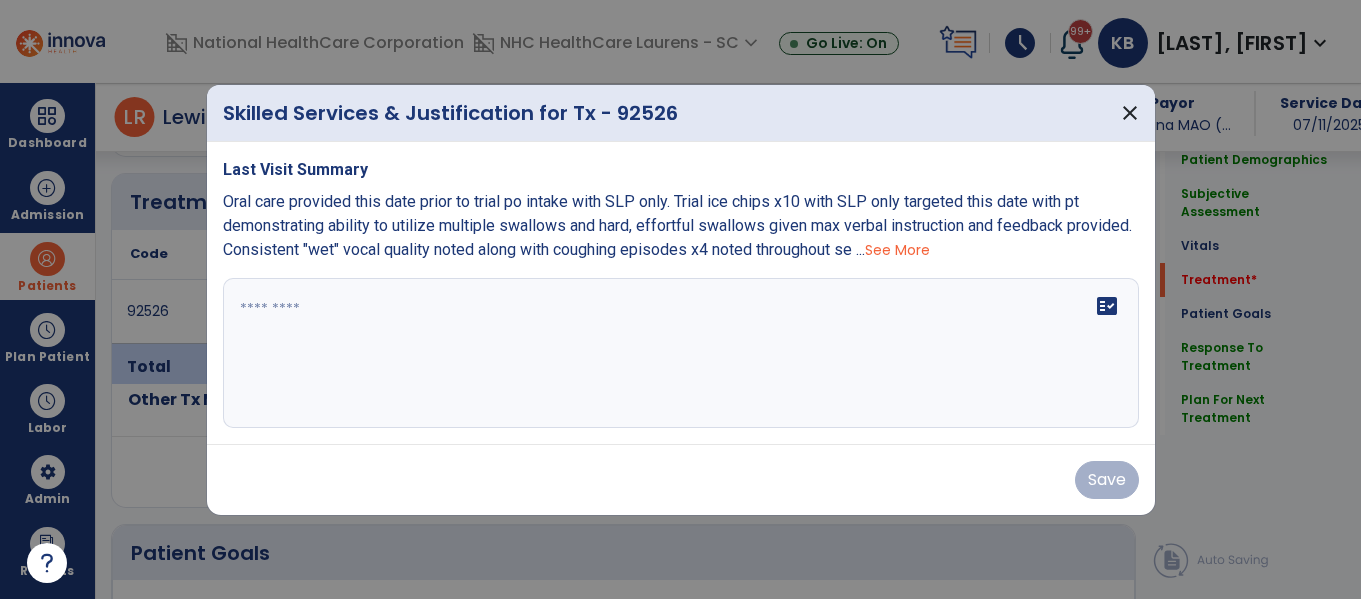 click on "See More" at bounding box center [897, 250] 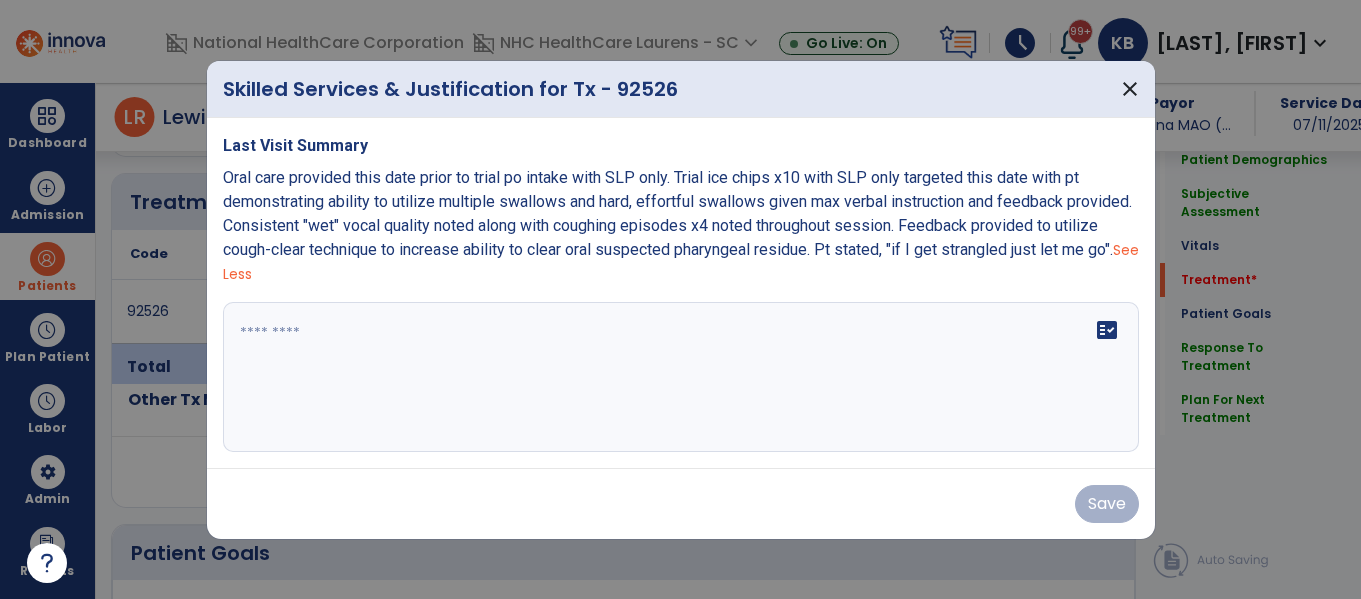 drag, startPoint x: 219, startPoint y: 175, endPoint x: 475, endPoint y: 278, distance: 275.94385 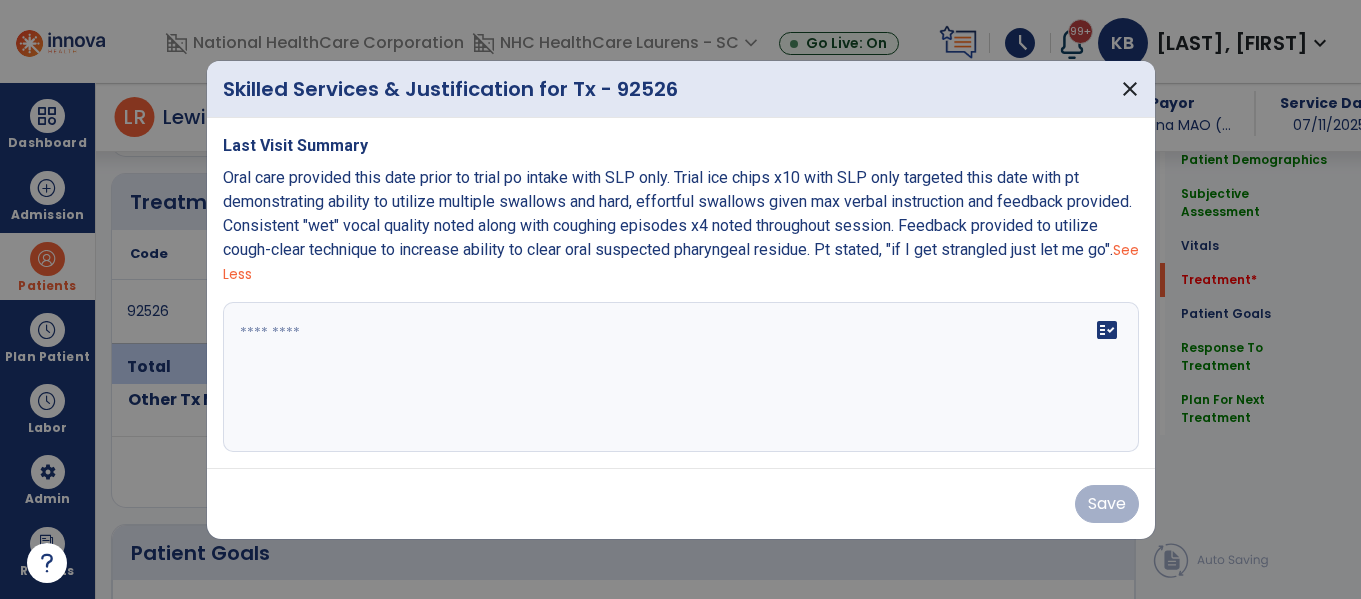 click on "Last Visit Summary Oral care provided this date prior to trial po intake with SLP only. Trial ice chips x10 with SLP only targeted this date with pt demonstrating ability to utilize multiple swallows and hard, effortful swallows given max verbal instruction and feedback provided. Consistent "wet" vocal quality noted along with coughing episodes x4 noted throughout session. Feedback provided to utilize cough-clear technique to increase ability to clear oral suspected pharyngeal residue. Pt stated, "if I get strangled just let me go". Nursing and social services notified.  See Less   fact_check" at bounding box center [681, 293] 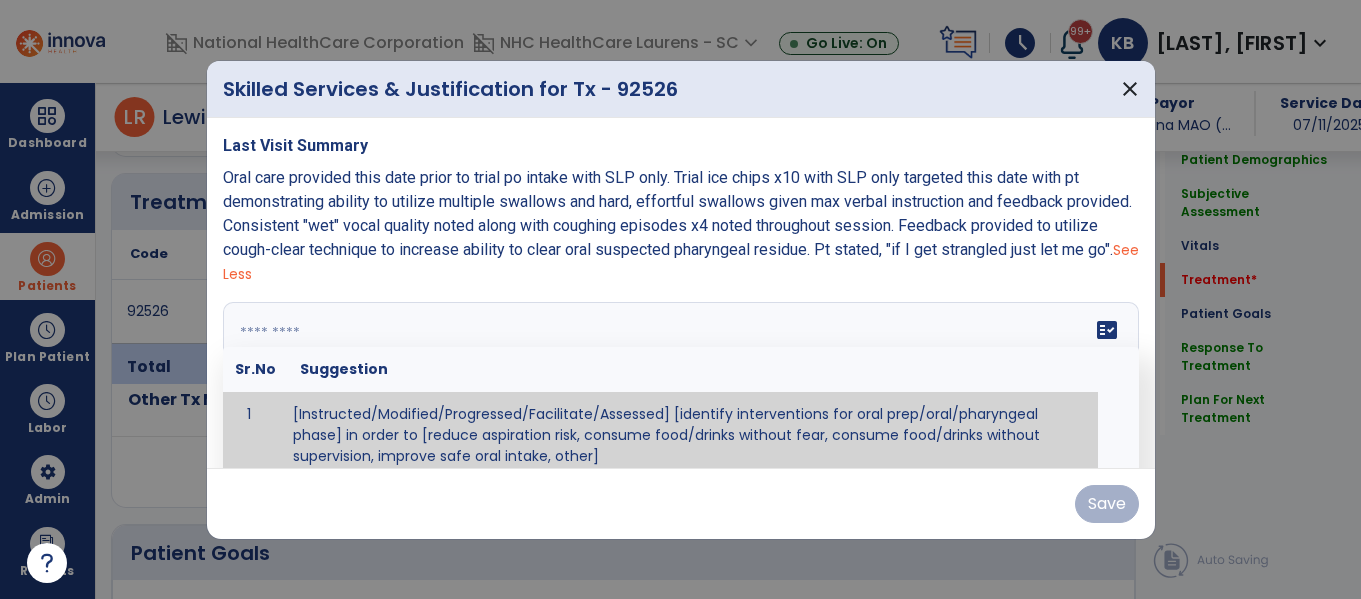 scroll, scrollTop: 12, scrollLeft: 0, axis: vertical 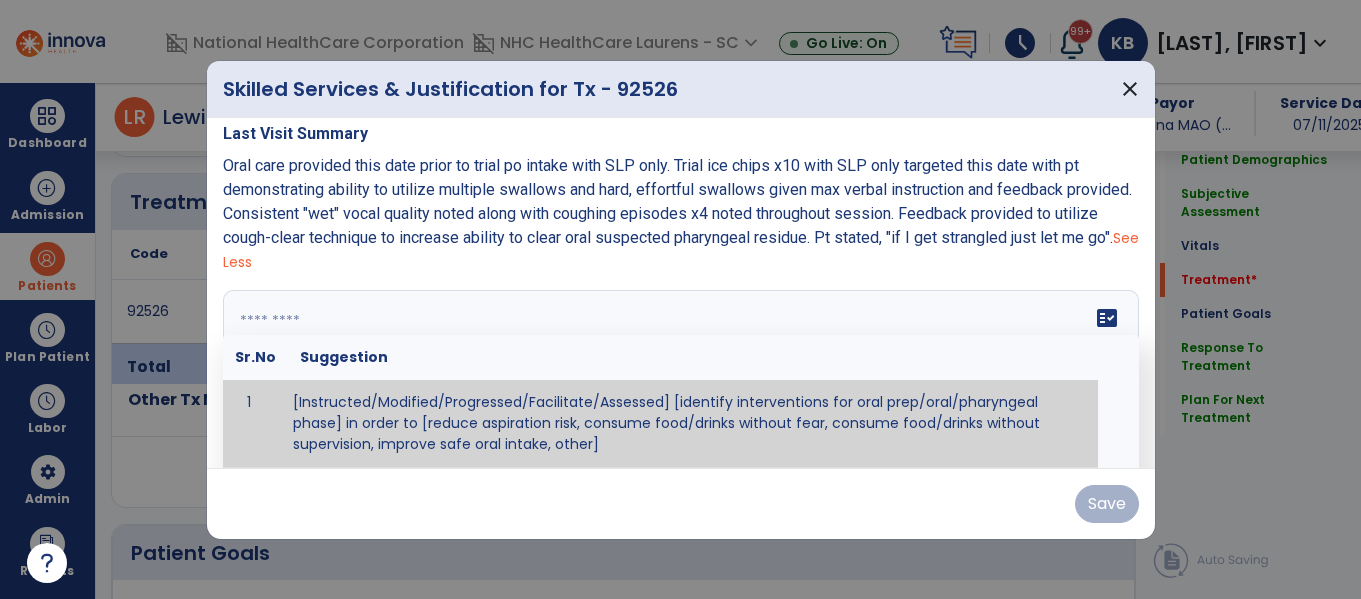 click on "fact_check  Sr.No Suggestion 1 [Instructed/Modified/Progressed/Facilitate/Assessed] [identify interventions for oral prep/oral/pharyngeal phase] in order to [reduce aspiration risk, consume food/drinks without fear, consume food/drinks without supervision, improve safe oral intake, other] 2 [Instructed/Modified/Progressed/Facilitate/Assessed] [identify compensatory methods such as alternating bites/sips, effortful swallow, other] in order to [reduce aspiration risk, consume food/drinks without fear, consume food/drinks without supervision, improve safe oral intake, other] 3 [Instructed/Modified/Progressed/Assessed] trials of [identify IDDSI Food/Drink Level or NDD Solid/Liquid Level] in order to [reduce aspiration risk, consume food/drinks without fear, consume food/drinks without supervision, improve safe oral intake, other] 4 5 Assessed swallow with administration of [identify test]" at bounding box center [681, 365] 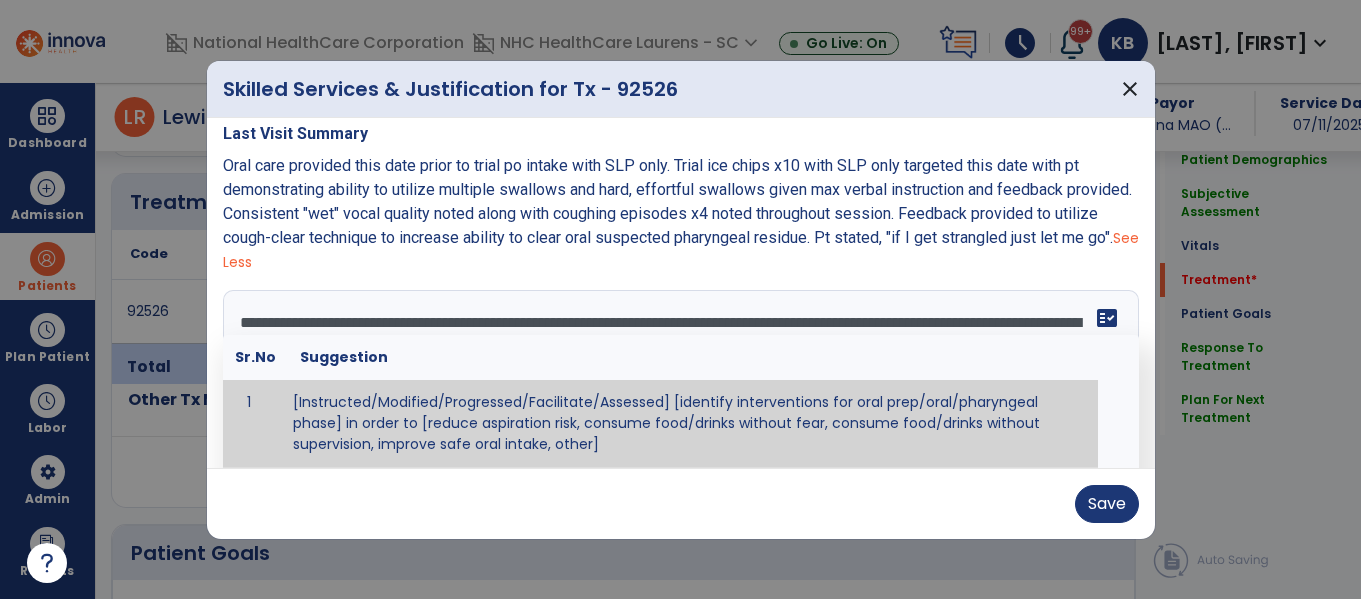 scroll, scrollTop: 16, scrollLeft: 0, axis: vertical 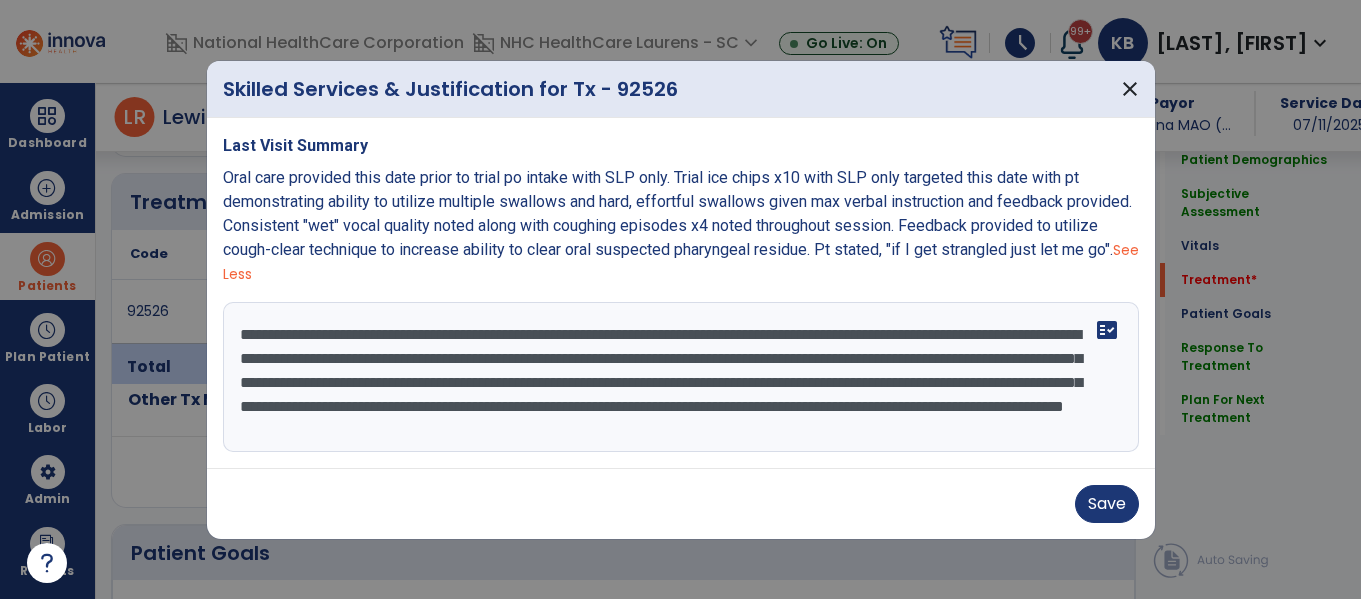click on "**********" at bounding box center [681, 377] 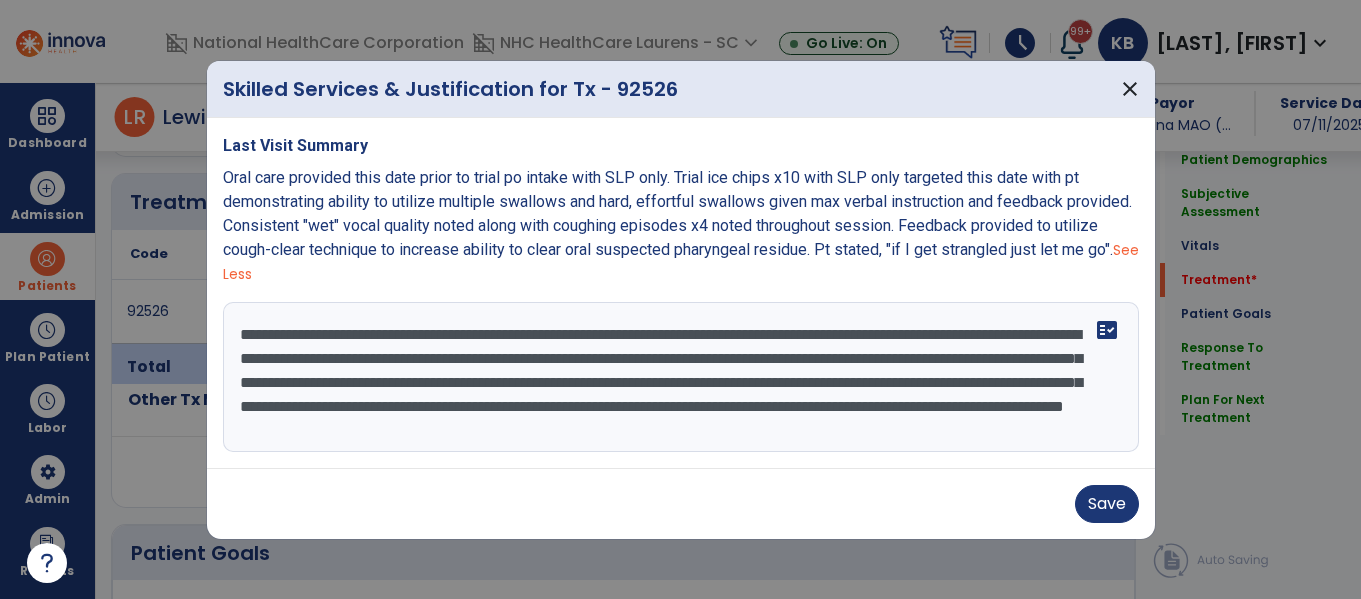 click on "**********" at bounding box center [681, 377] 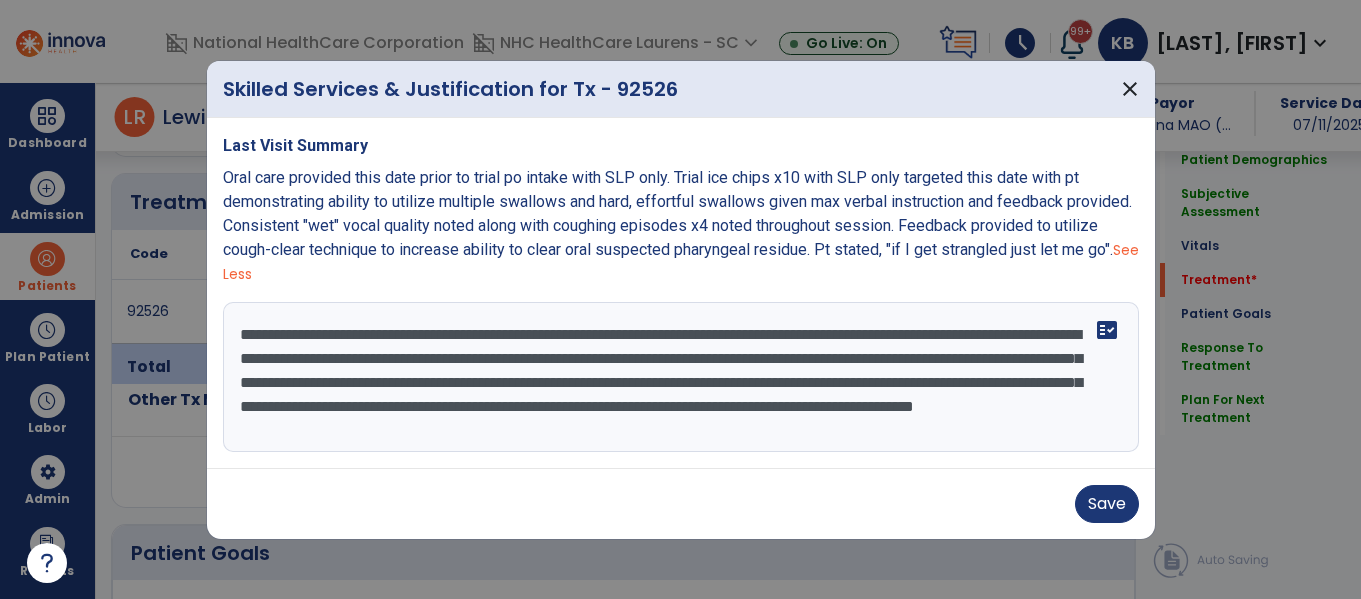 scroll, scrollTop: 0, scrollLeft: 0, axis: both 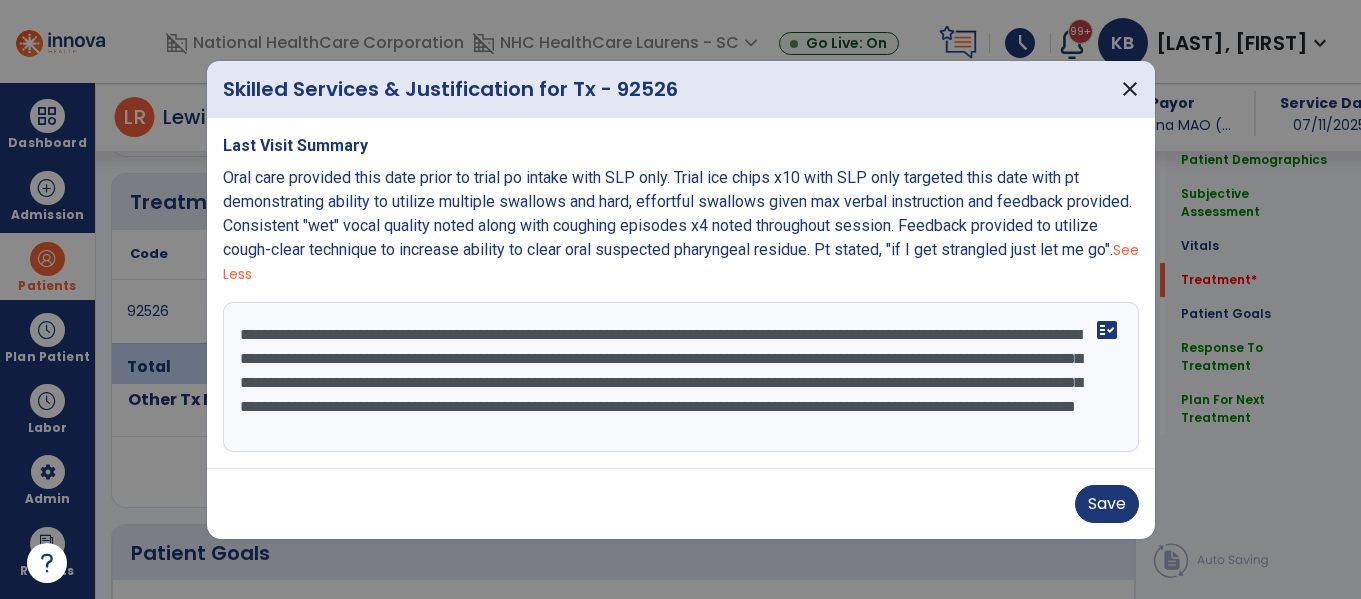 click on "**********" at bounding box center [681, 377] 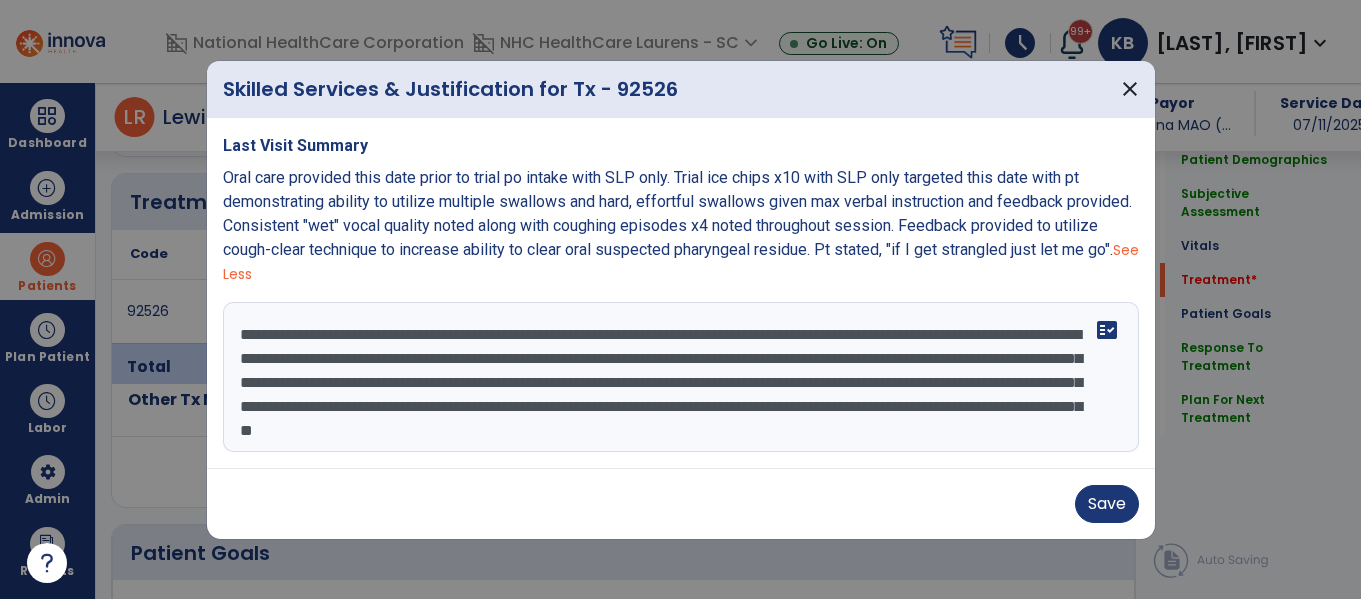 scroll, scrollTop: 16, scrollLeft: 0, axis: vertical 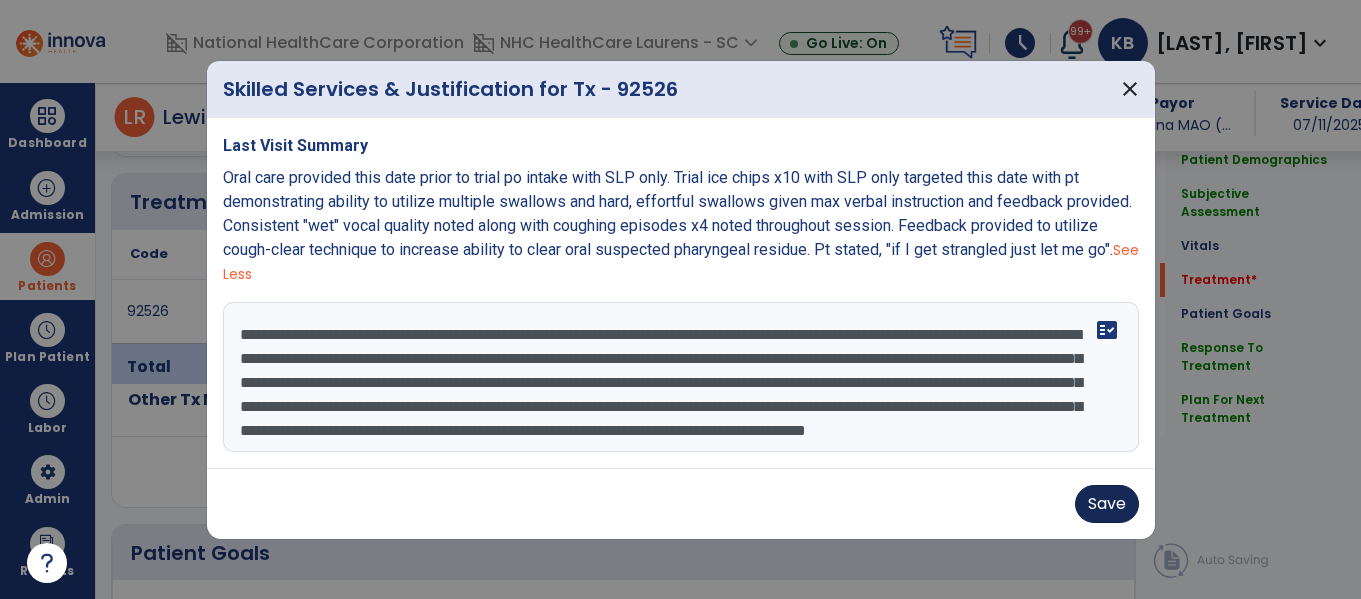 type on "**********" 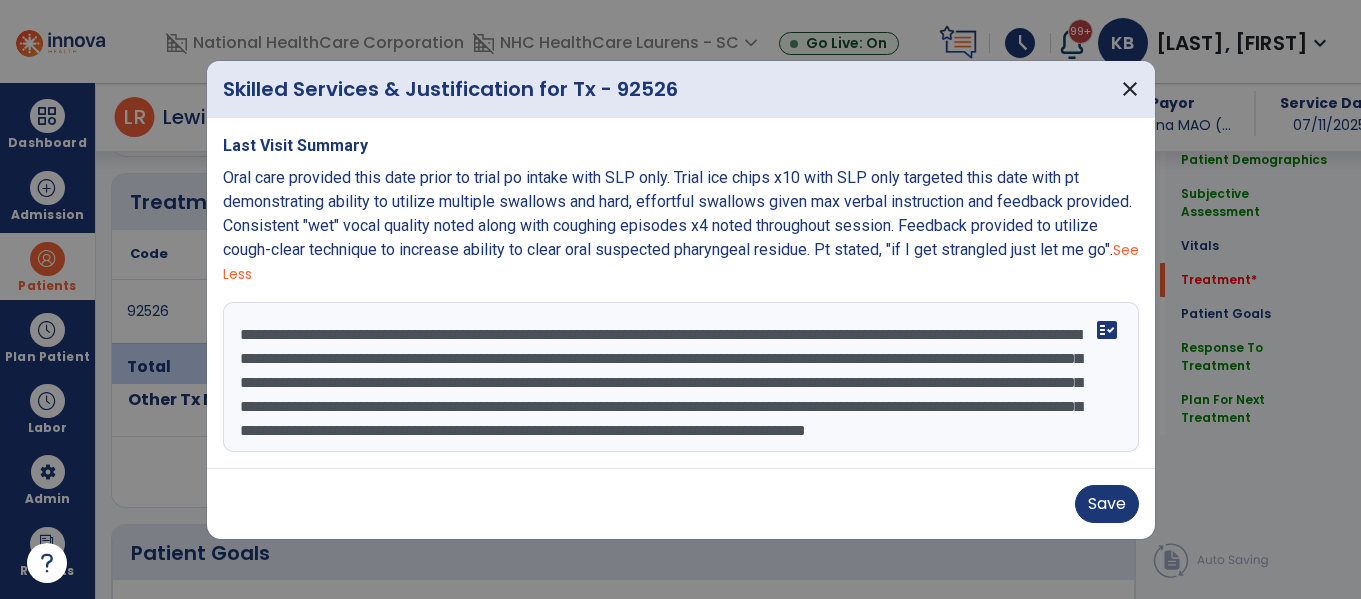 drag, startPoint x: 1097, startPoint y: 505, endPoint x: 1228, endPoint y: 469, distance: 135.85654 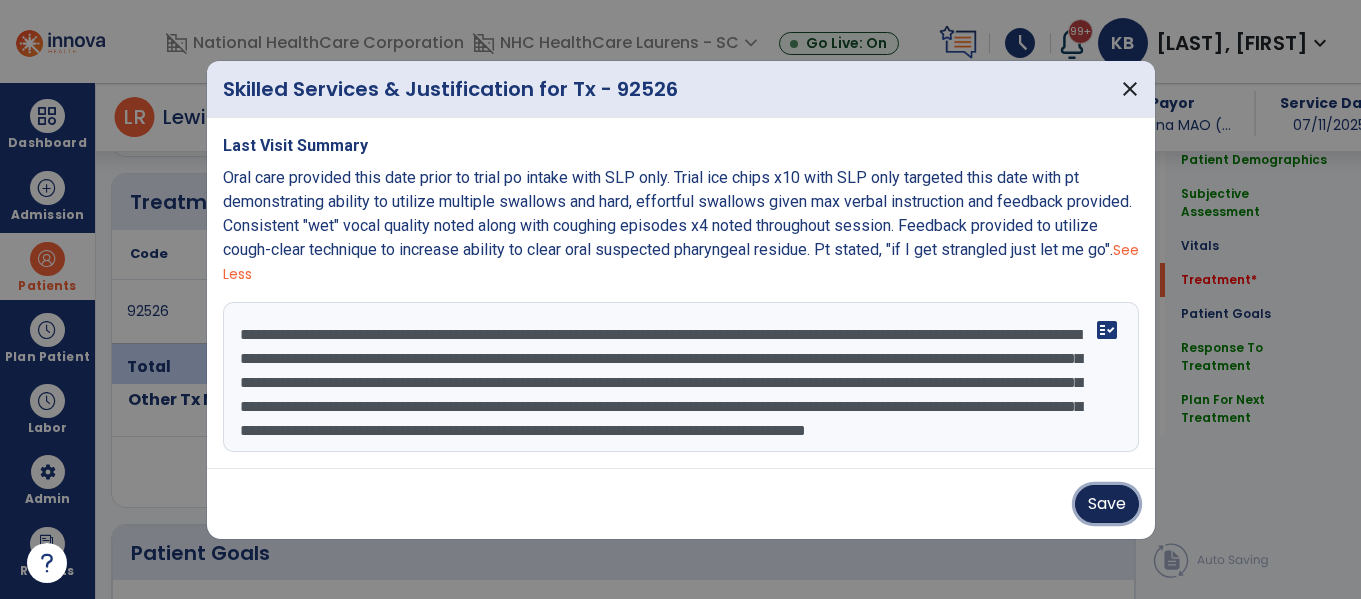 click on "Save" at bounding box center (1107, 504) 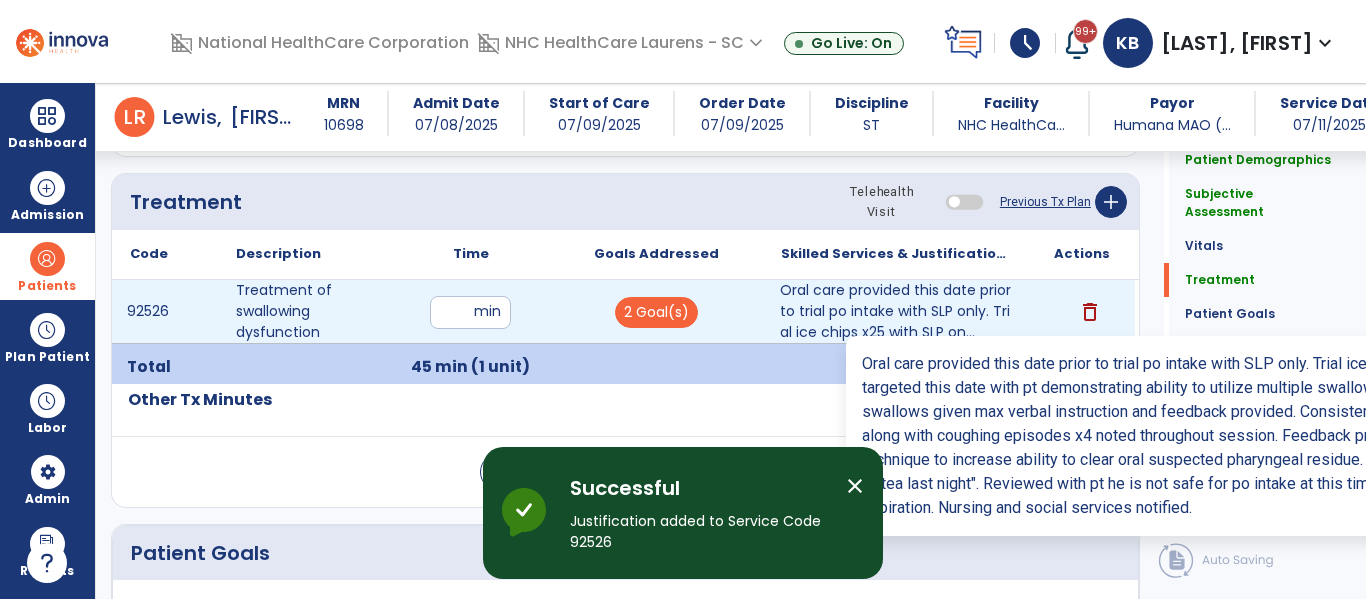 click on "Oral care provided this date prior to trial po intake with SLP only. Trial ice chips x25 with SLP on..." at bounding box center [896, 311] 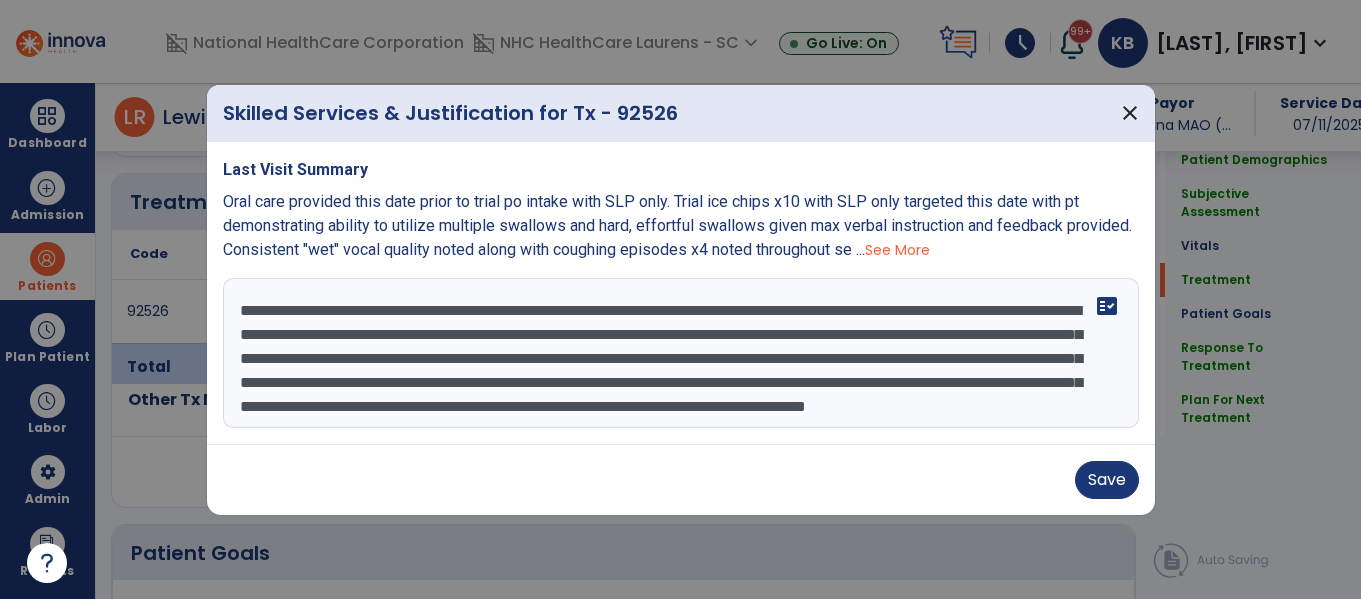 scroll, scrollTop: 1116, scrollLeft: 0, axis: vertical 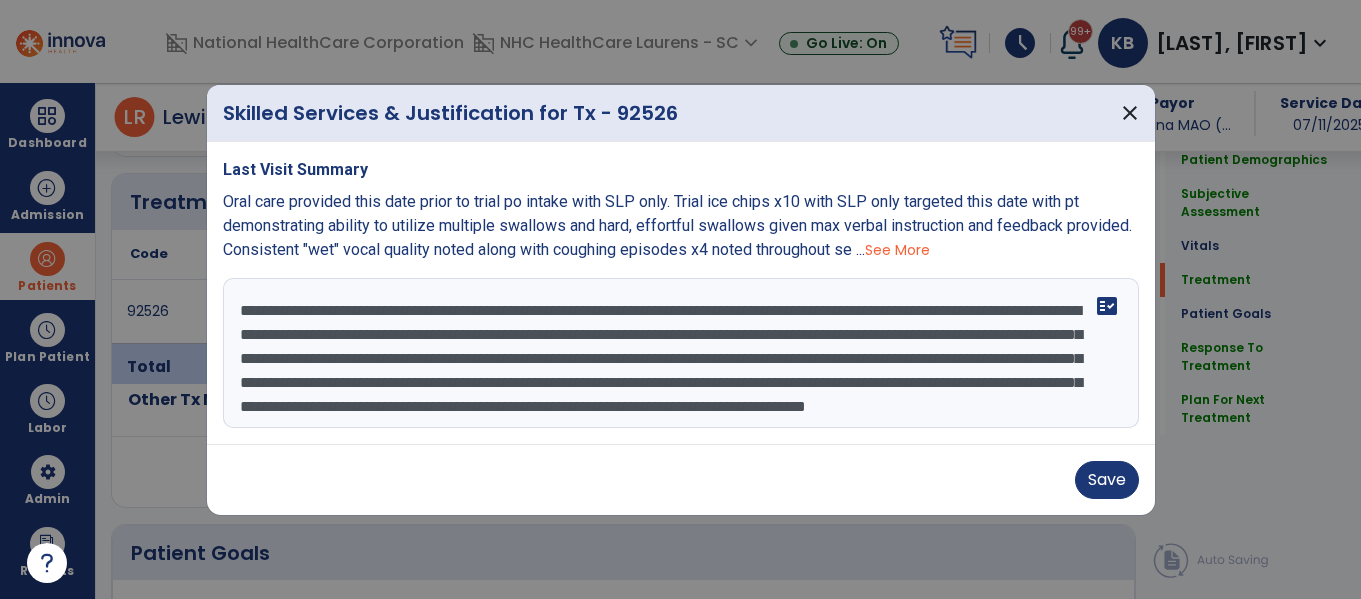 click on "Last Visit Summary Oral care provided this date prior to trial po intake with SLP only. Trial ice chips x10 with SLP only targeted this date with pt demonstrating ability to utilize multiple swallows and hard, effortful swallows given max verbal instruction and feedback provided. Consistent "wet" vocal quality noted along with coughing episodes x4 noted throughout se ...  See More   fact_check" at bounding box center (681, 293) 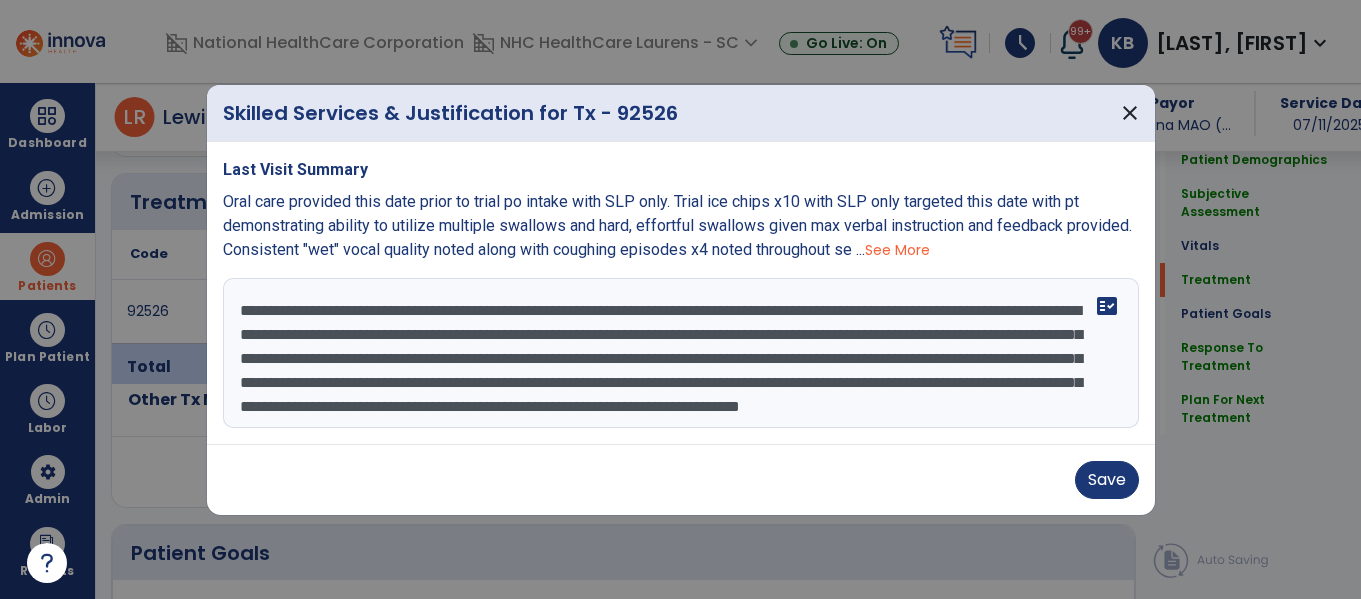 scroll, scrollTop: 24, scrollLeft: 0, axis: vertical 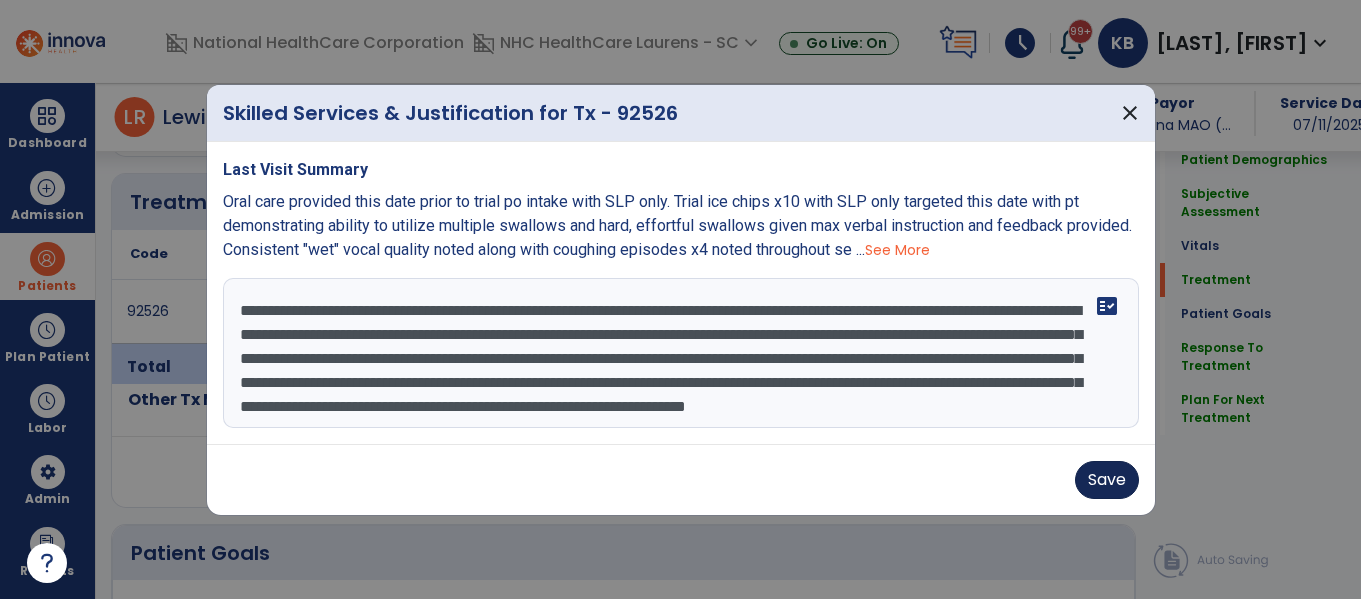 type on "**********" 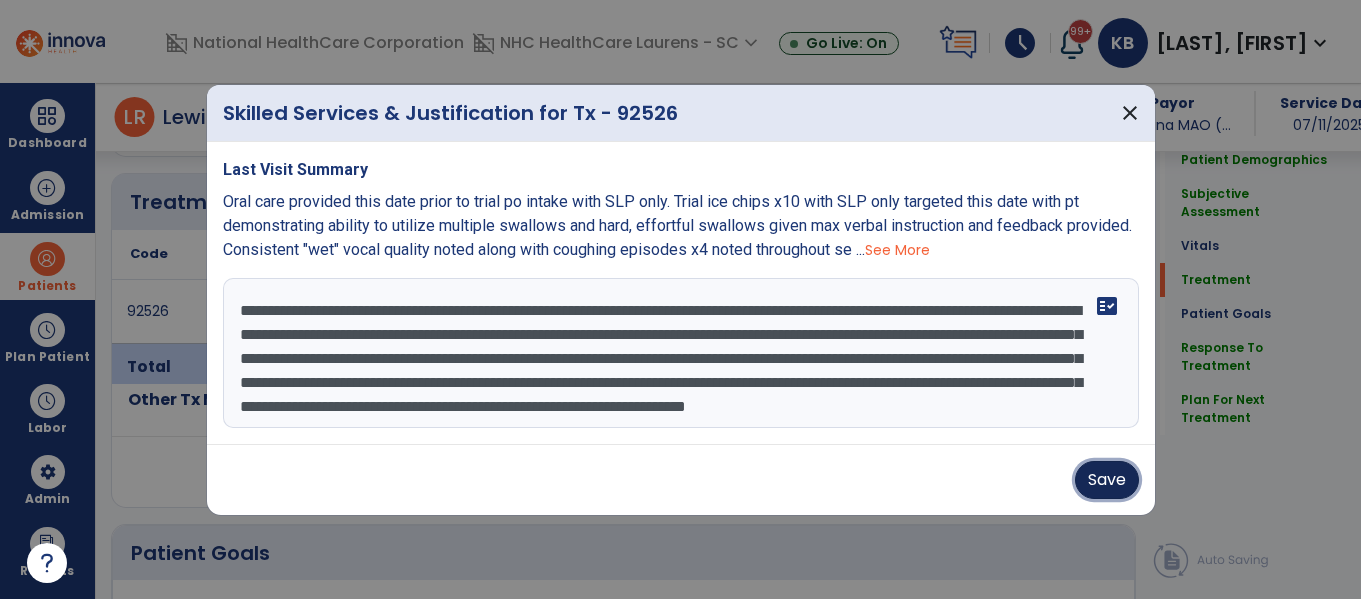 click on "Save" at bounding box center [1107, 480] 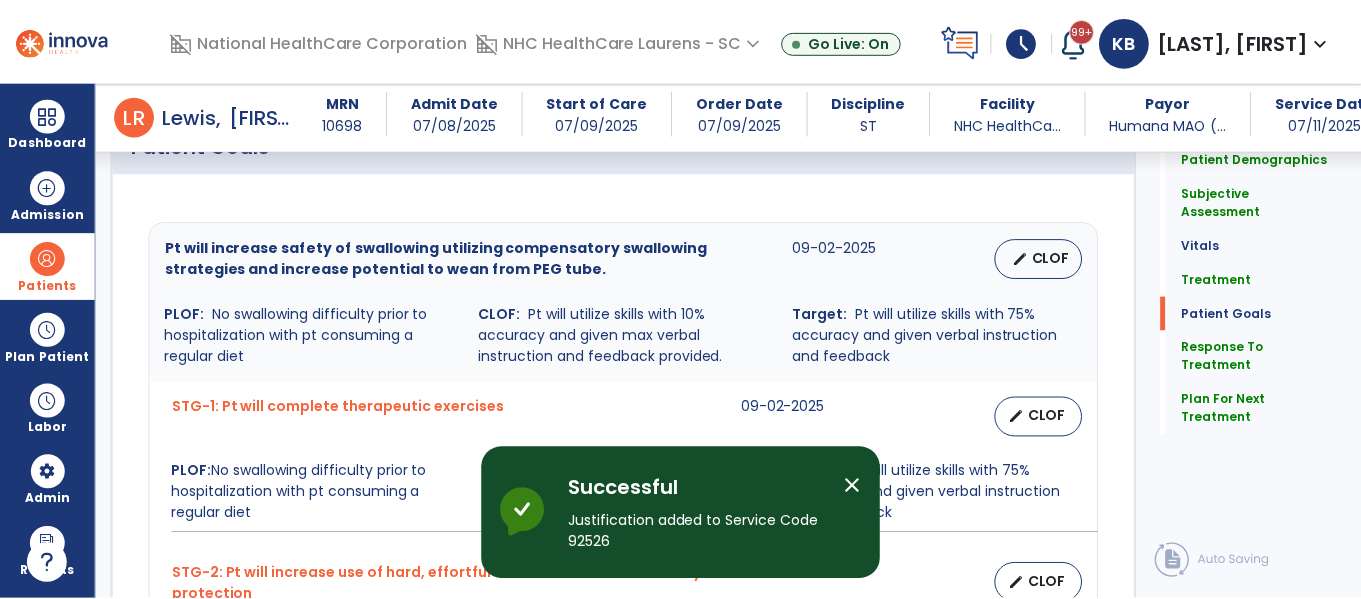 scroll, scrollTop: 1529, scrollLeft: 0, axis: vertical 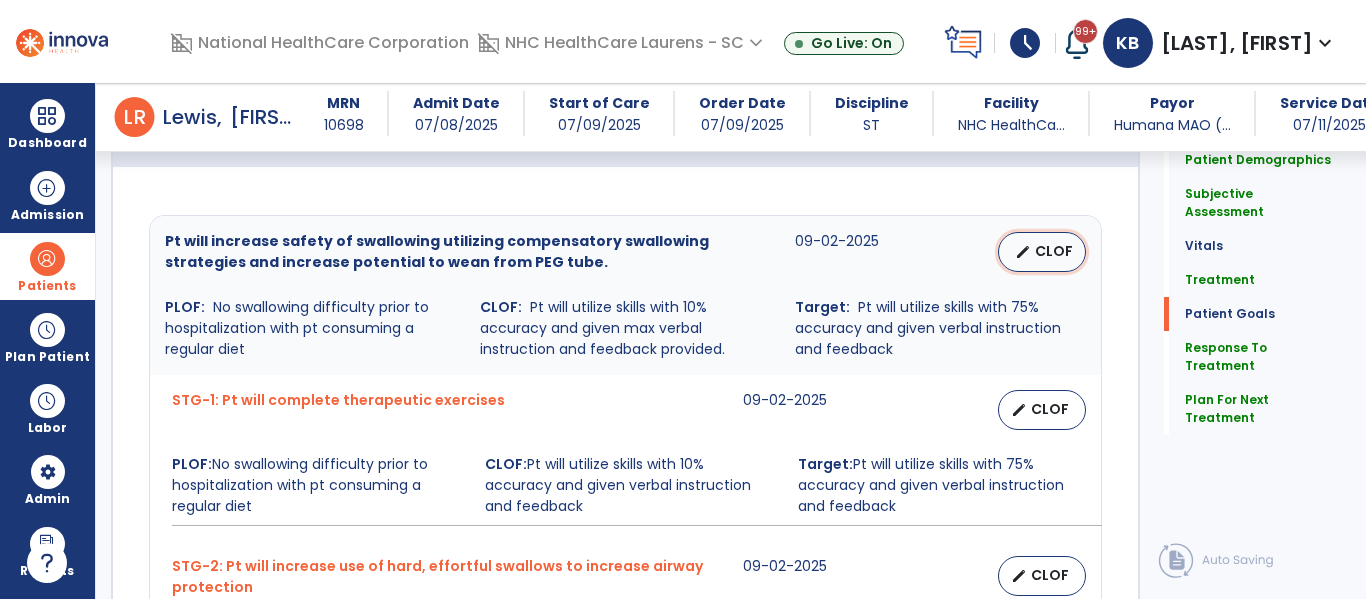 click on "edit   CLOF" at bounding box center [1042, 252] 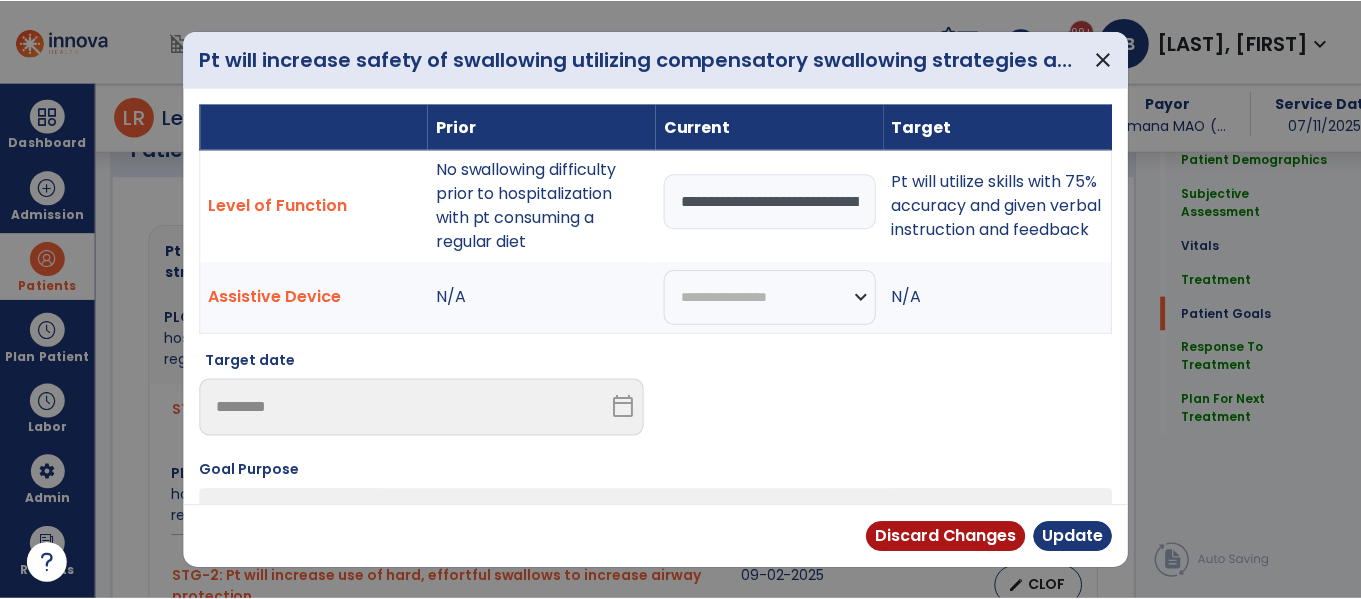 scroll, scrollTop: 1529, scrollLeft: 0, axis: vertical 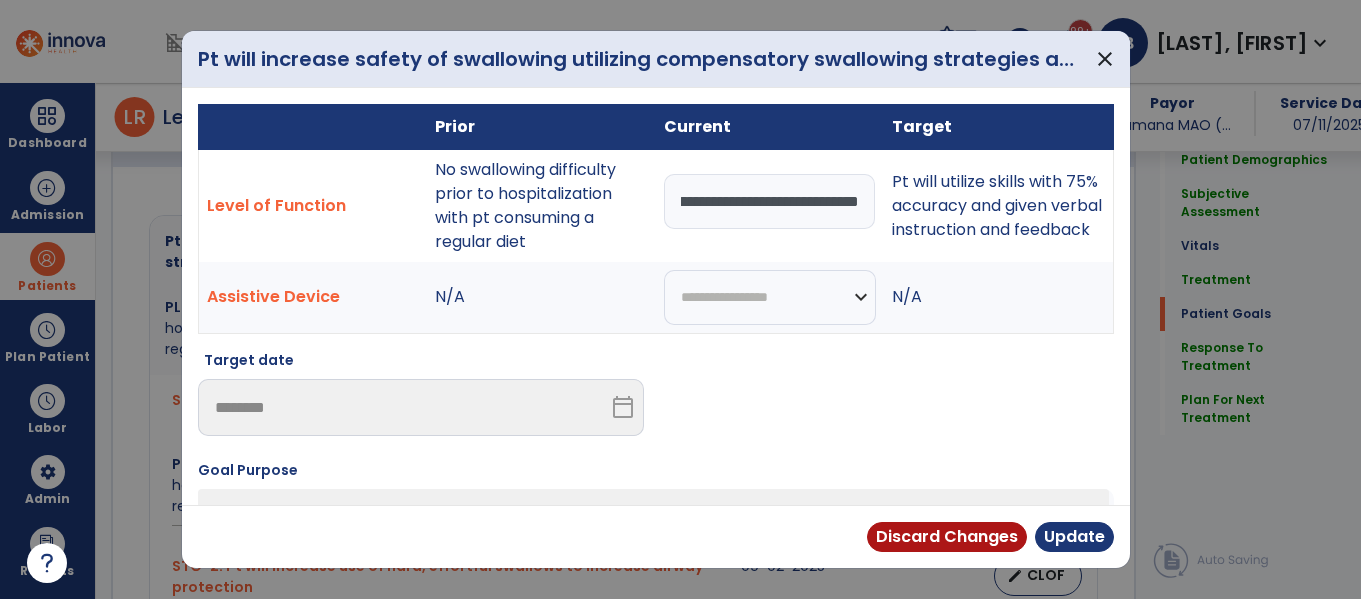 drag, startPoint x: 667, startPoint y: 192, endPoint x: 1365, endPoint y: 234, distance: 699.26245 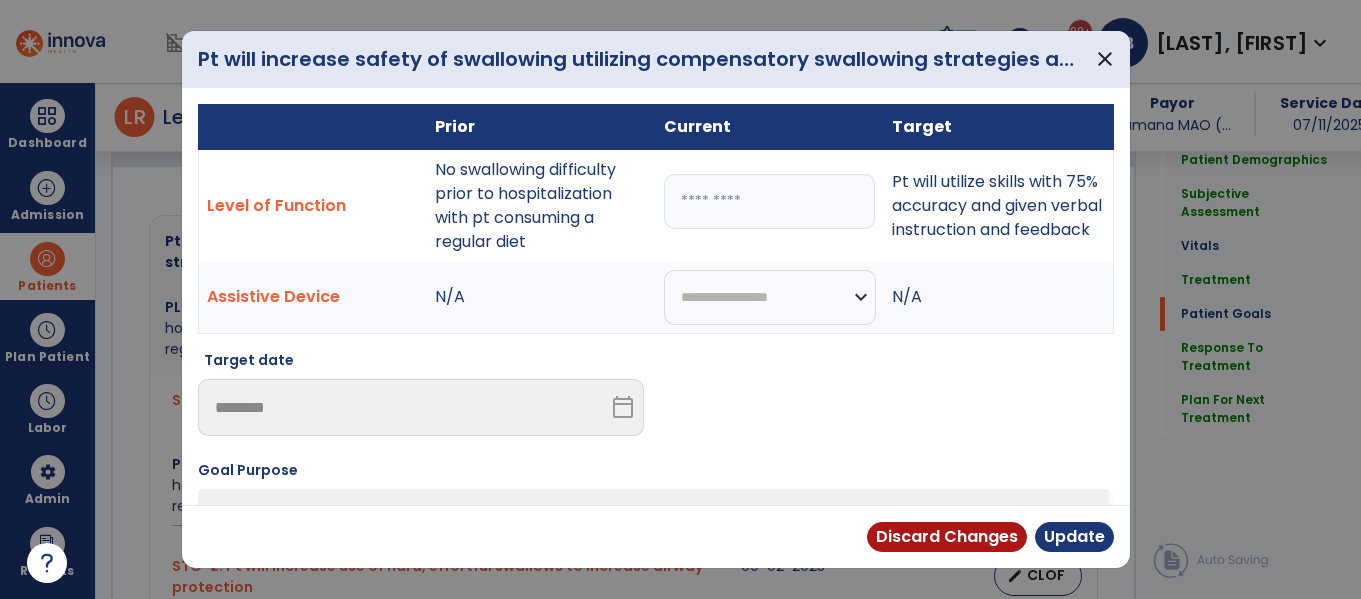 scroll, scrollTop: 0, scrollLeft: 0, axis: both 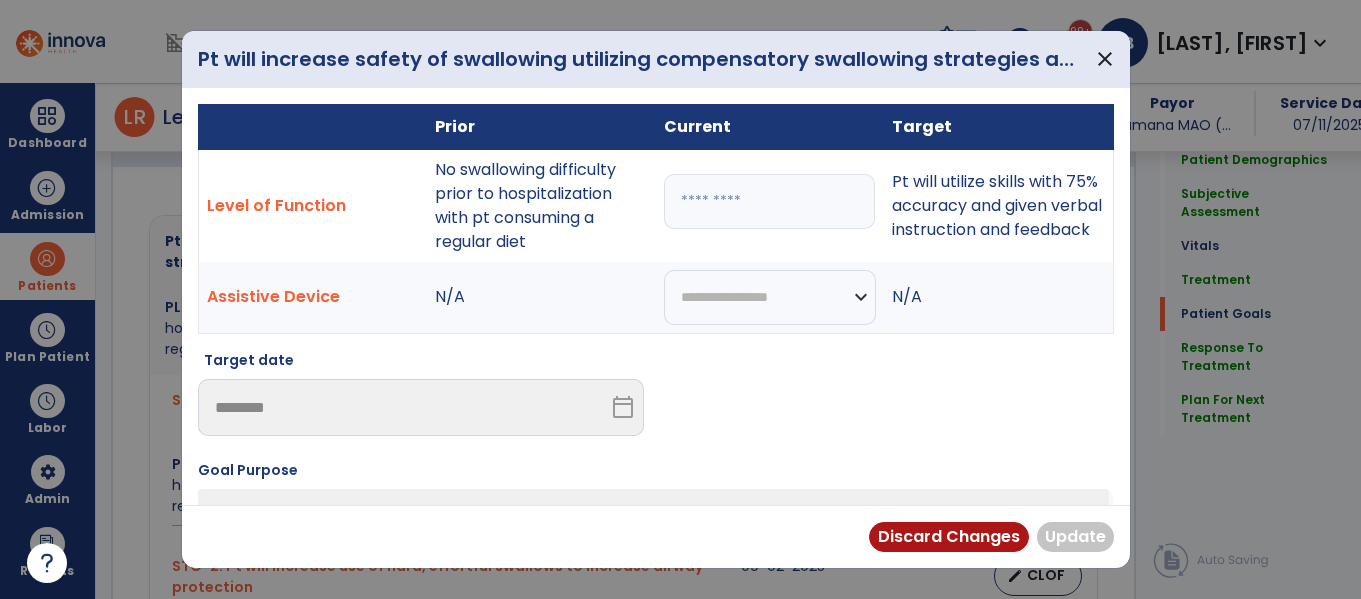 paste on "**********" 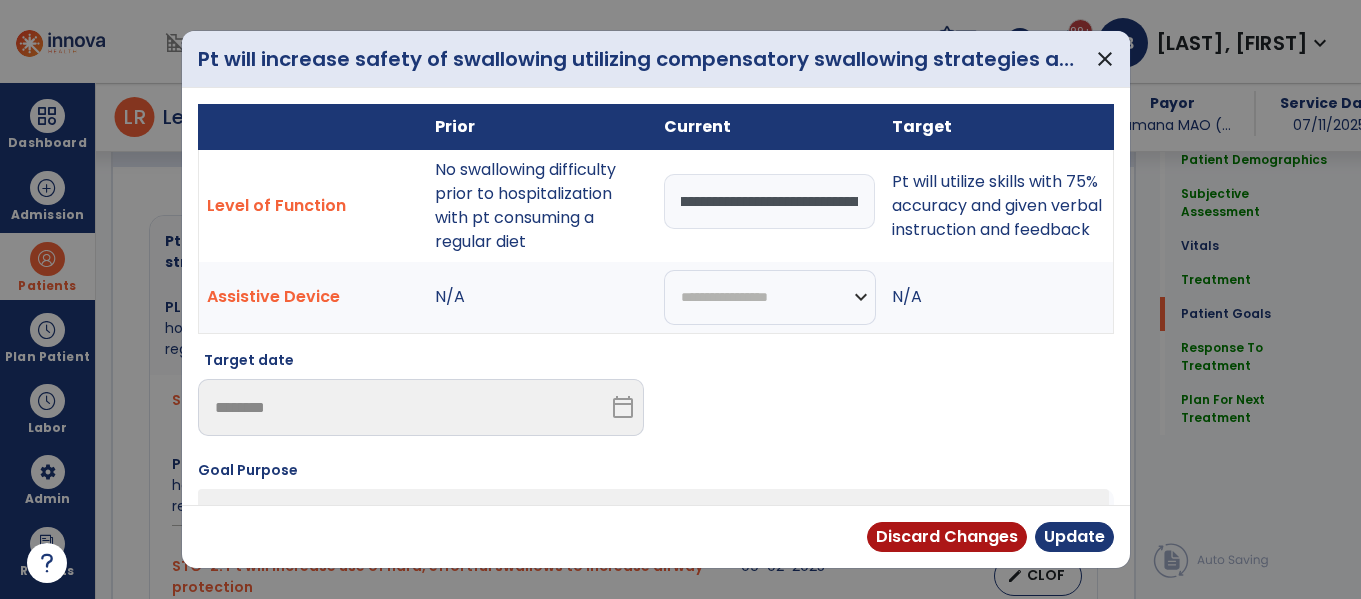 scroll, scrollTop: 0, scrollLeft: 0, axis: both 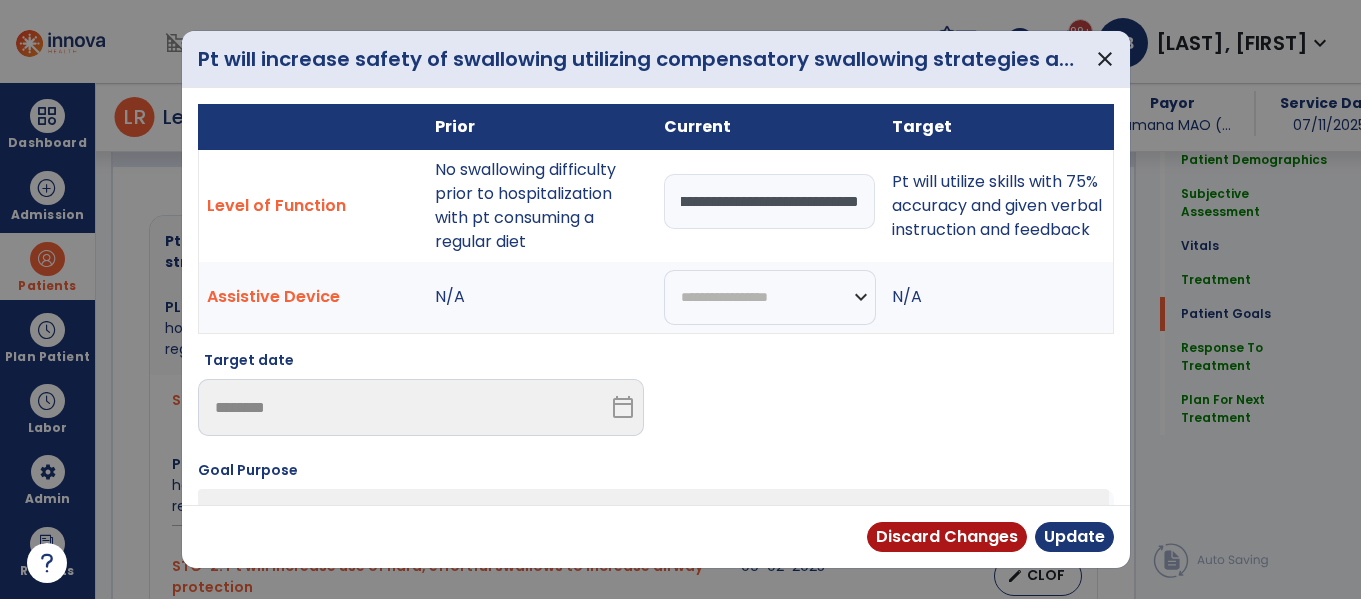 drag, startPoint x: 675, startPoint y: 205, endPoint x: 1365, endPoint y: 202, distance: 690.00653 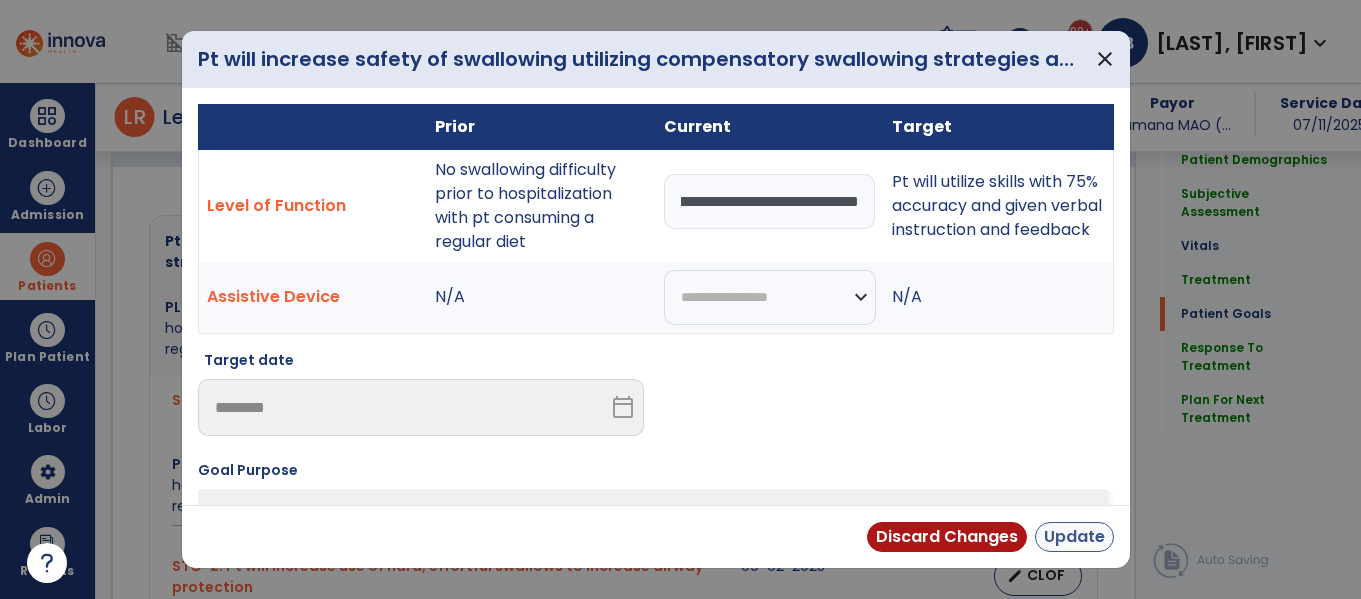 type on "**********" 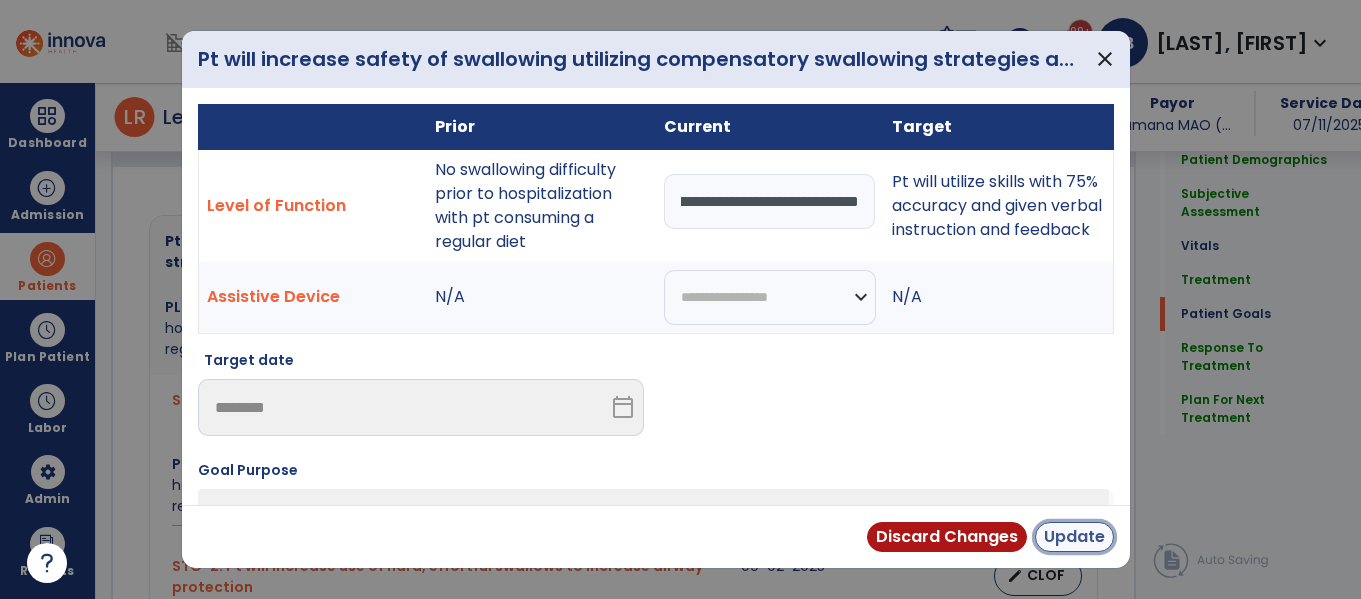 scroll, scrollTop: 0, scrollLeft: 0, axis: both 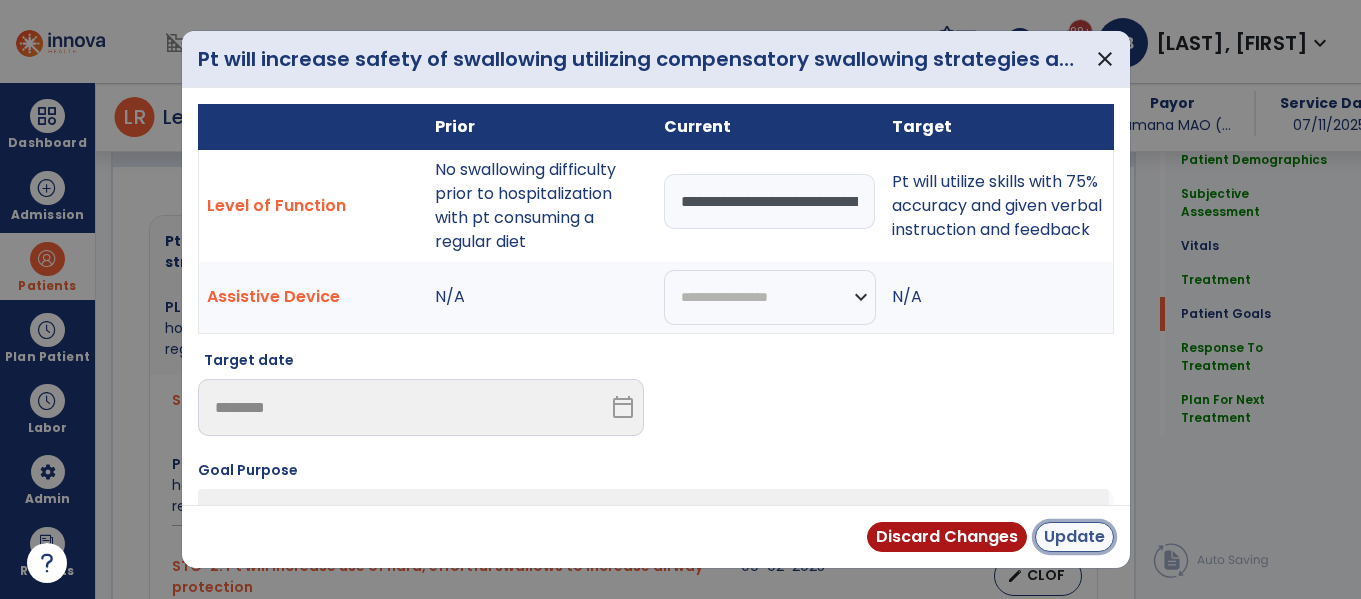 click on "Update" at bounding box center [1074, 537] 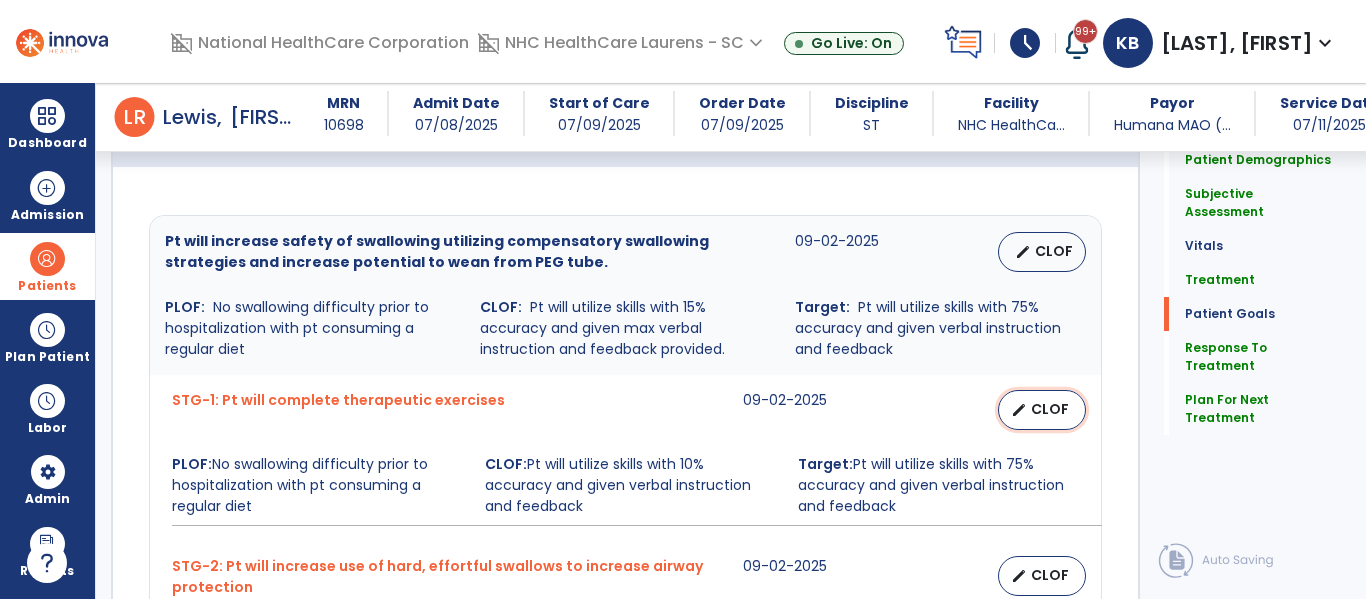 click on "edit   CLOF" at bounding box center (1042, 410) 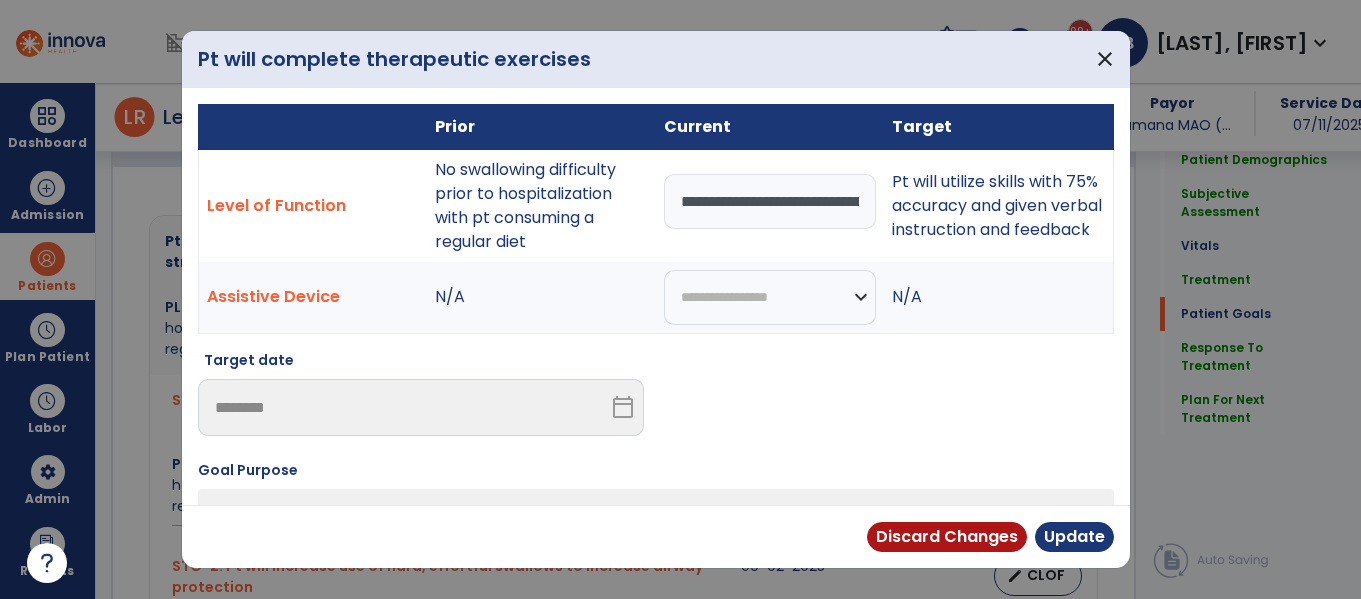 scroll, scrollTop: 1529, scrollLeft: 0, axis: vertical 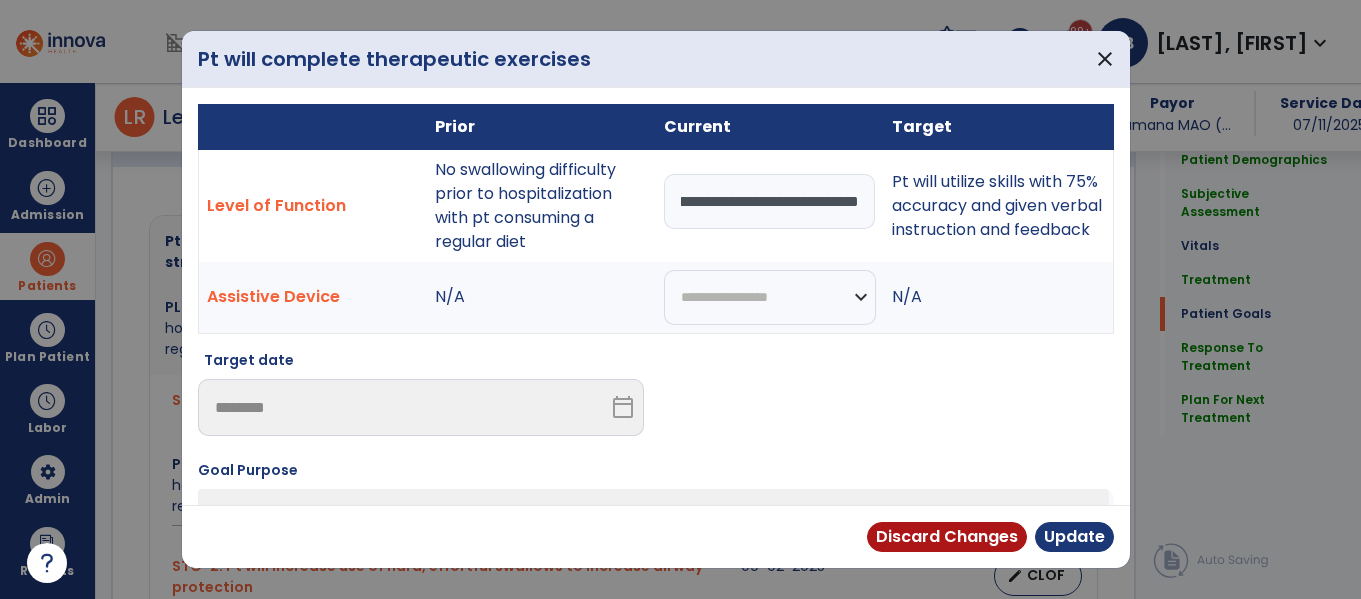 drag, startPoint x: 672, startPoint y: 208, endPoint x: 1365, endPoint y: 141, distance: 696.23126 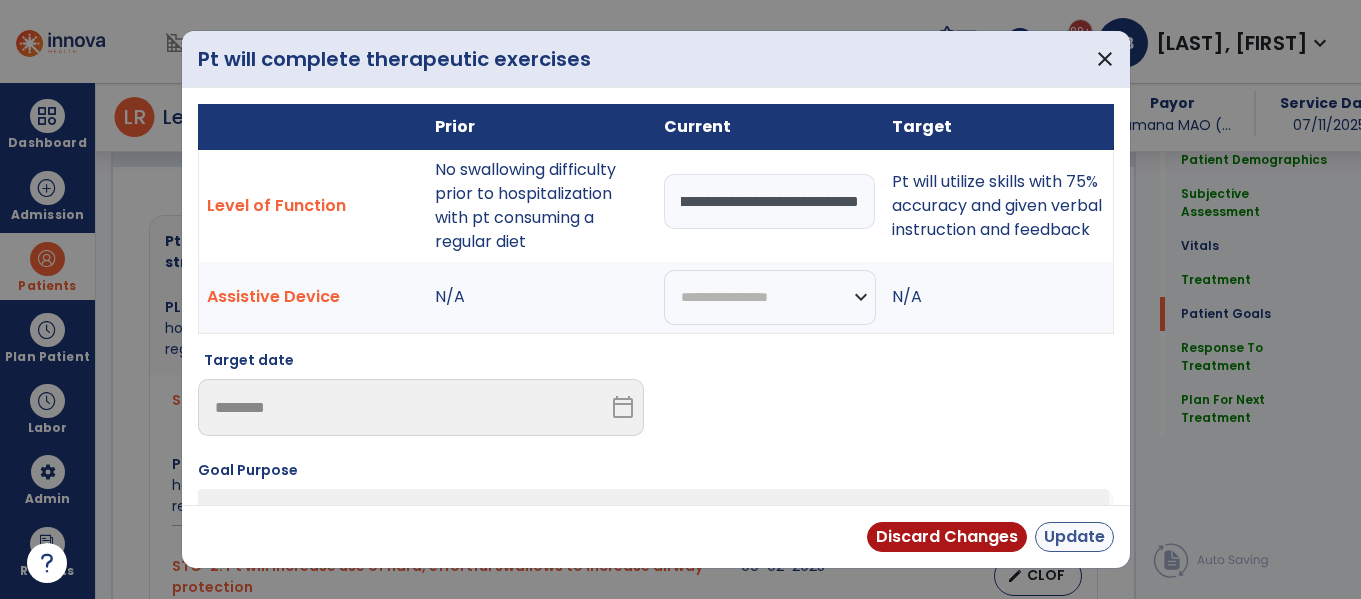 type on "**********" 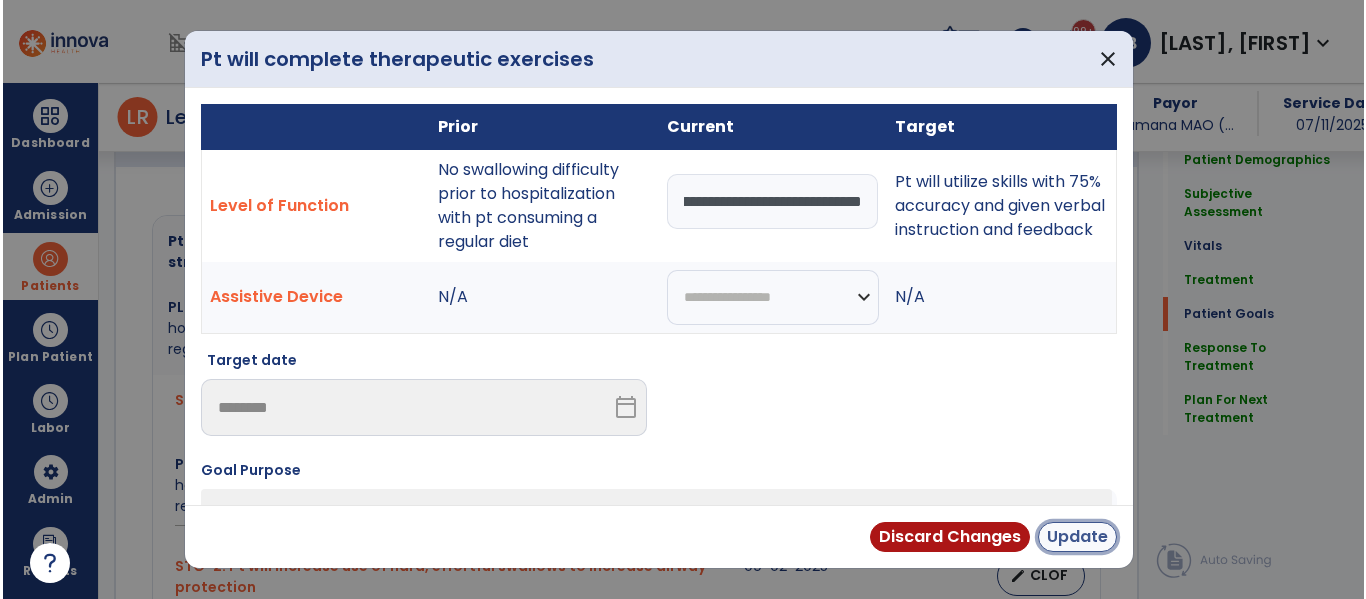 scroll, scrollTop: 0, scrollLeft: 0, axis: both 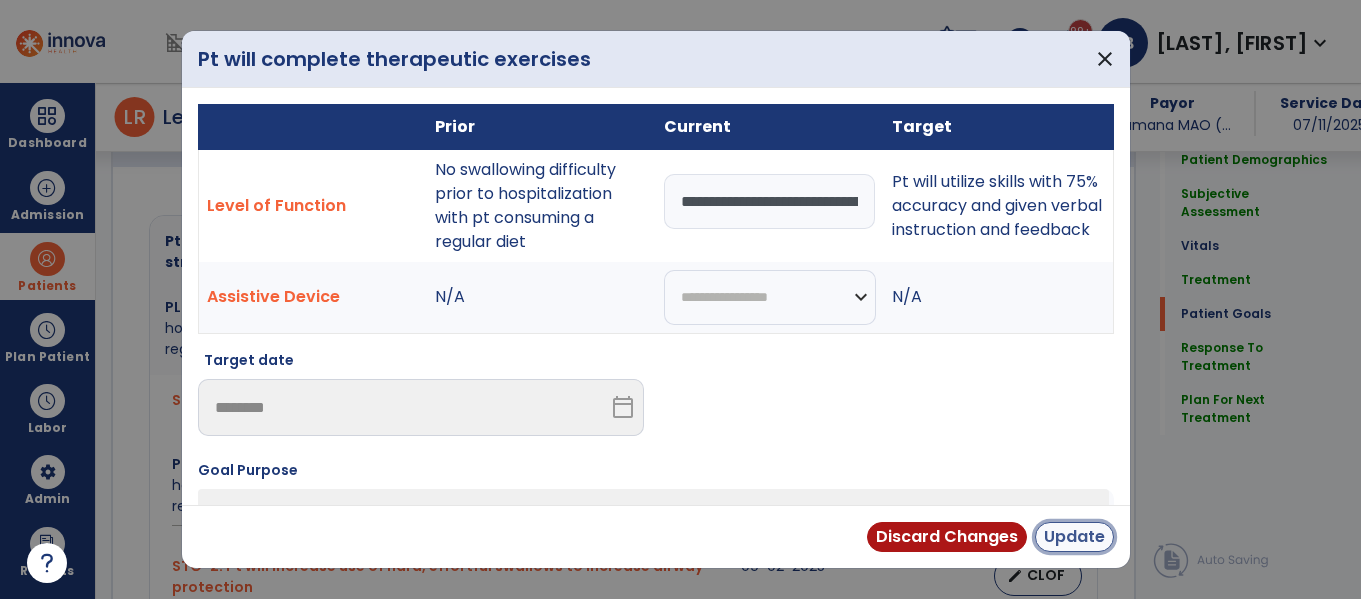 click on "Update" at bounding box center (1074, 537) 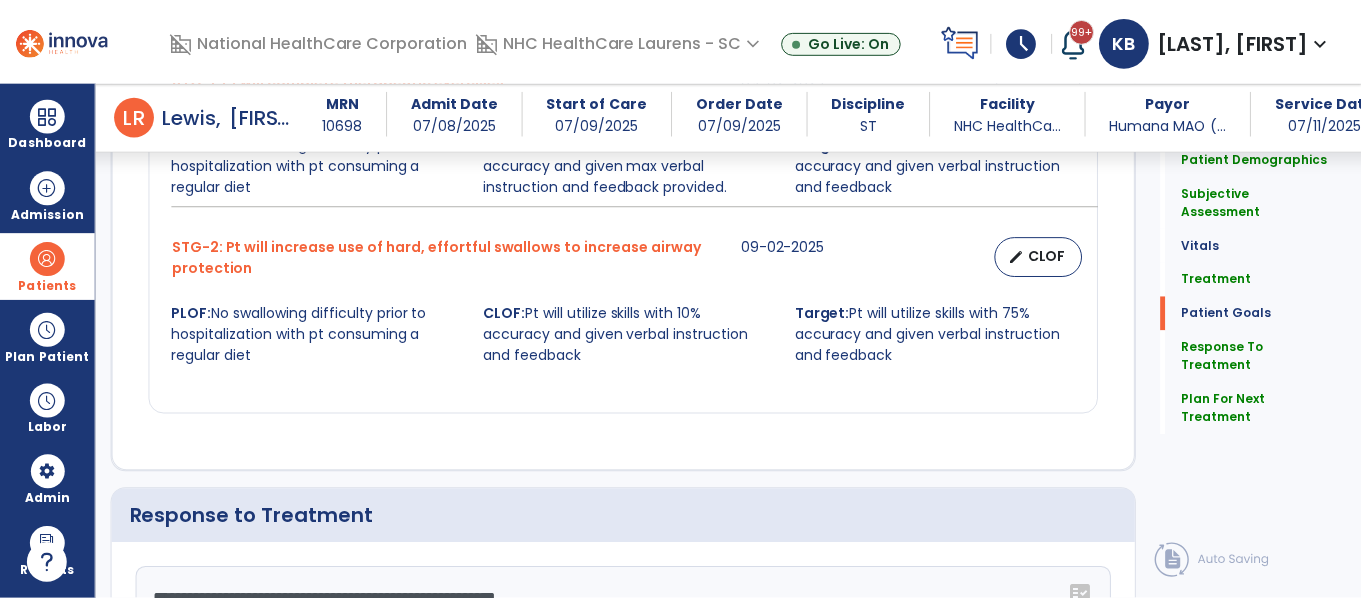 scroll, scrollTop: 1864, scrollLeft: 0, axis: vertical 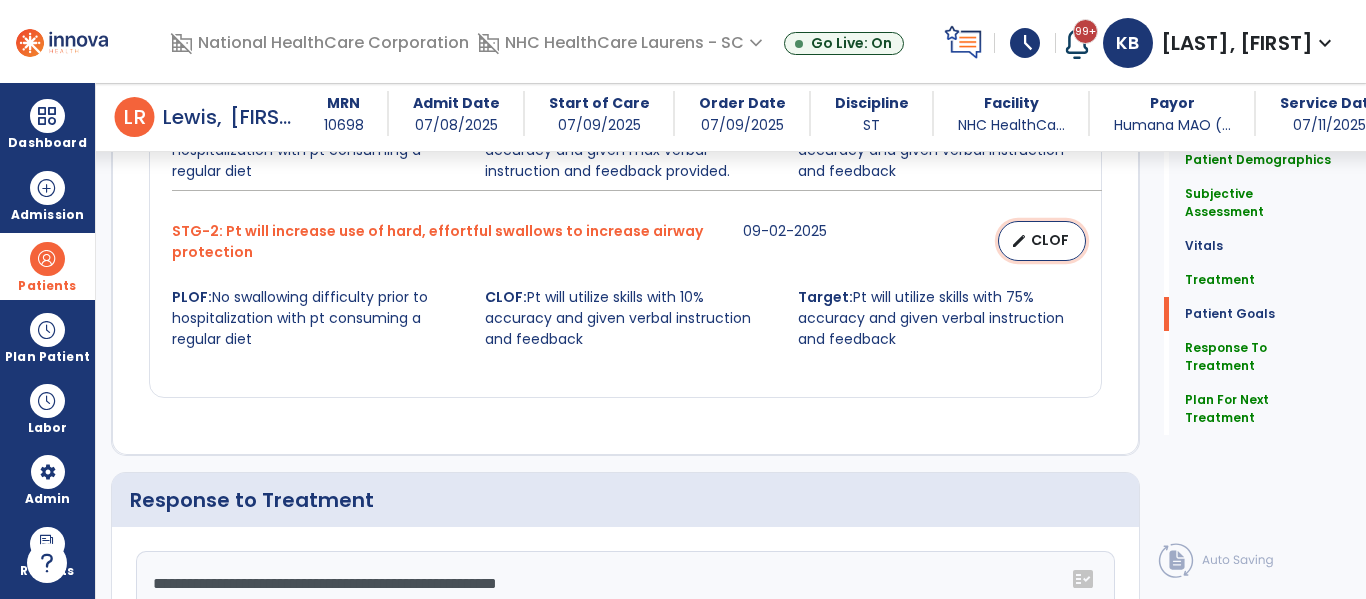 click on "edit" at bounding box center (1019, 241) 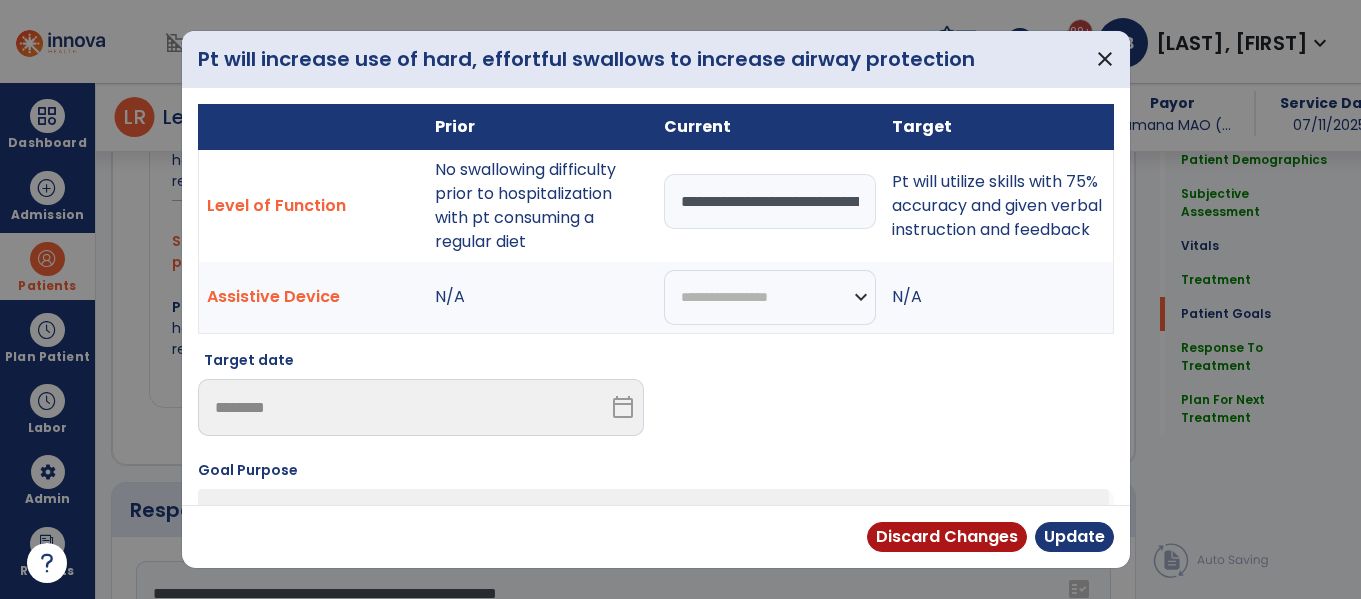 scroll, scrollTop: 1864, scrollLeft: 0, axis: vertical 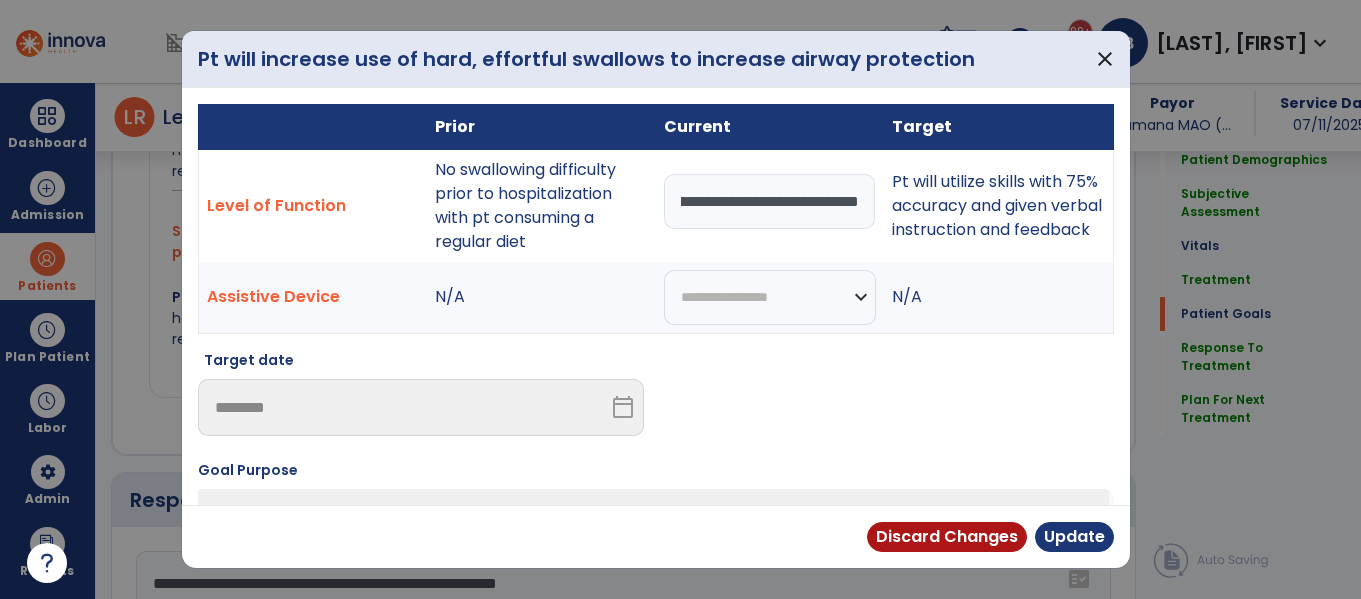 drag, startPoint x: 667, startPoint y: 201, endPoint x: 1365, endPoint y: 241, distance: 699.1452 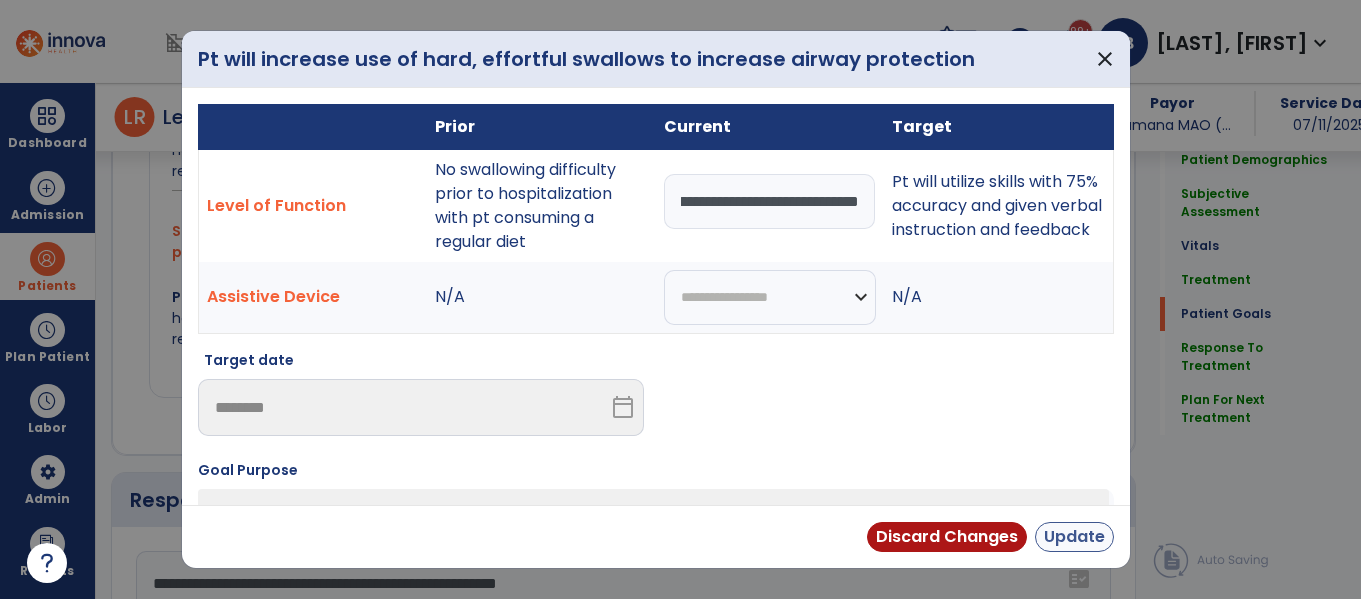 type on "**********" 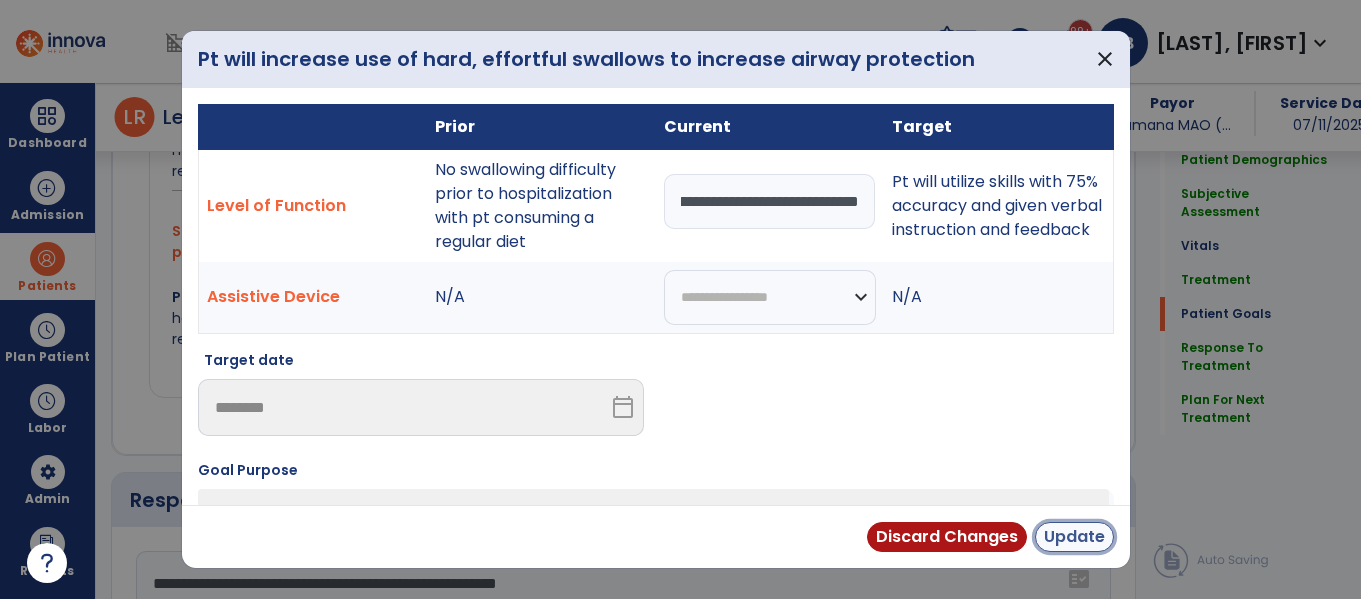 scroll, scrollTop: 0, scrollLeft: 0, axis: both 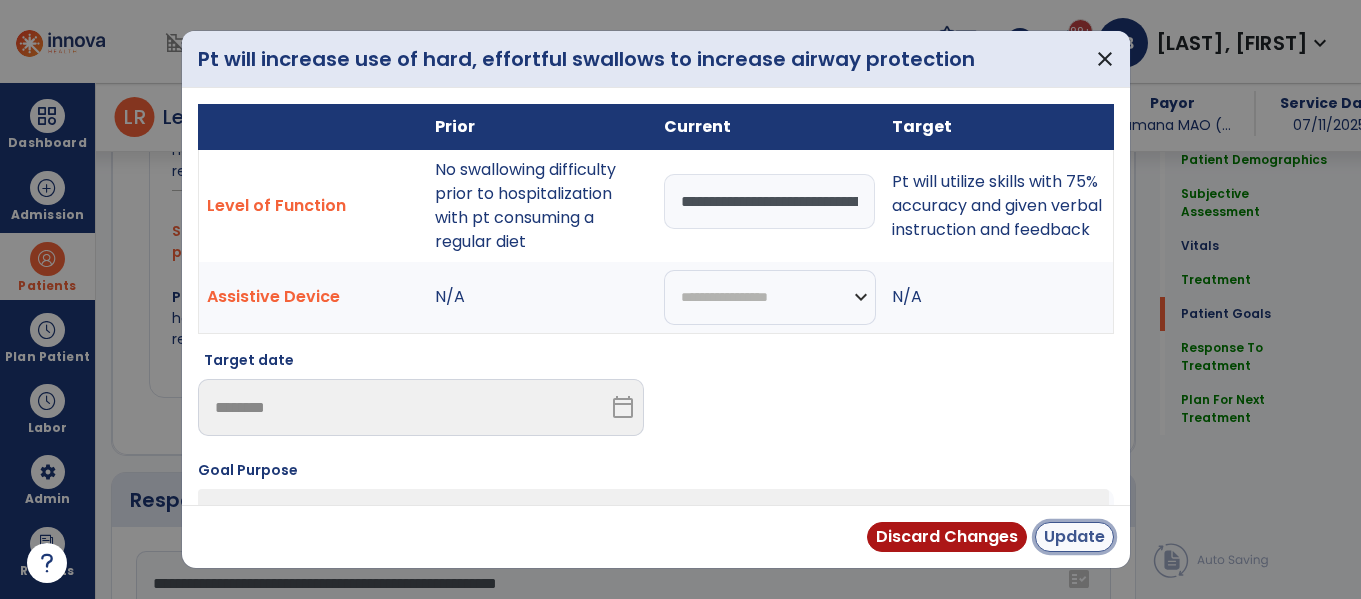 click on "Update" at bounding box center [1074, 537] 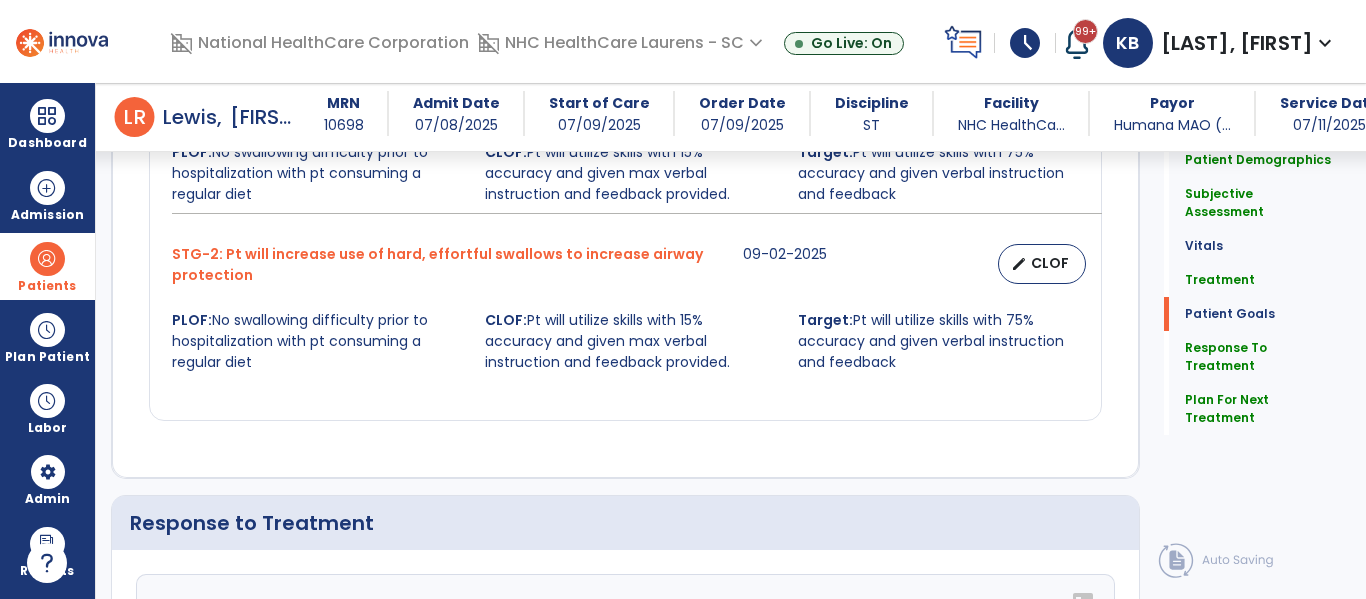 scroll, scrollTop: 1864, scrollLeft: 0, axis: vertical 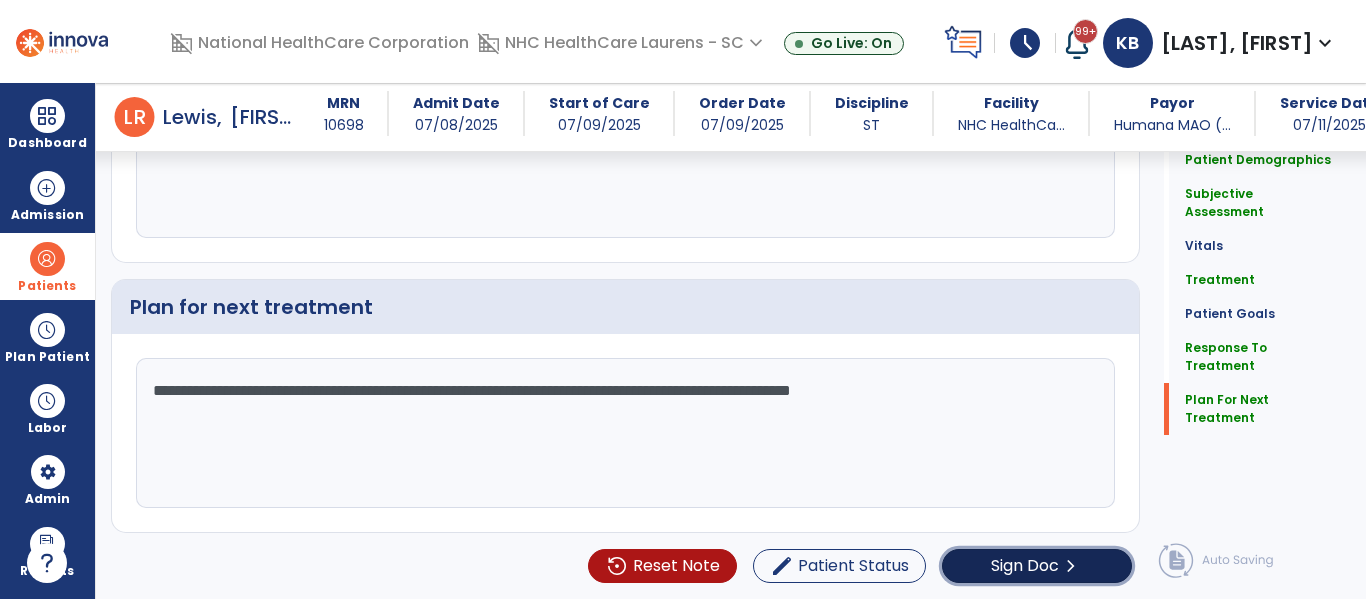 click on "Sign Doc  chevron_right" 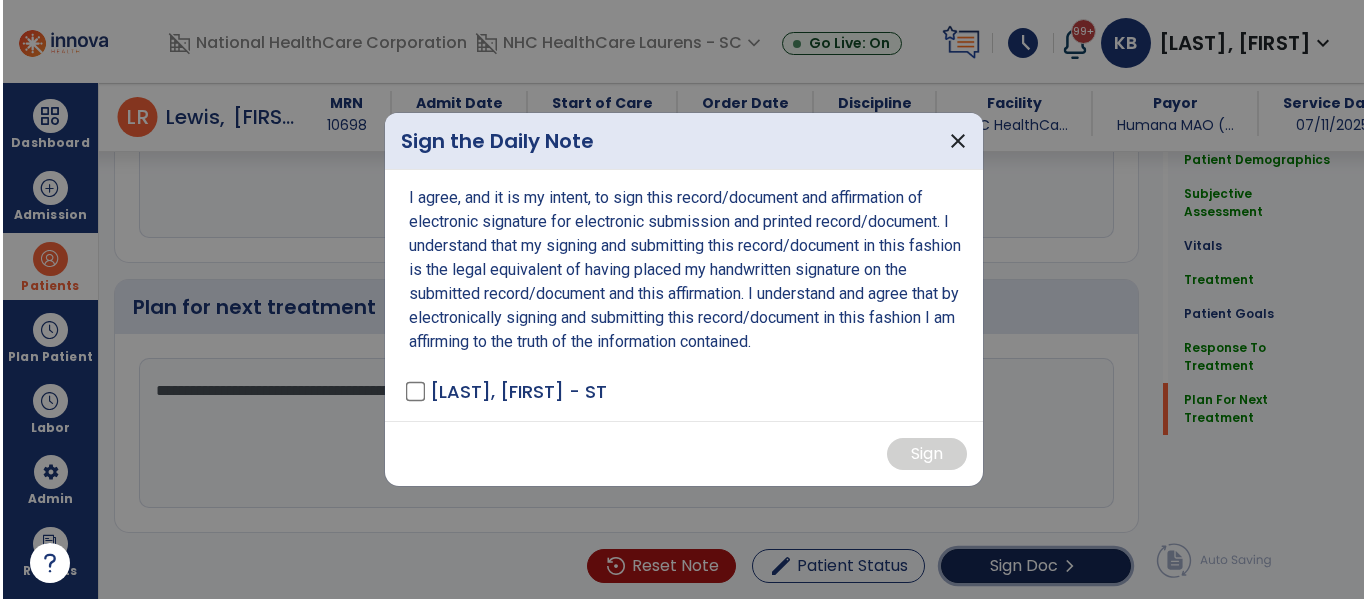 scroll, scrollTop: 2328, scrollLeft: 0, axis: vertical 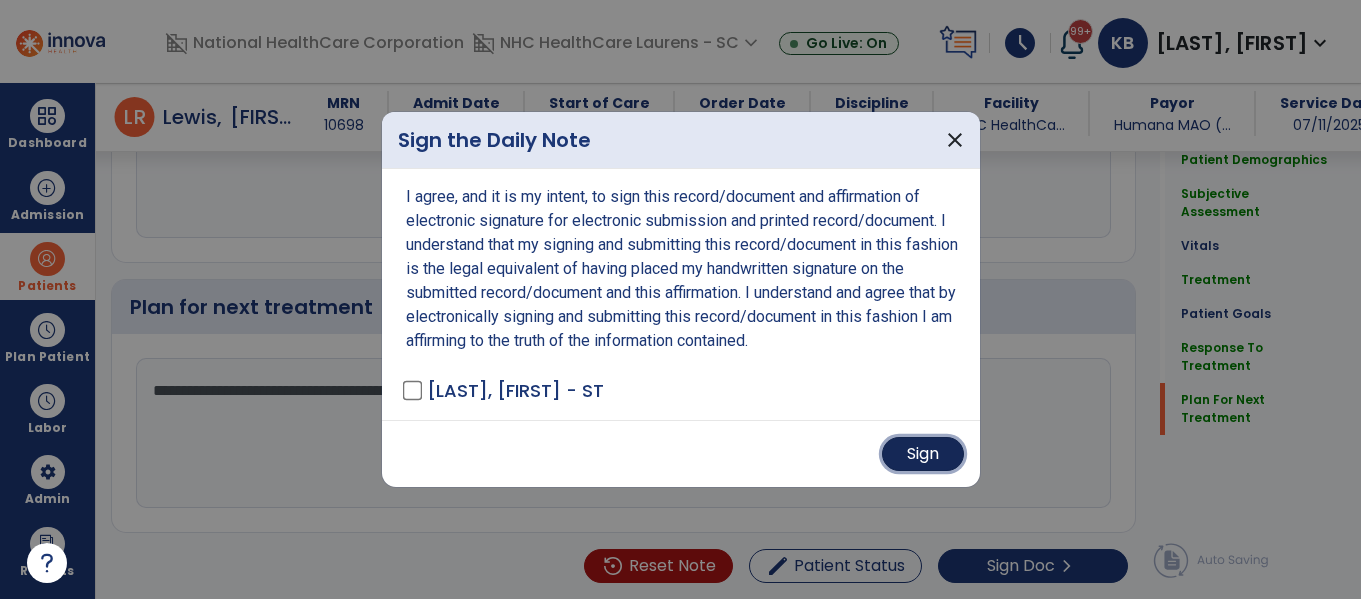 click on "Sign" at bounding box center [923, 454] 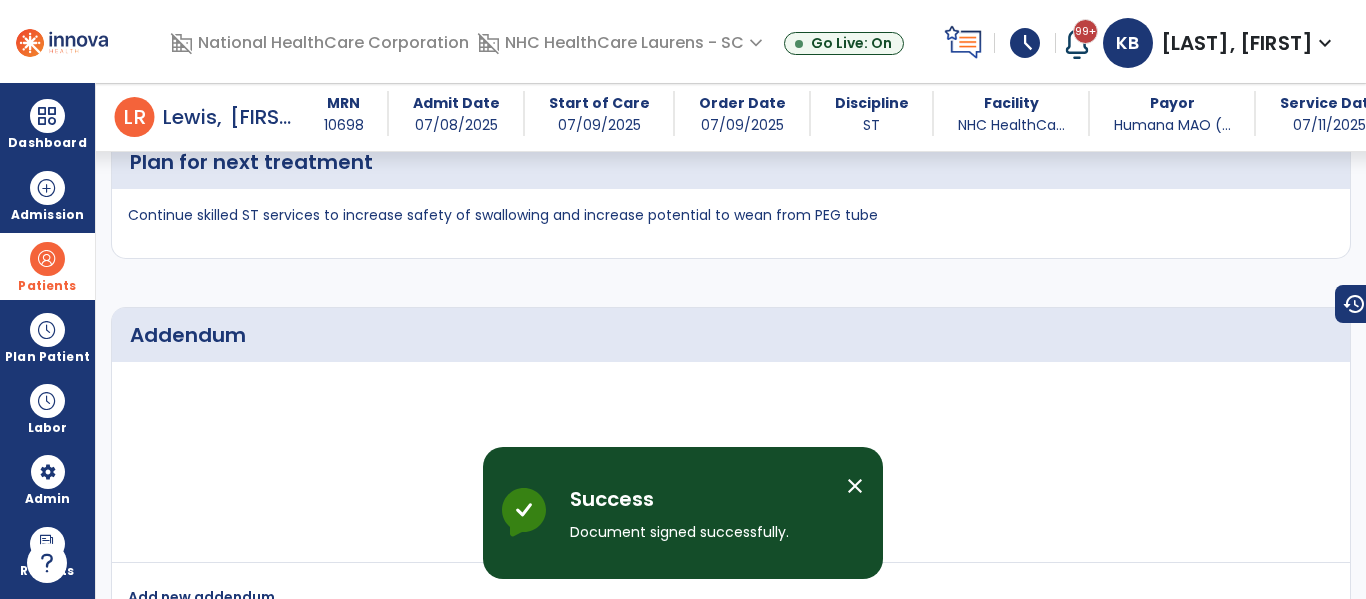 scroll, scrollTop: 3423, scrollLeft: 0, axis: vertical 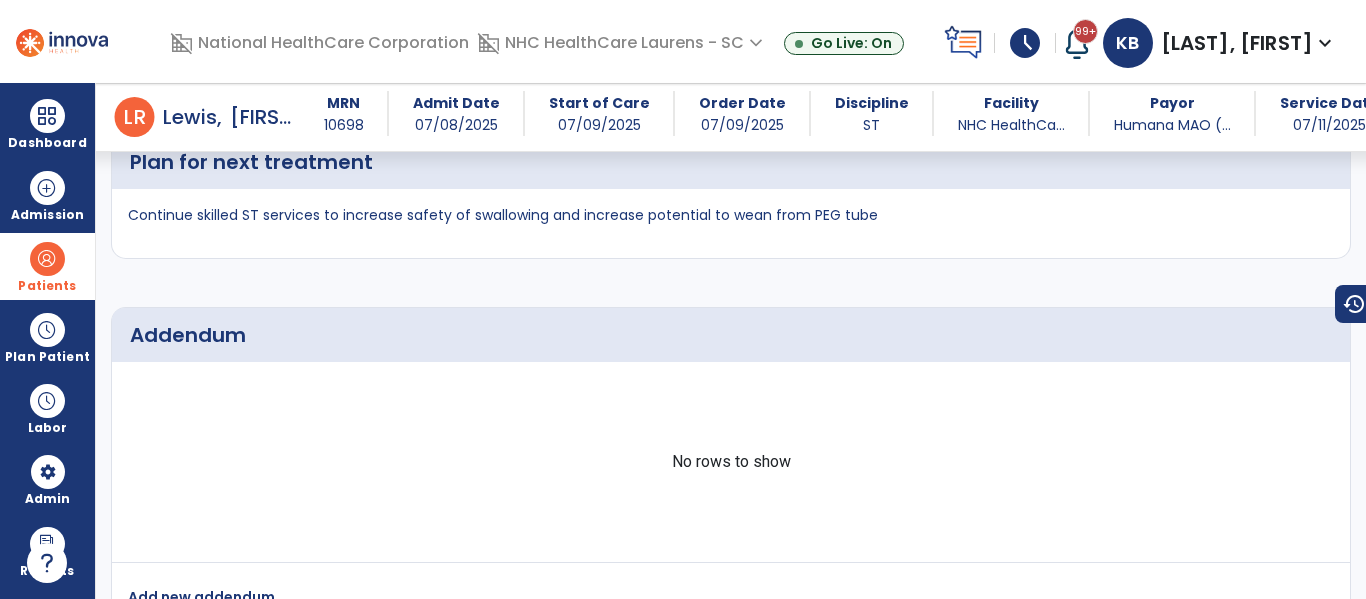 click on "Patients" at bounding box center (47, 286) 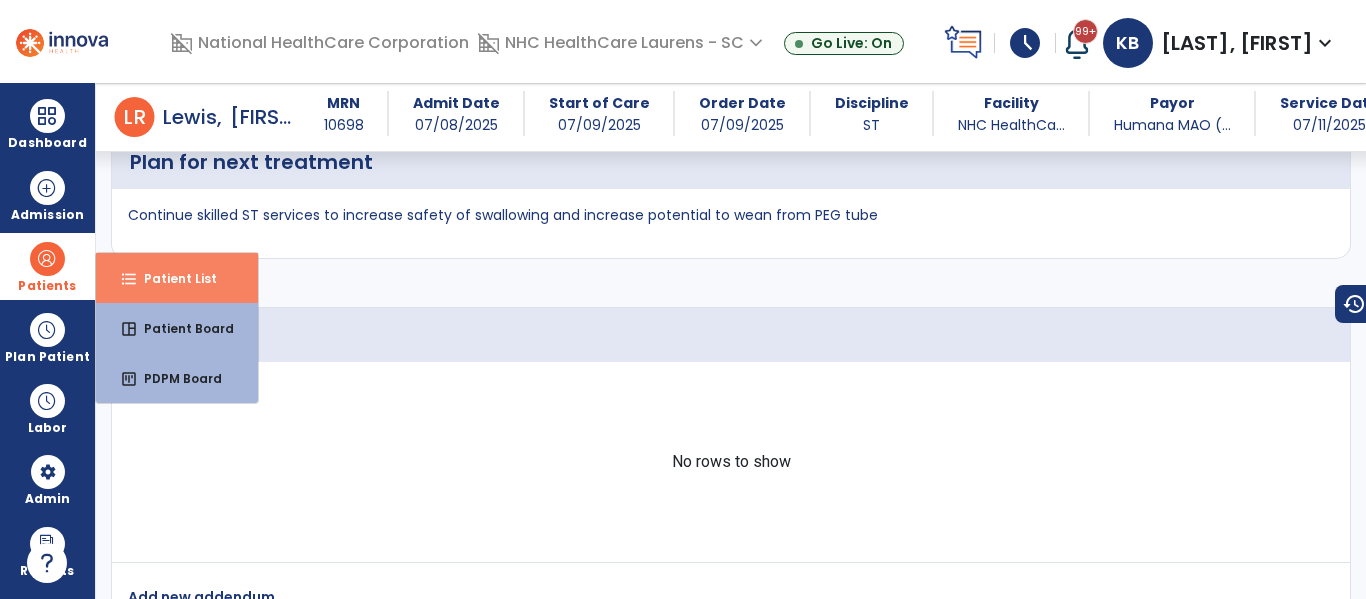 click on "Patient List" at bounding box center (172, 278) 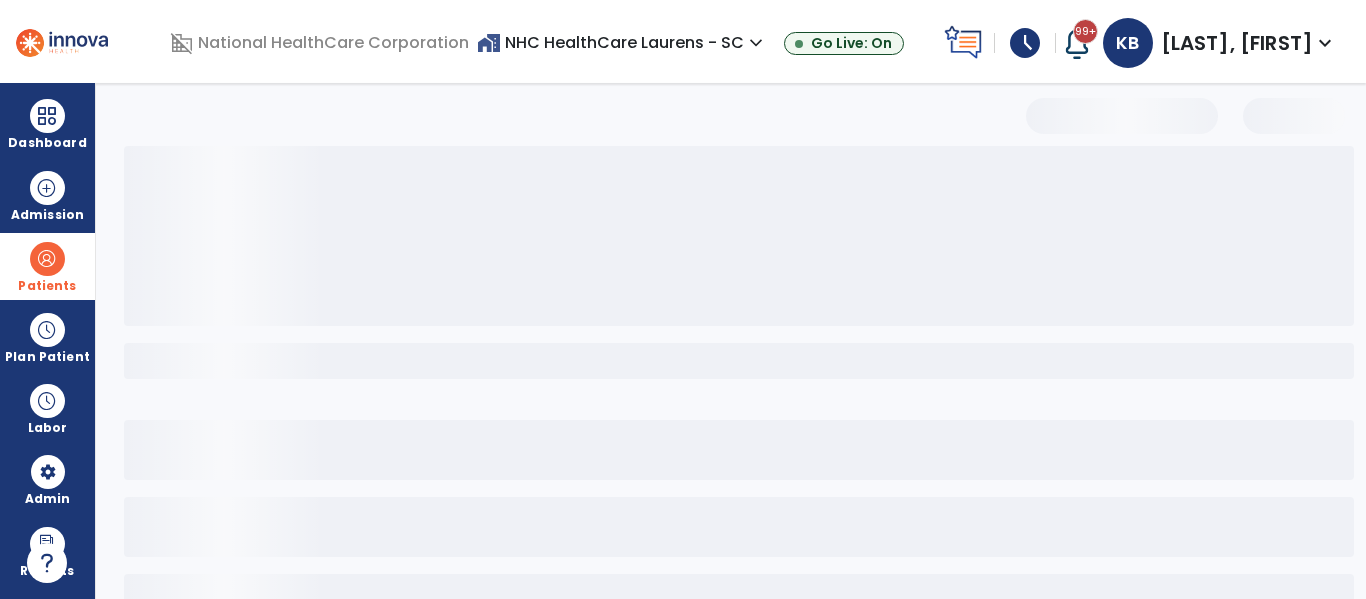 scroll, scrollTop: 144, scrollLeft: 0, axis: vertical 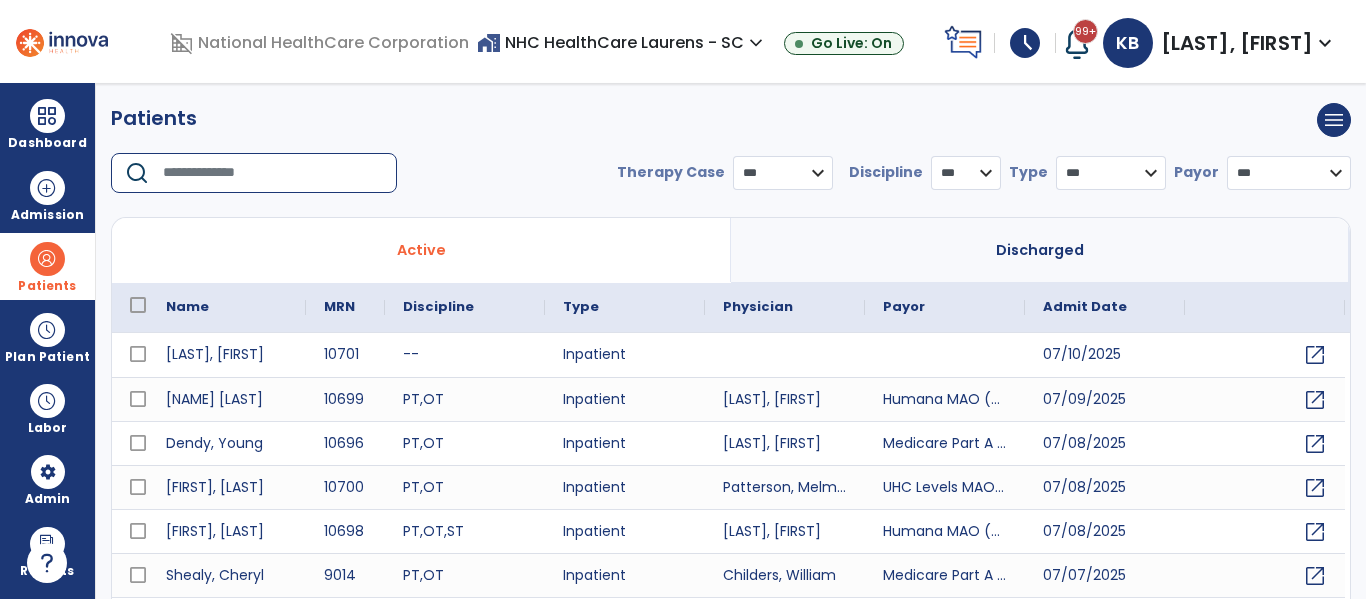 click at bounding box center [273, 173] 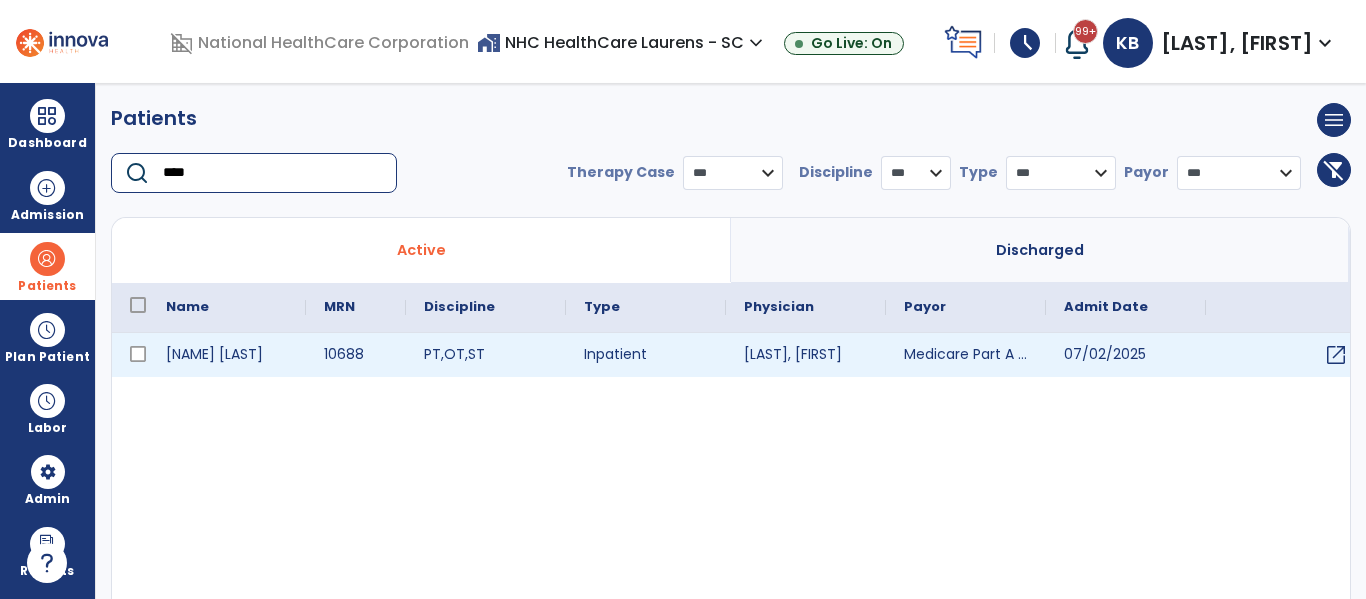 type on "****" 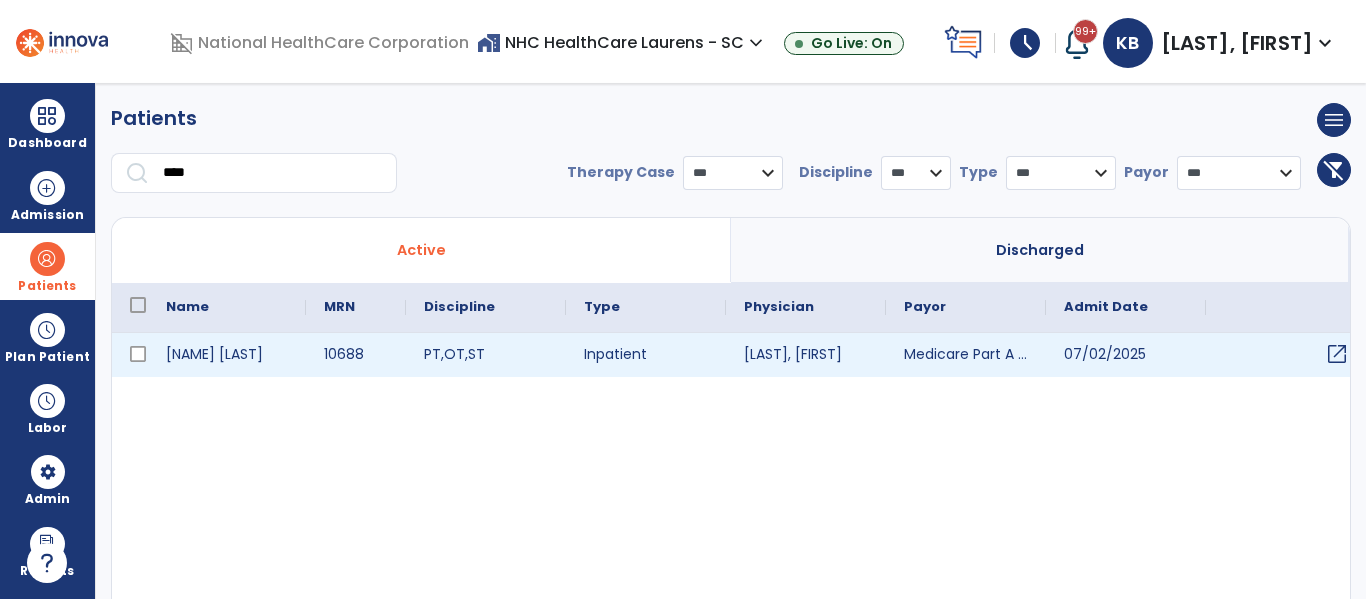 click on "open_in_new" at bounding box center (1337, 354) 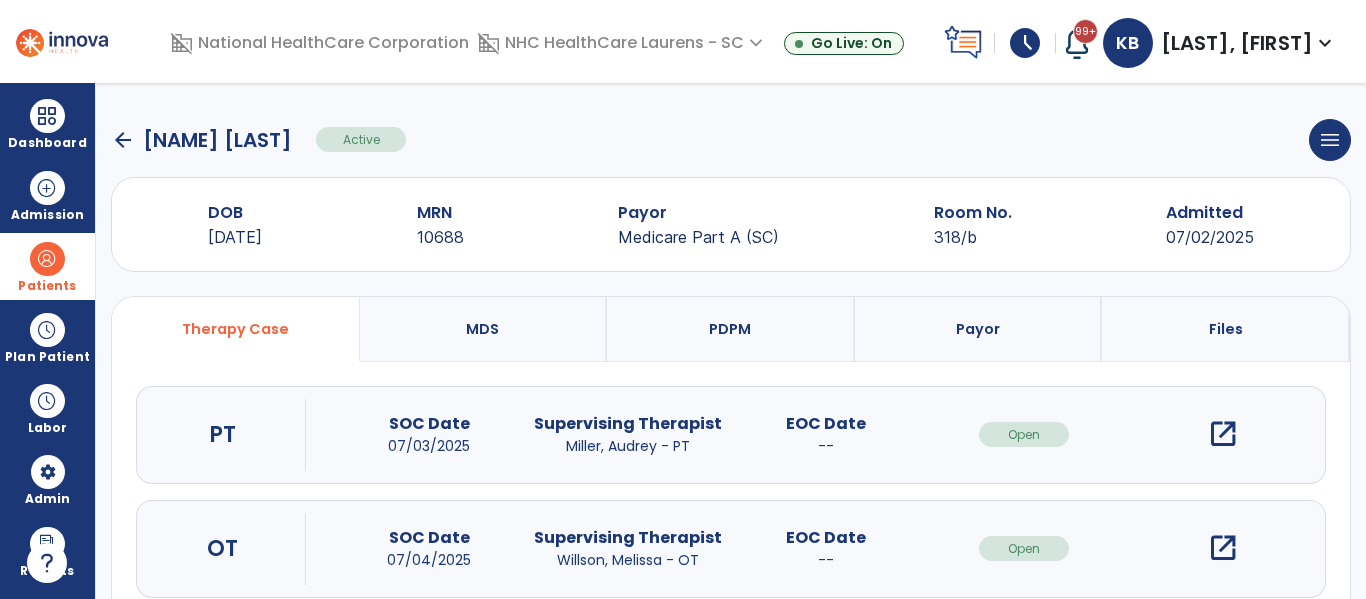 scroll, scrollTop: 162, scrollLeft: 0, axis: vertical 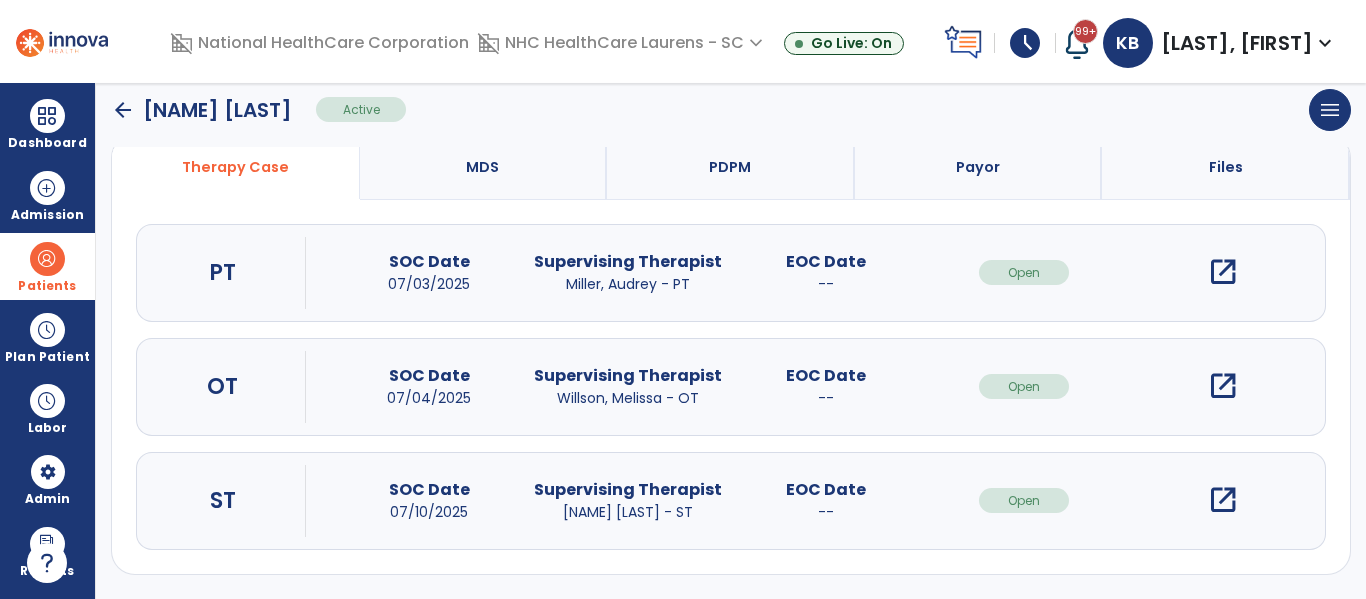 click on "open_in_new" at bounding box center (1223, 500) 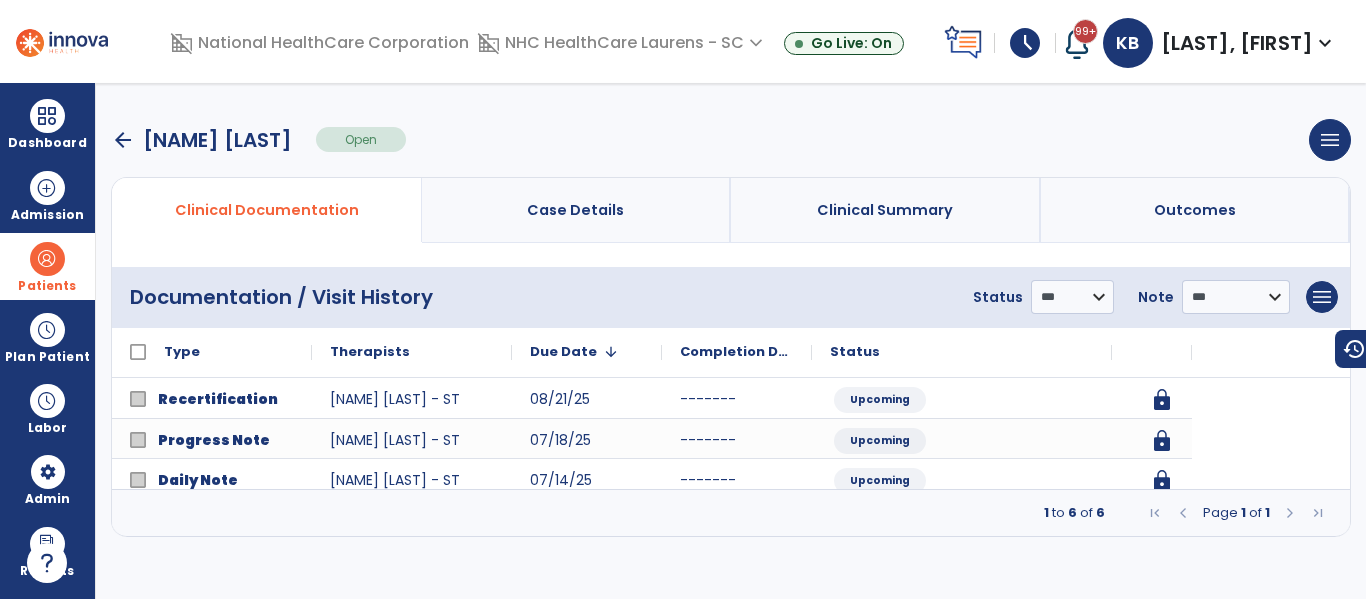 scroll, scrollTop: 0, scrollLeft: 0, axis: both 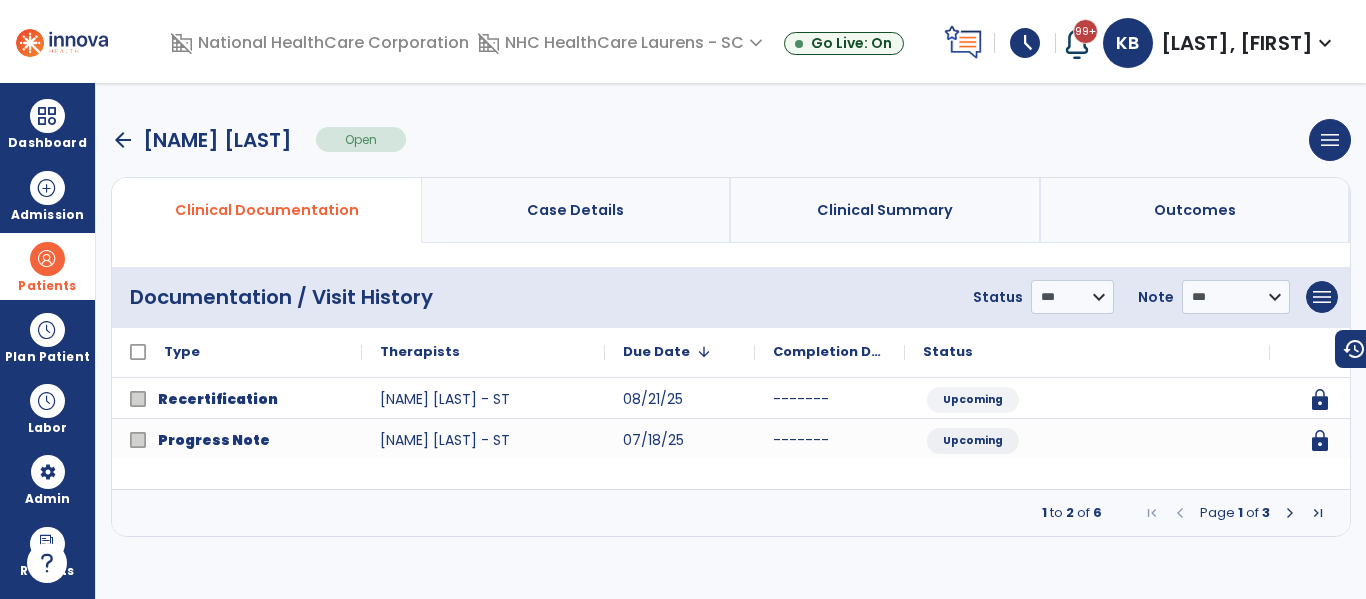 click at bounding box center [1290, 513] 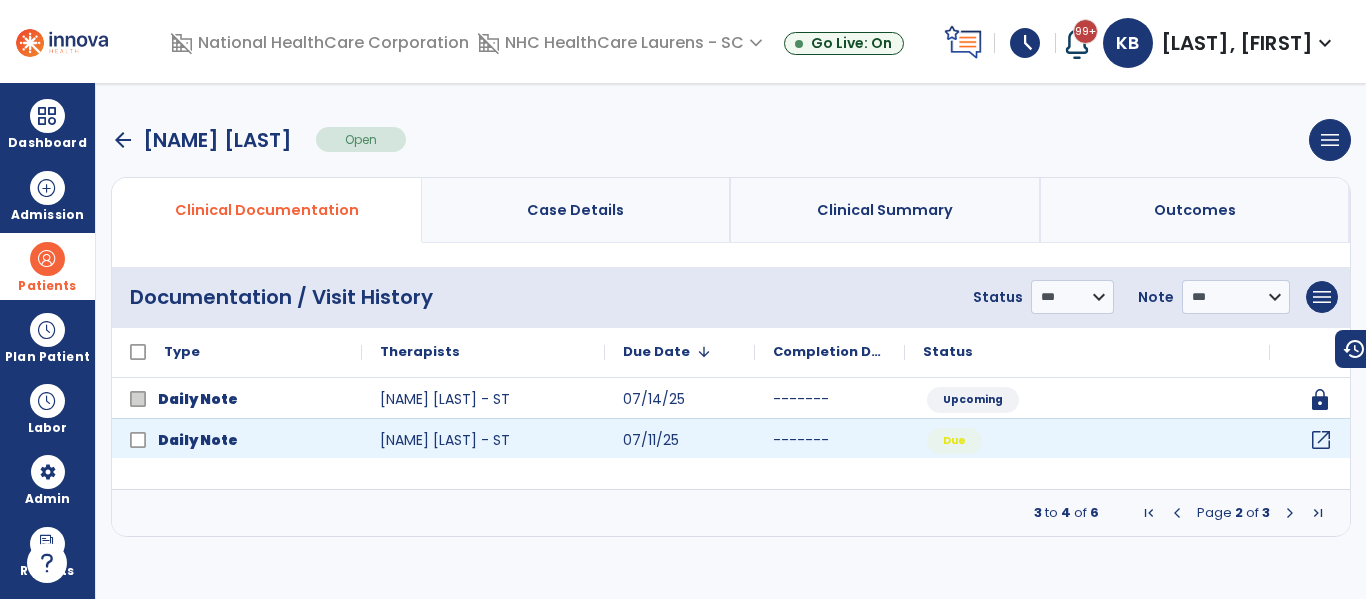 click on "open_in_new" 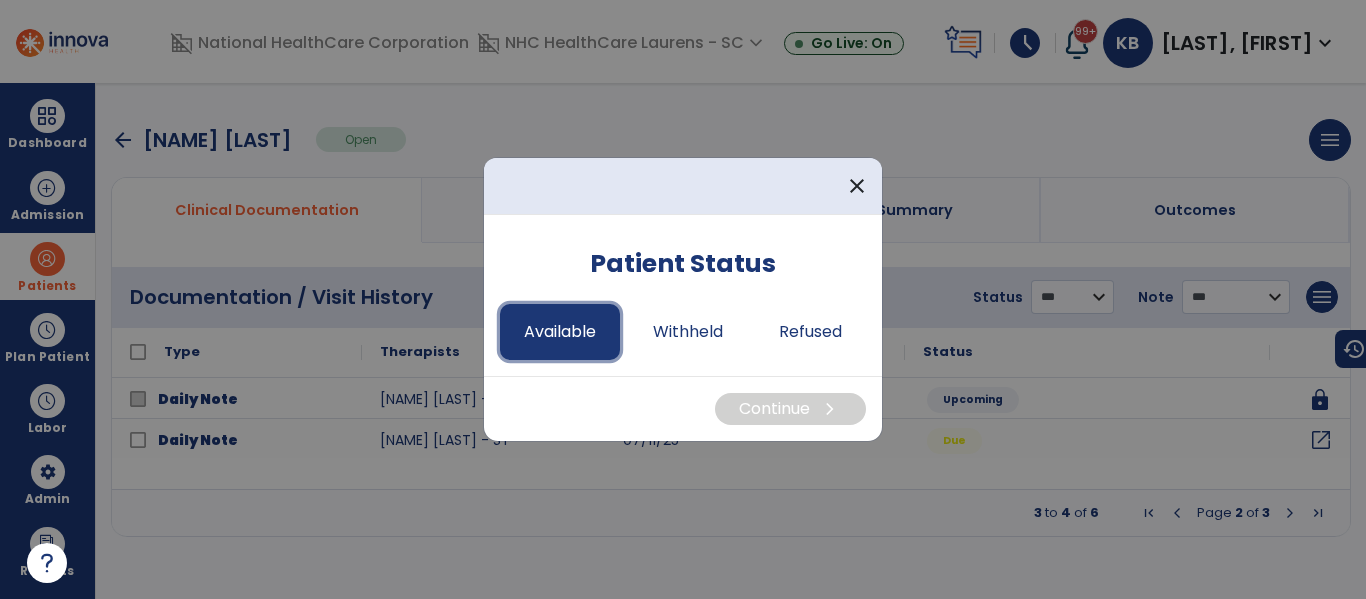 click on "Available" at bounding box center [560, 332] 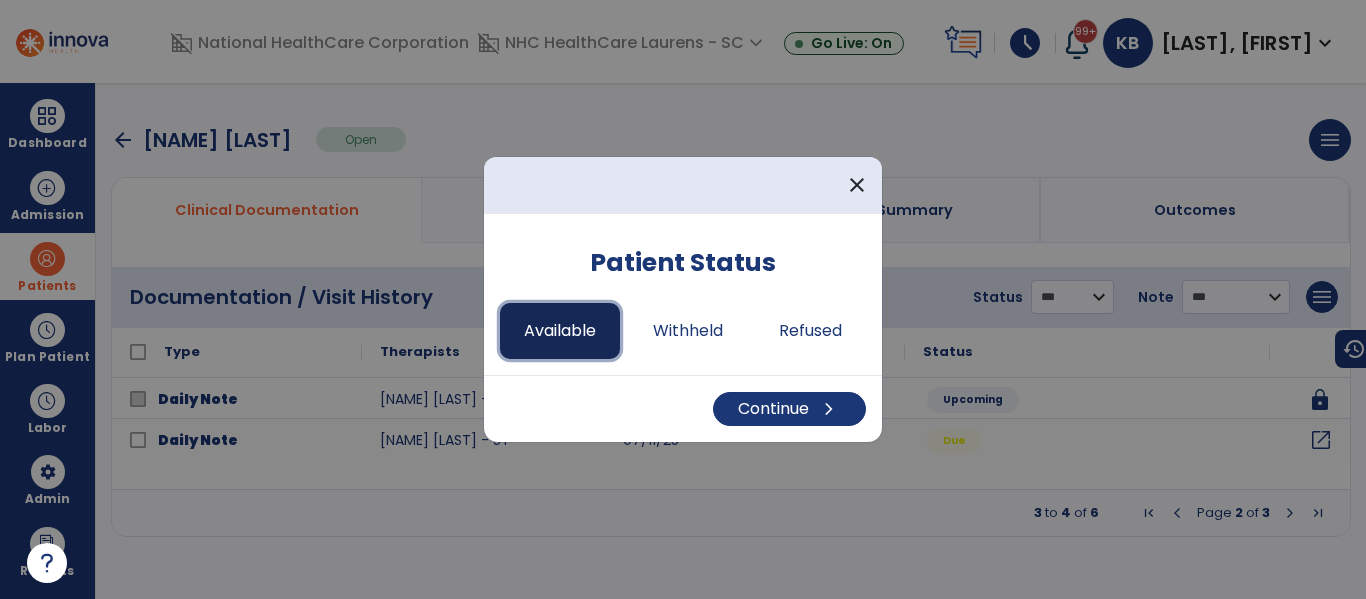 click on "Available" at bounding box center [560, 331] 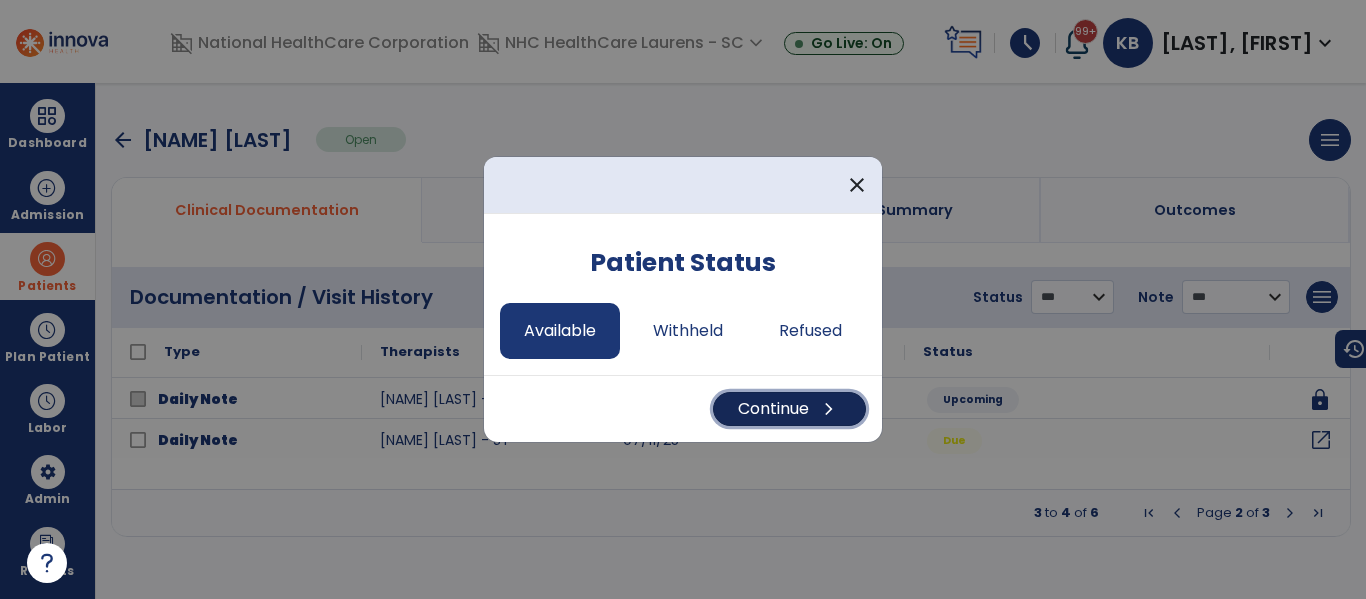 click on "Continue   chevron_right" at bounding box center [789, 409] 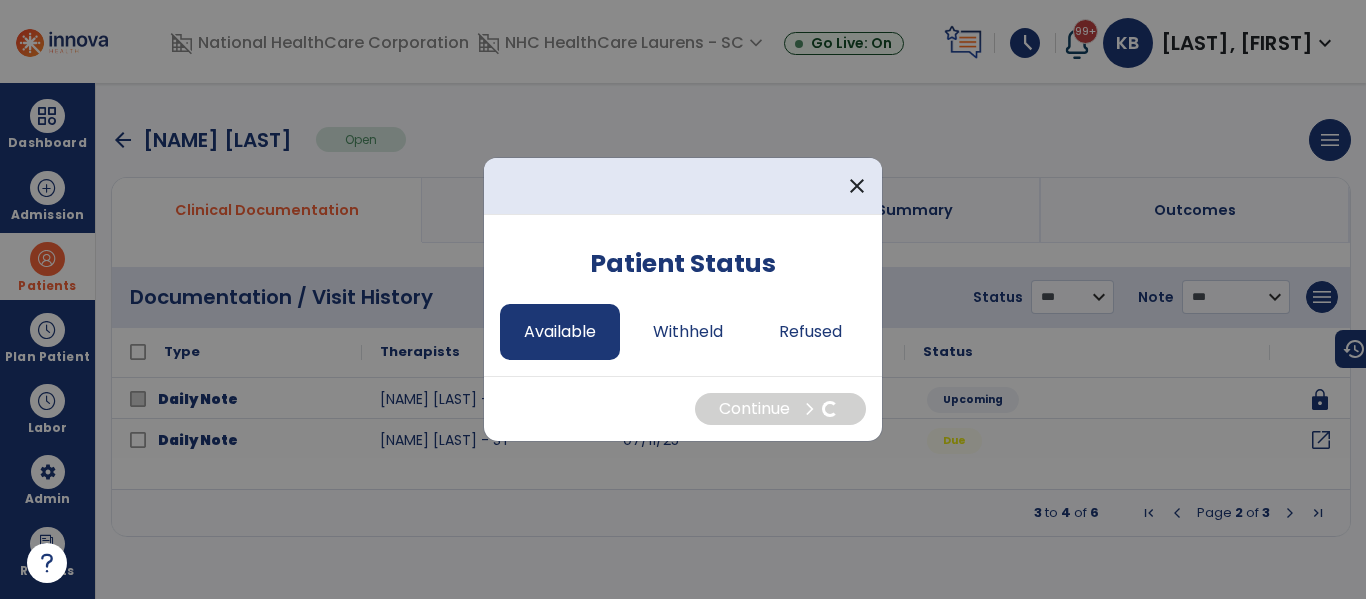 select on "*" 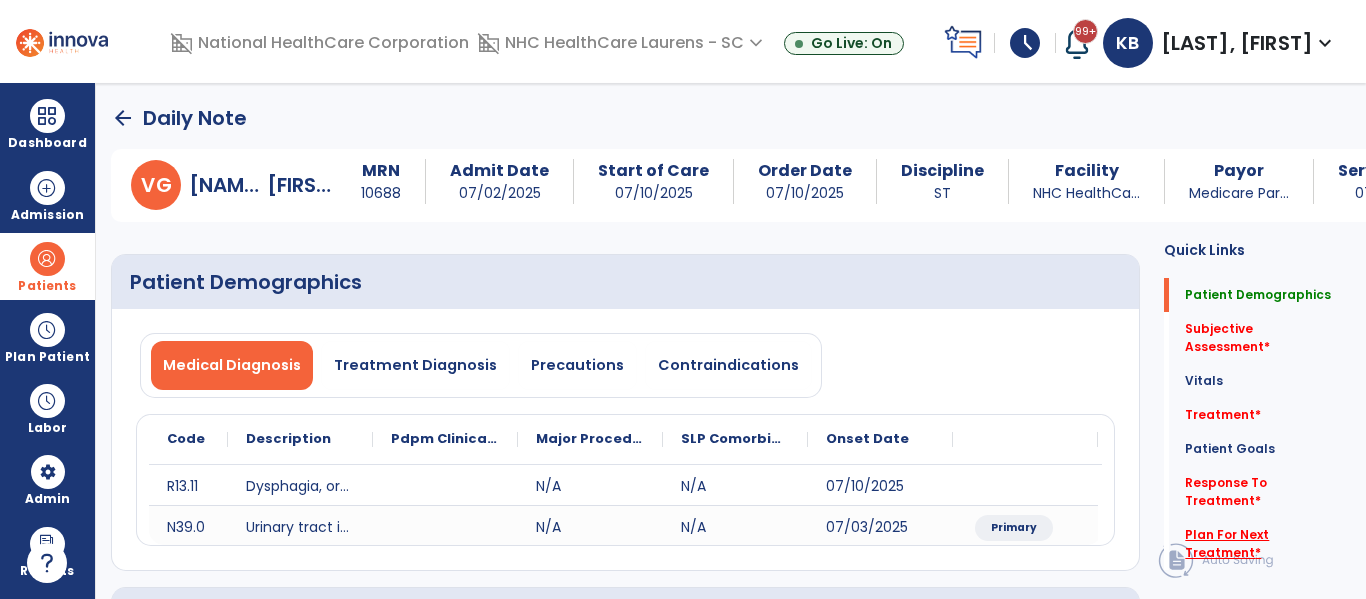 click on "Plan For Next Treatment   *" 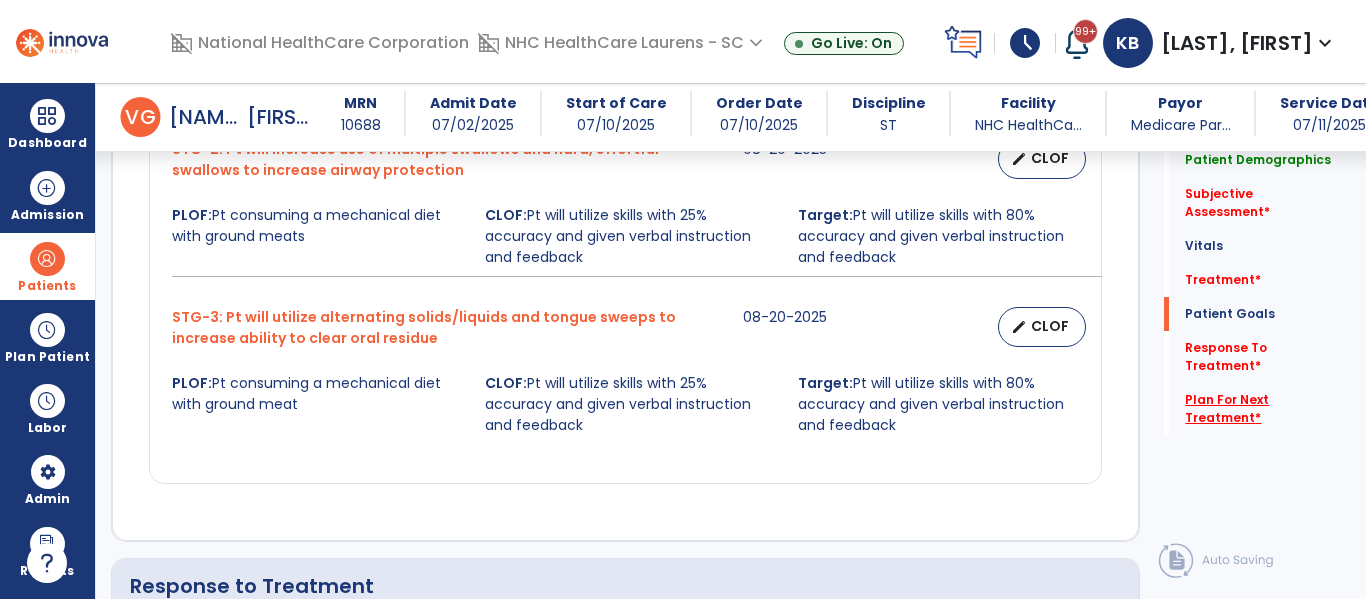 scroll, scrollTop: 2419, scrollLeft: 0, axis: vertical 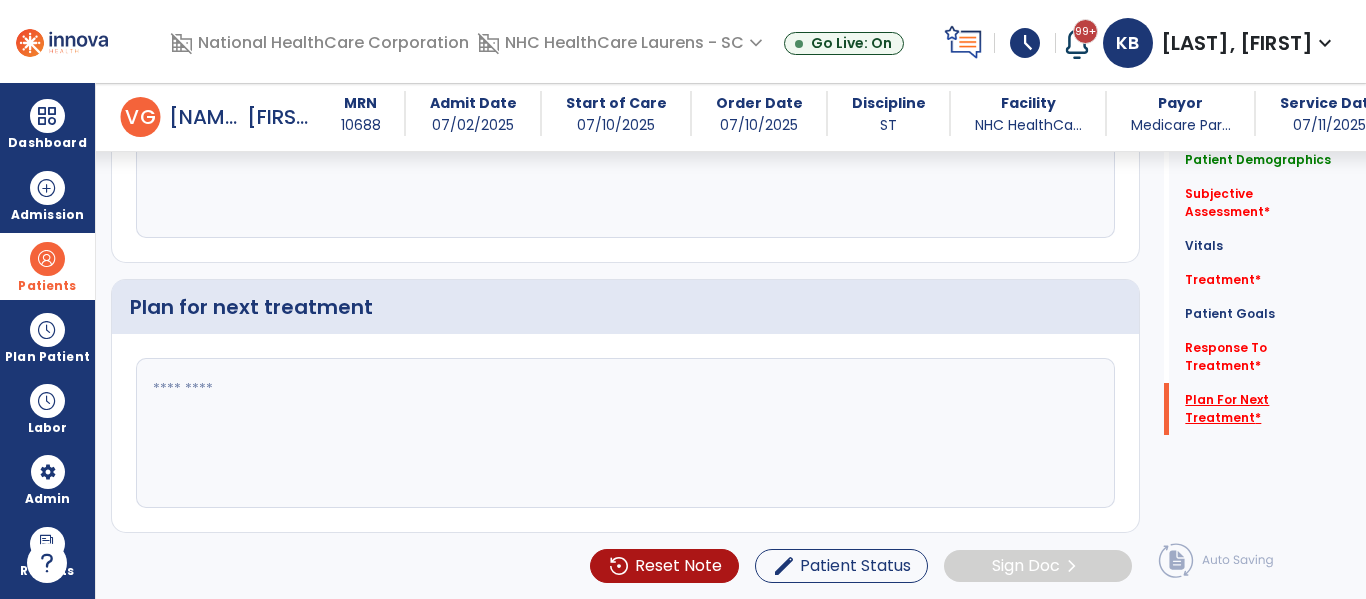 click on "Plan For Next Treatment   *" 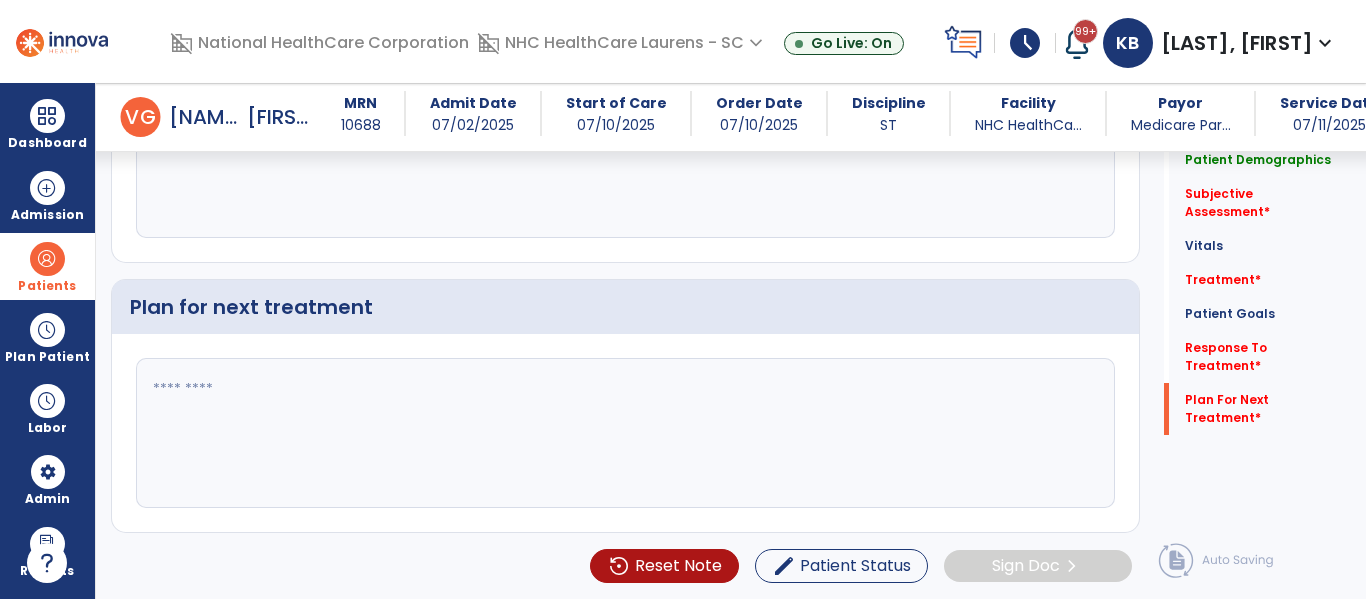 click 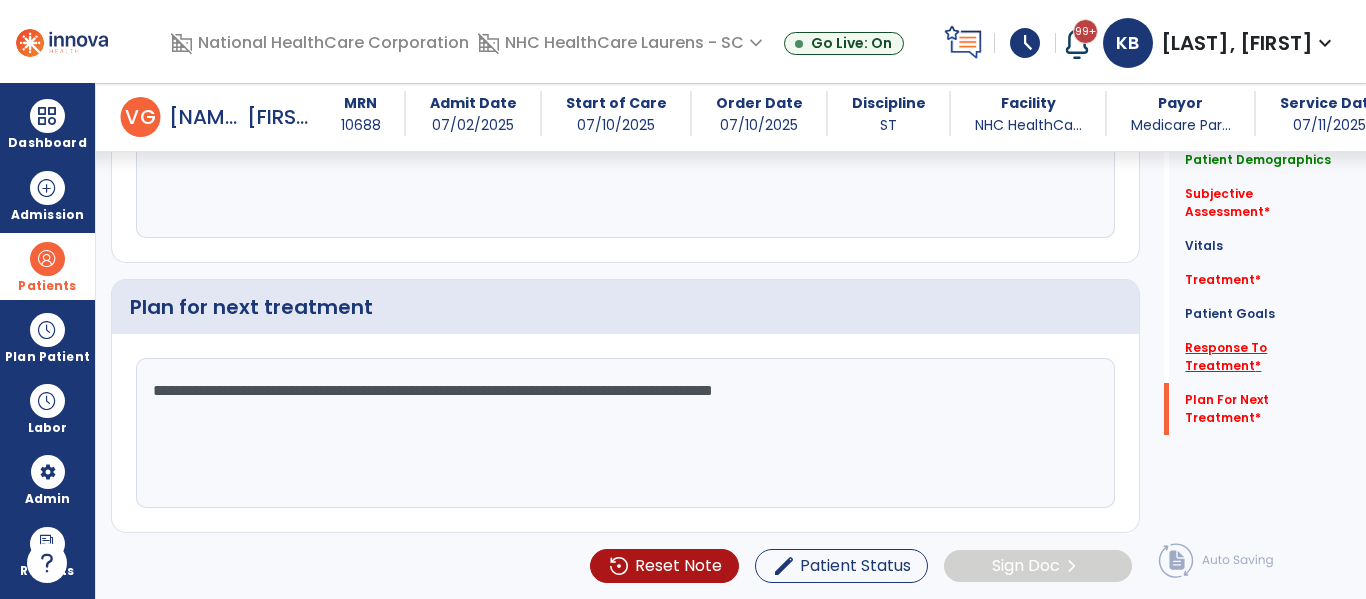 type on "**********" 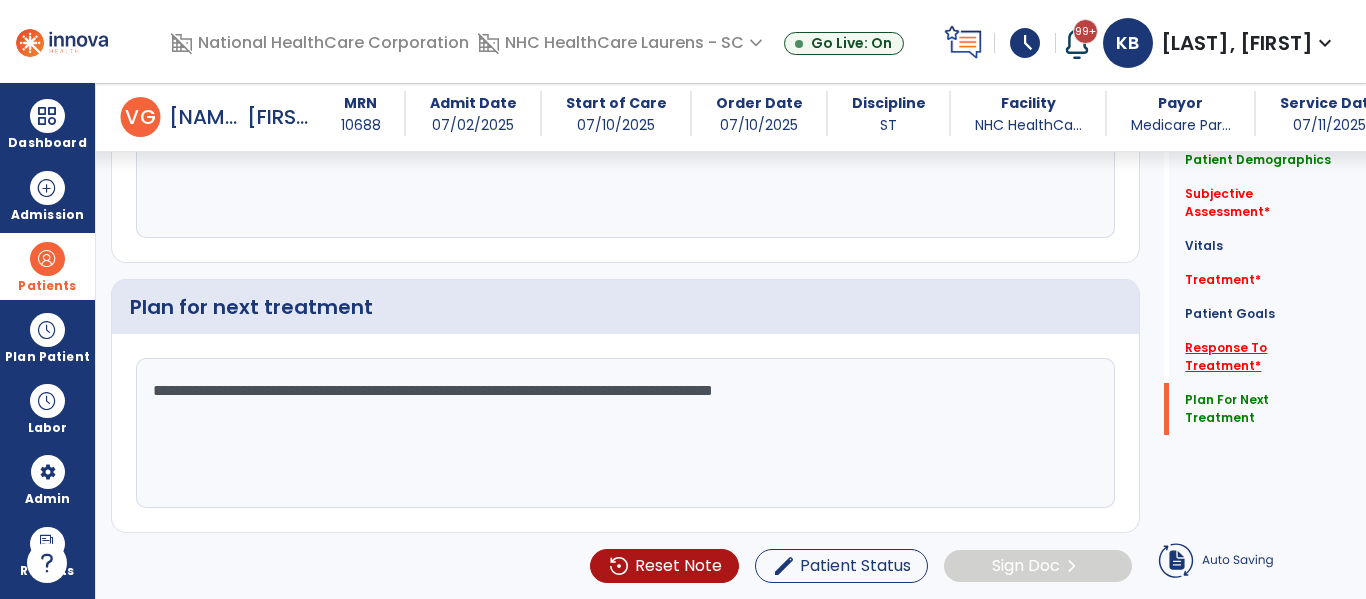 click on "Response To Treatment   *" 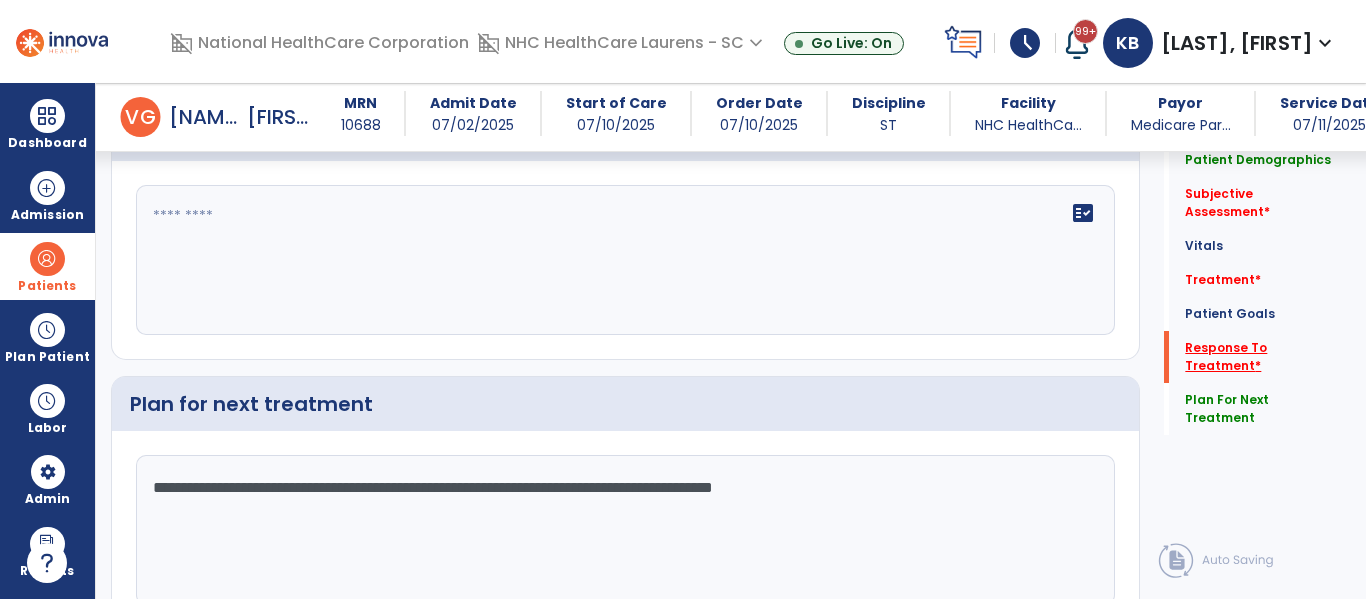 scroll, scrollTop: 2214, scrollLeft: 0, axis: vertical 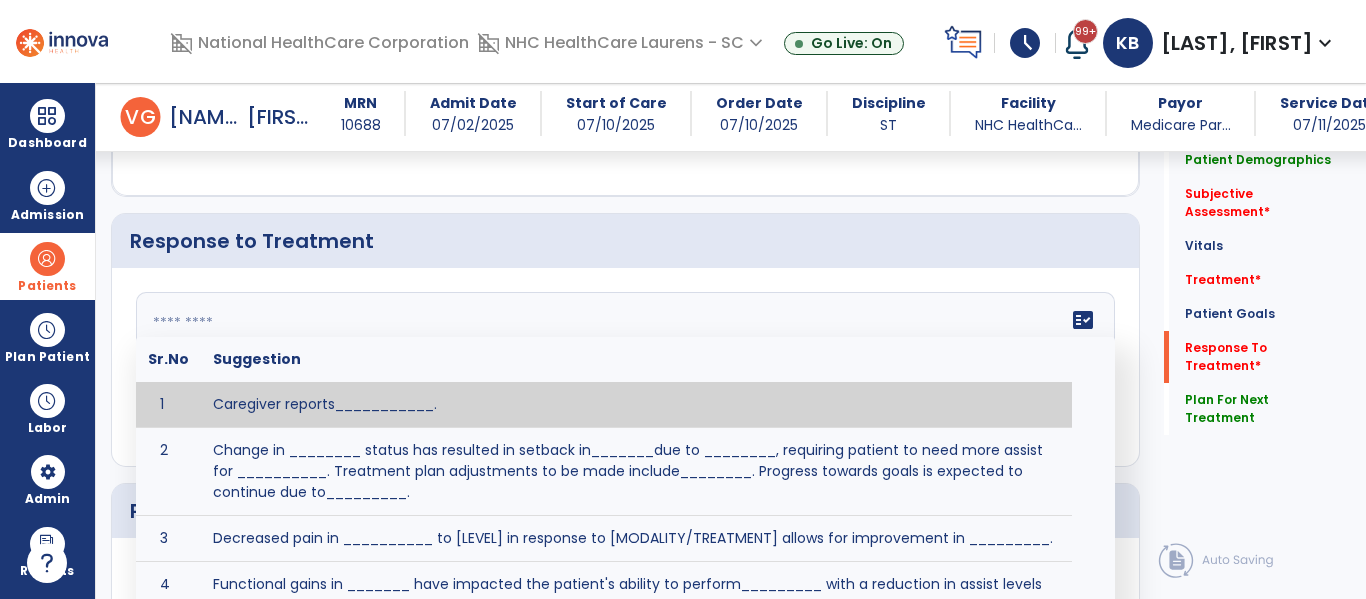 click 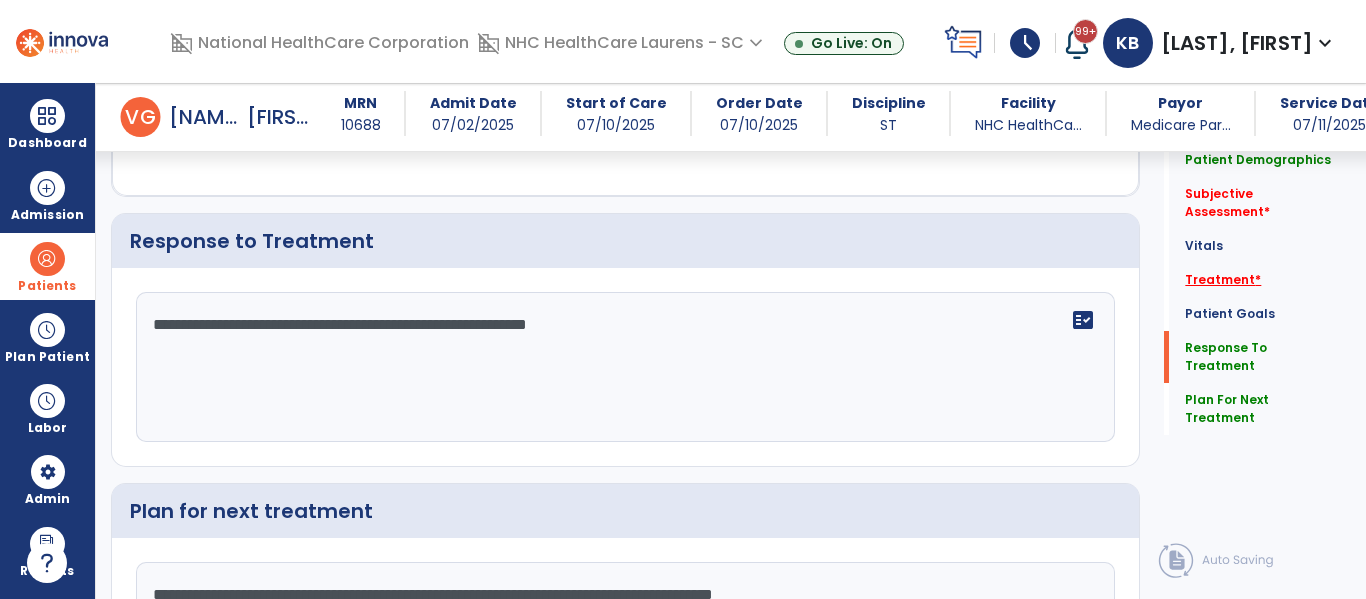 type on "**********" 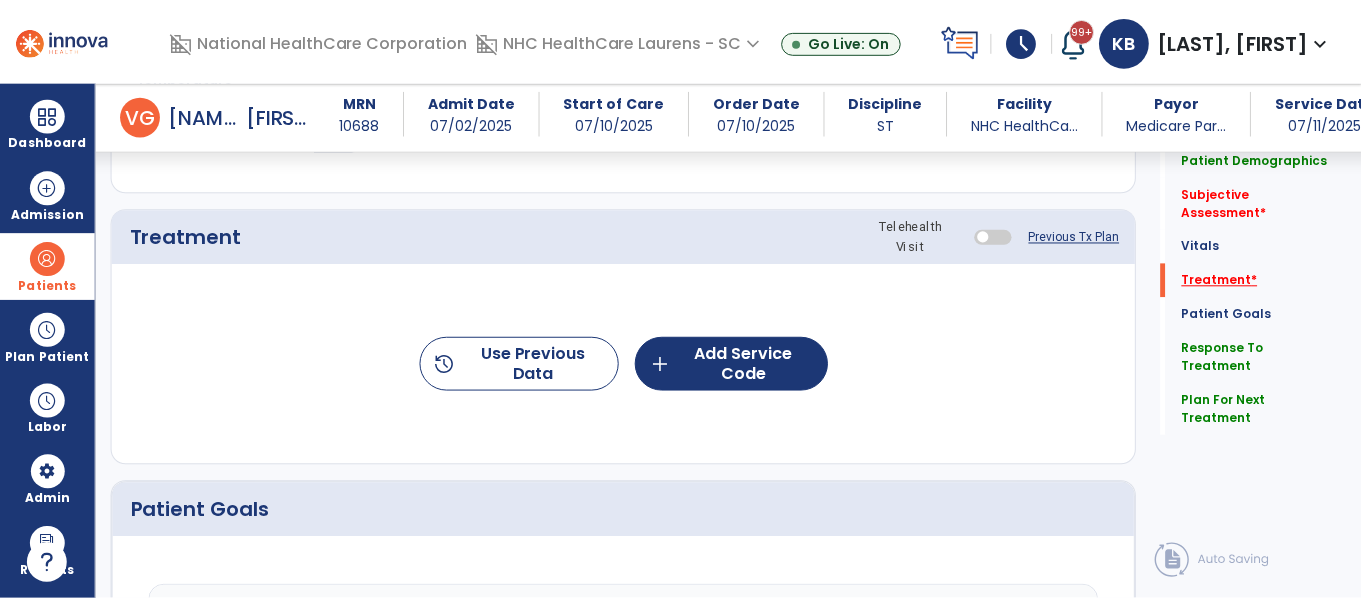 scroll, scrollTop: 1077, scrollLeft: 0, axis: vertical 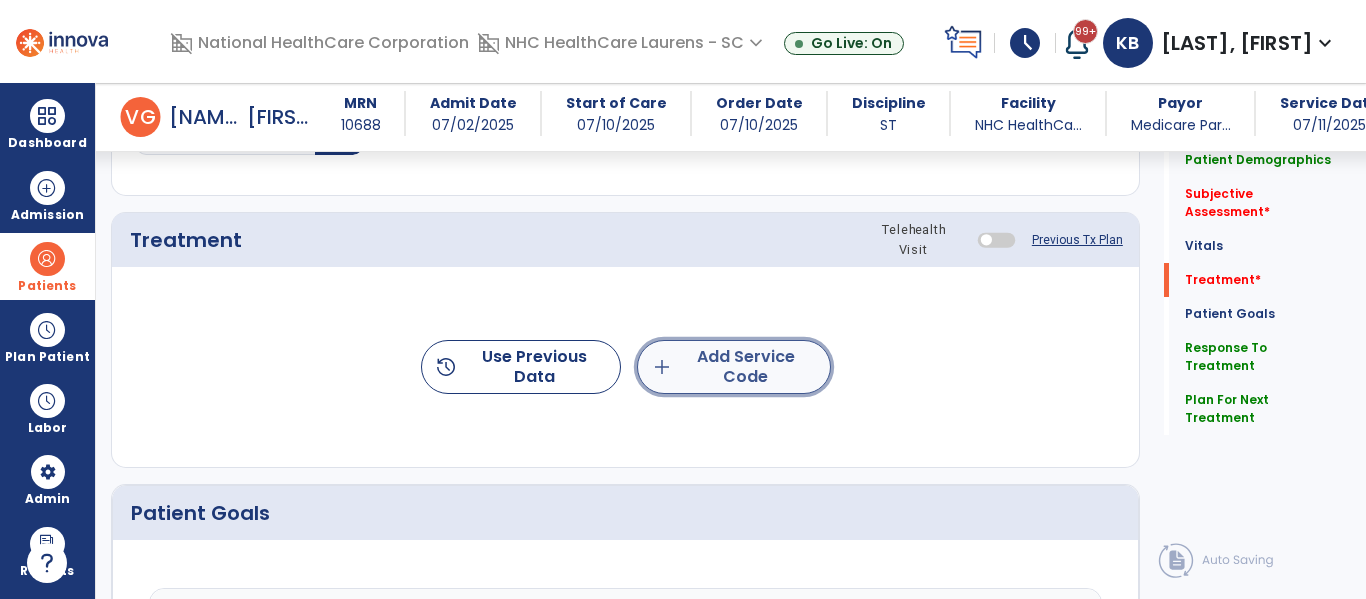 click on "add  Add Service Code" 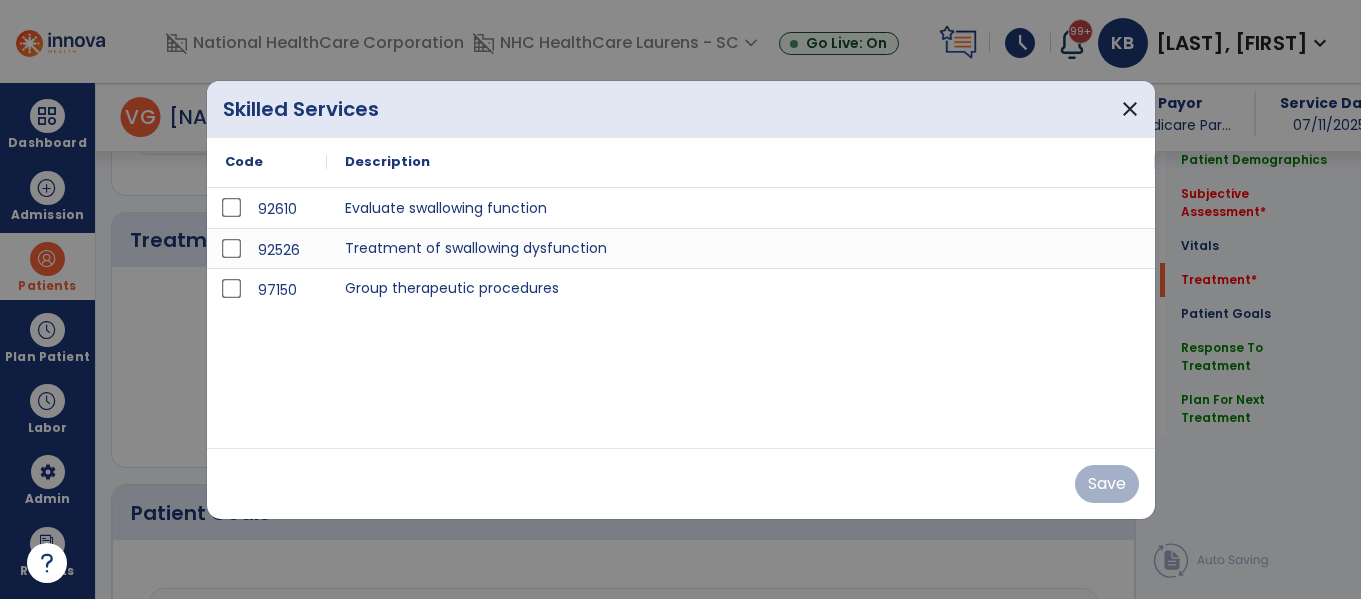 scroll, scrollTop: 1077, scrollLeft: 0, axis: vertical 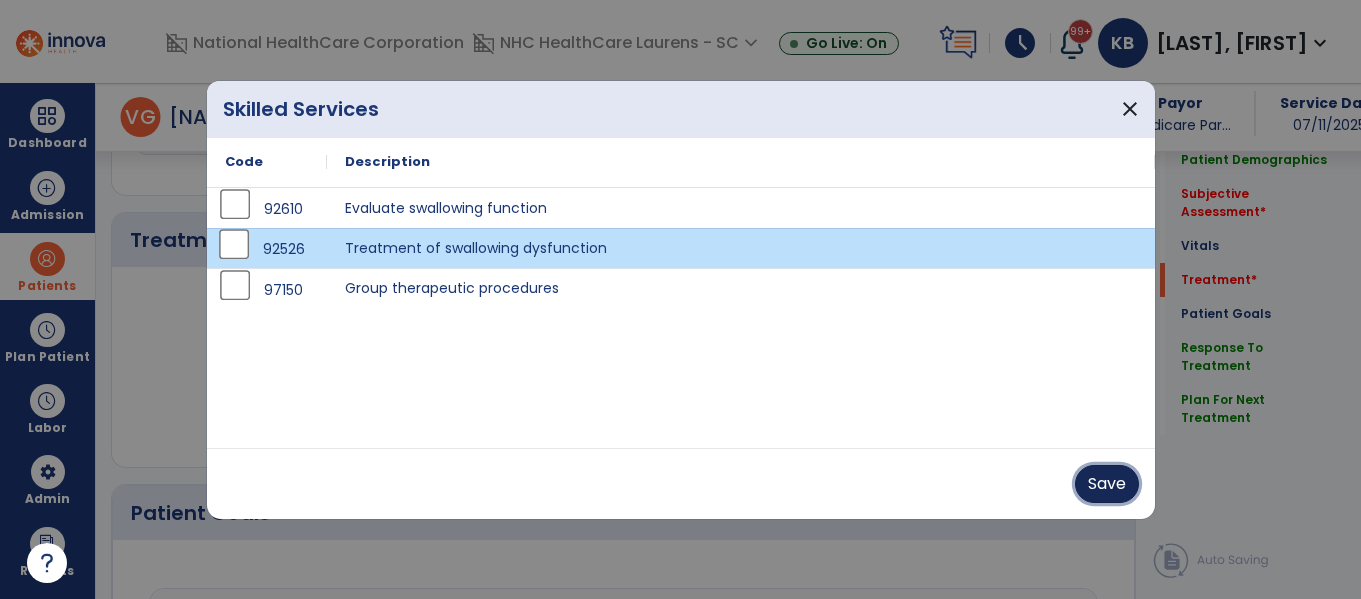 click on "Save" at bounding box center (1107, 484) 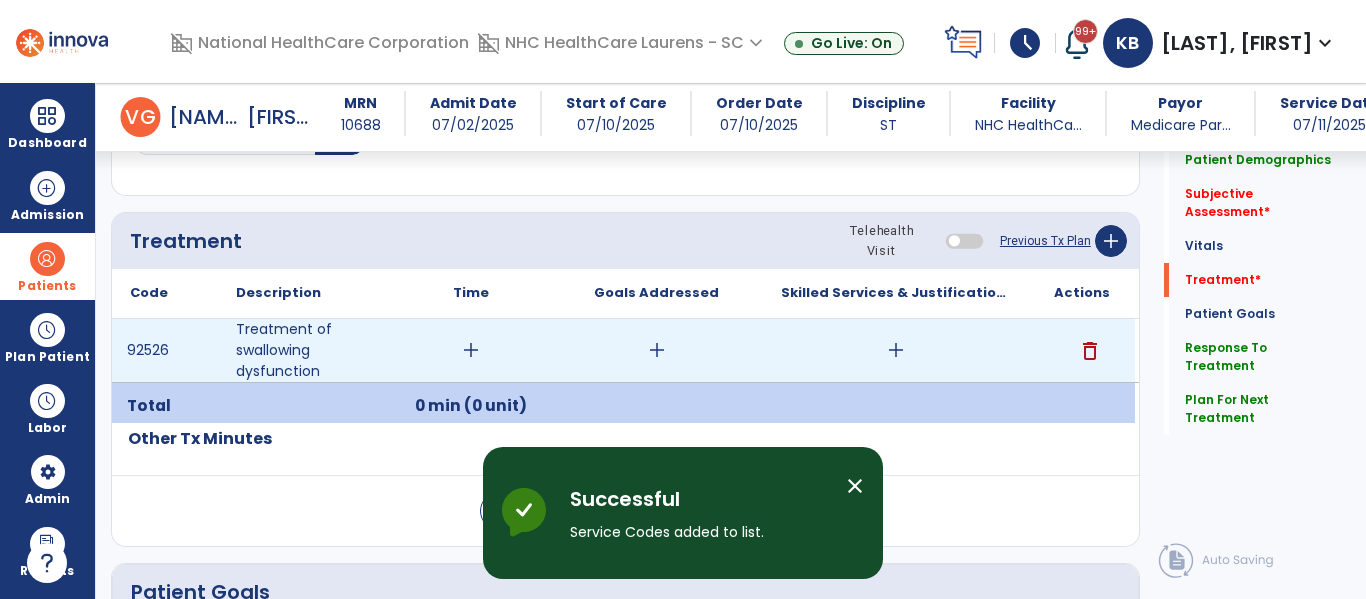 click on "add" at bounding box center (471, 350) 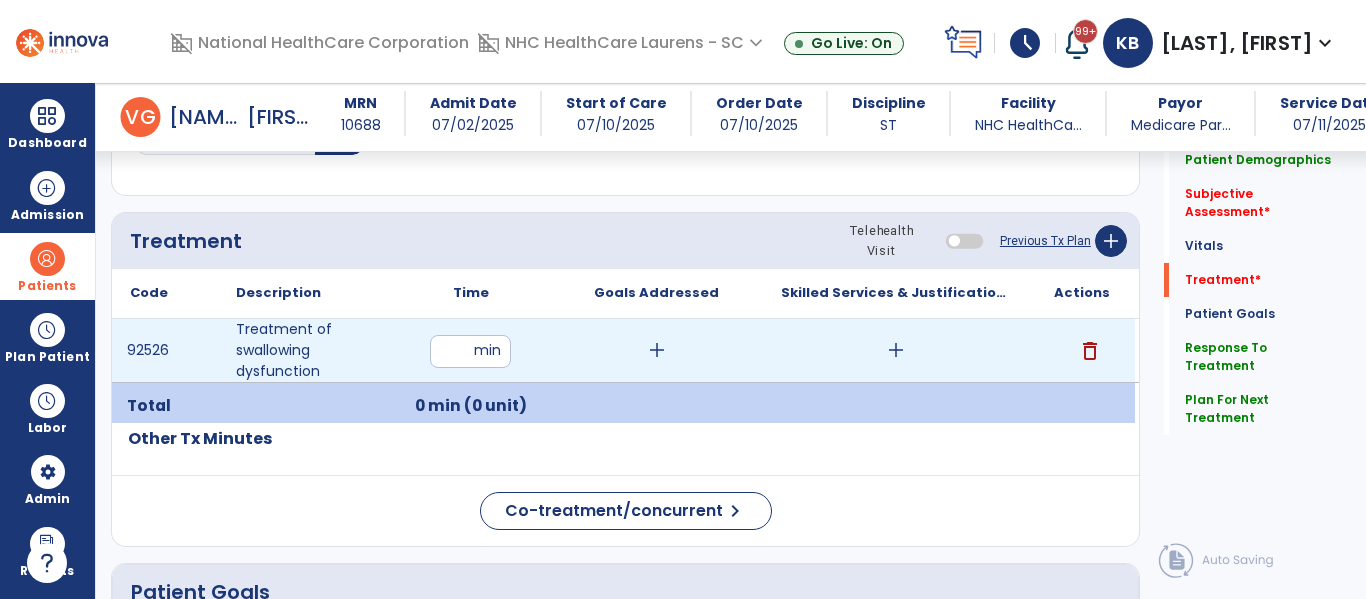 type on "*" 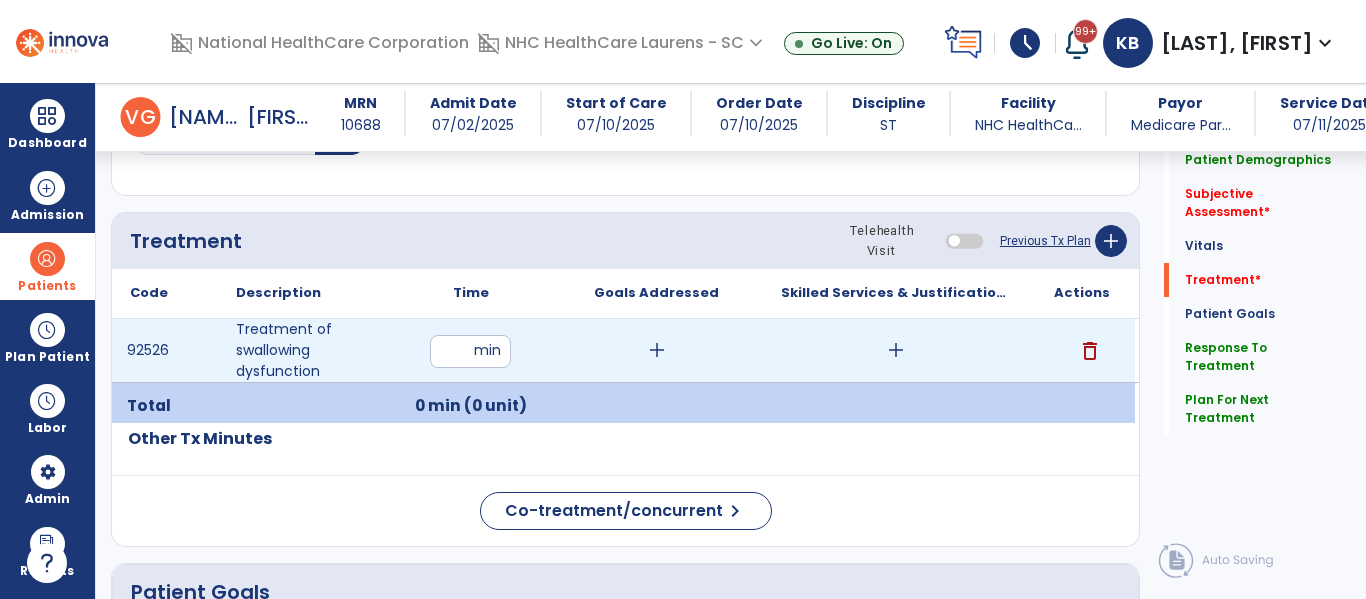 type on "**" 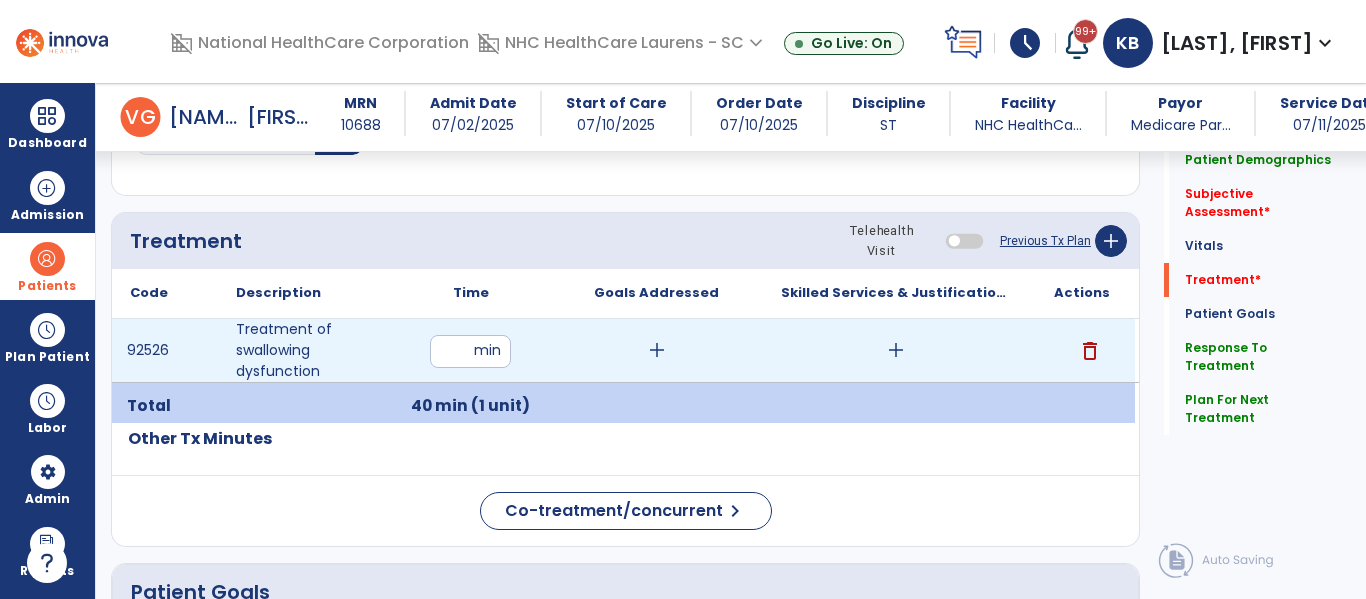 click on "add" at bounding box center (657, 350) 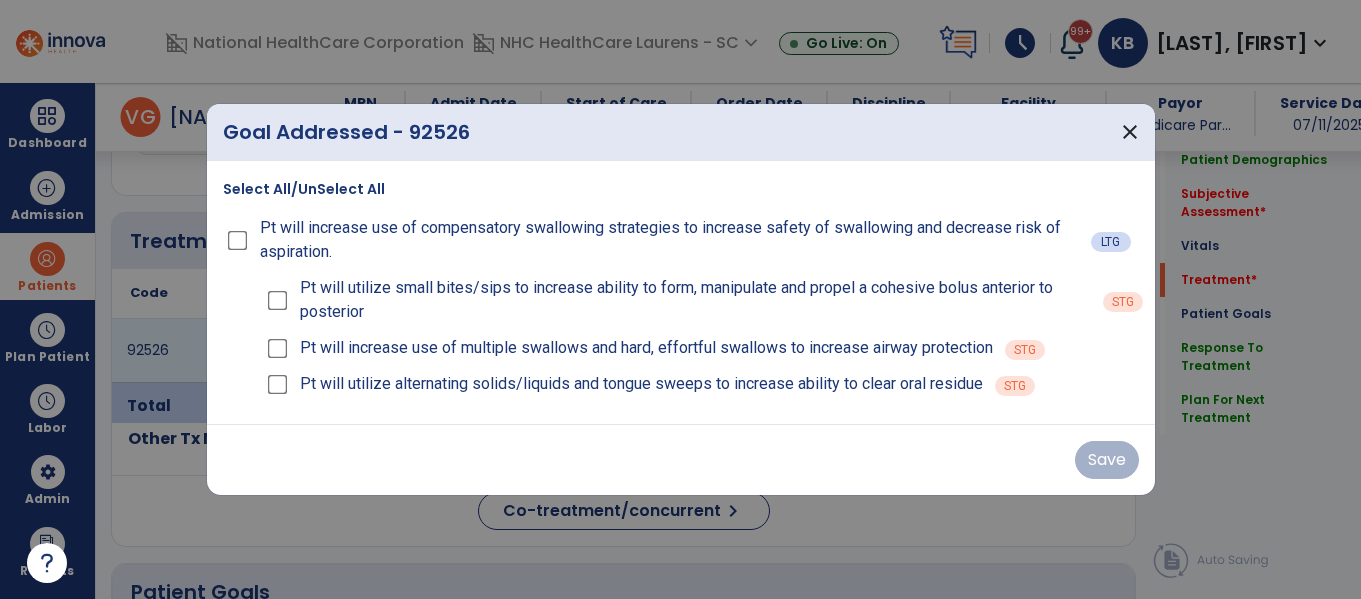 scroll, scrollTop: 1077, scrollLeft: 0, axis: vertical 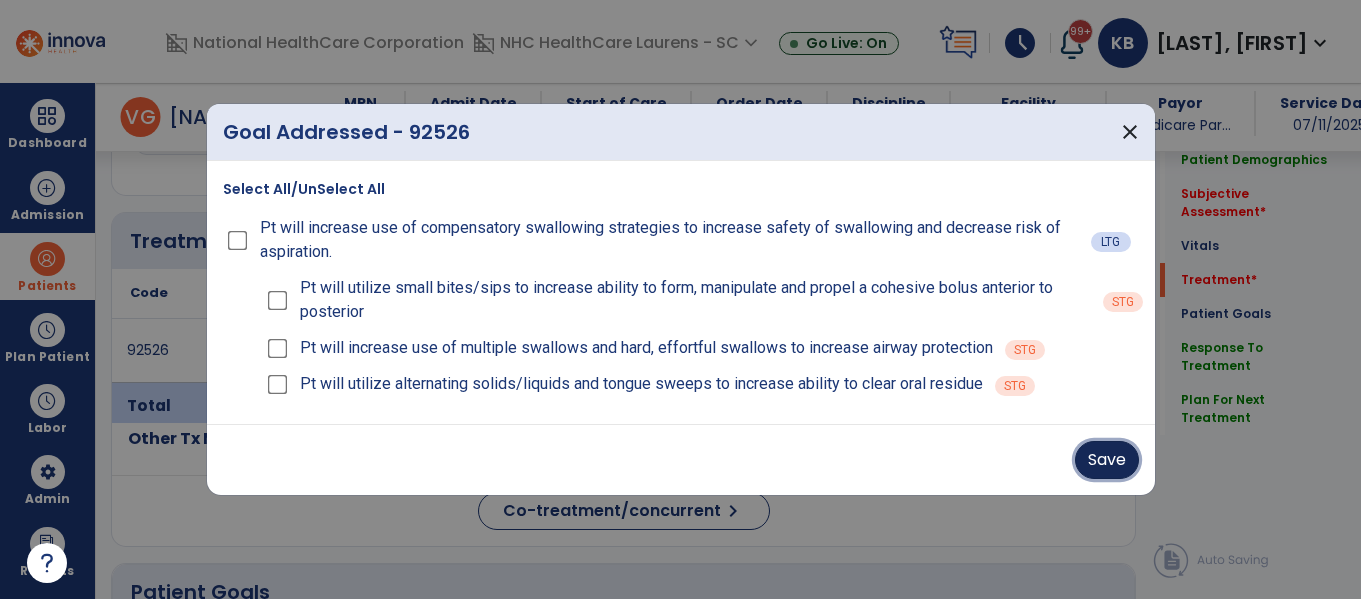 click on "Save" at bounding box center (1107, 460) 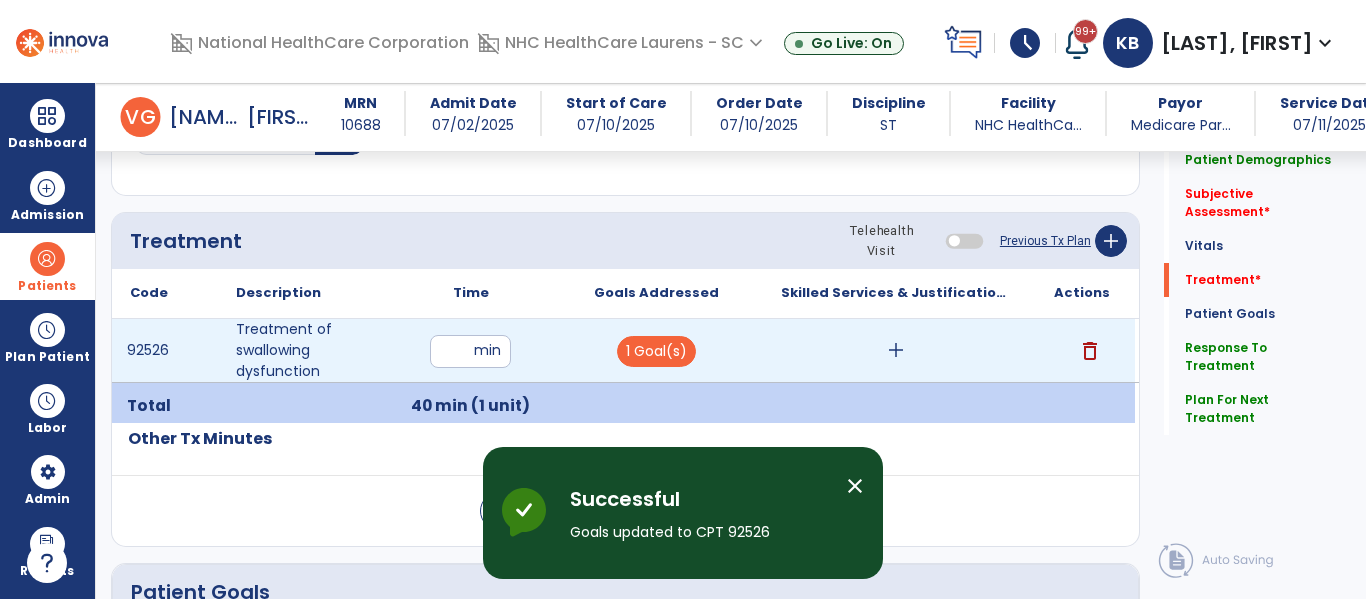 click on "add" at bounding box center (896, 350) 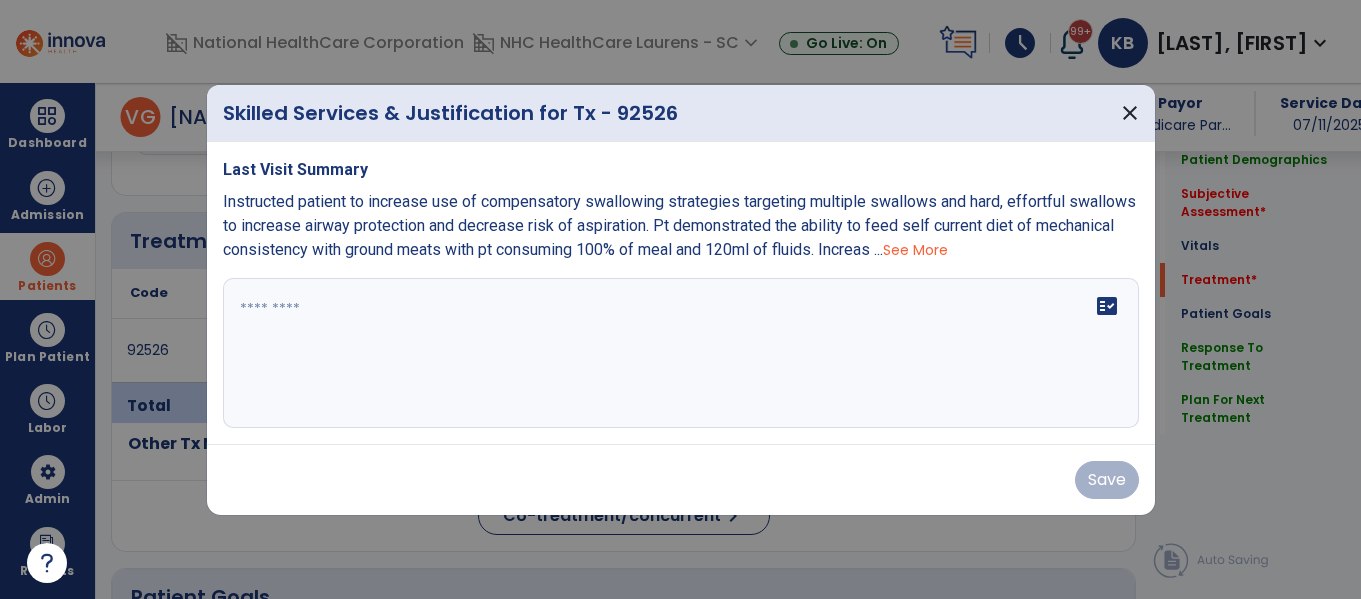 scroll, scrollTop: 1077, scrollLeft: 0, axis: vertical 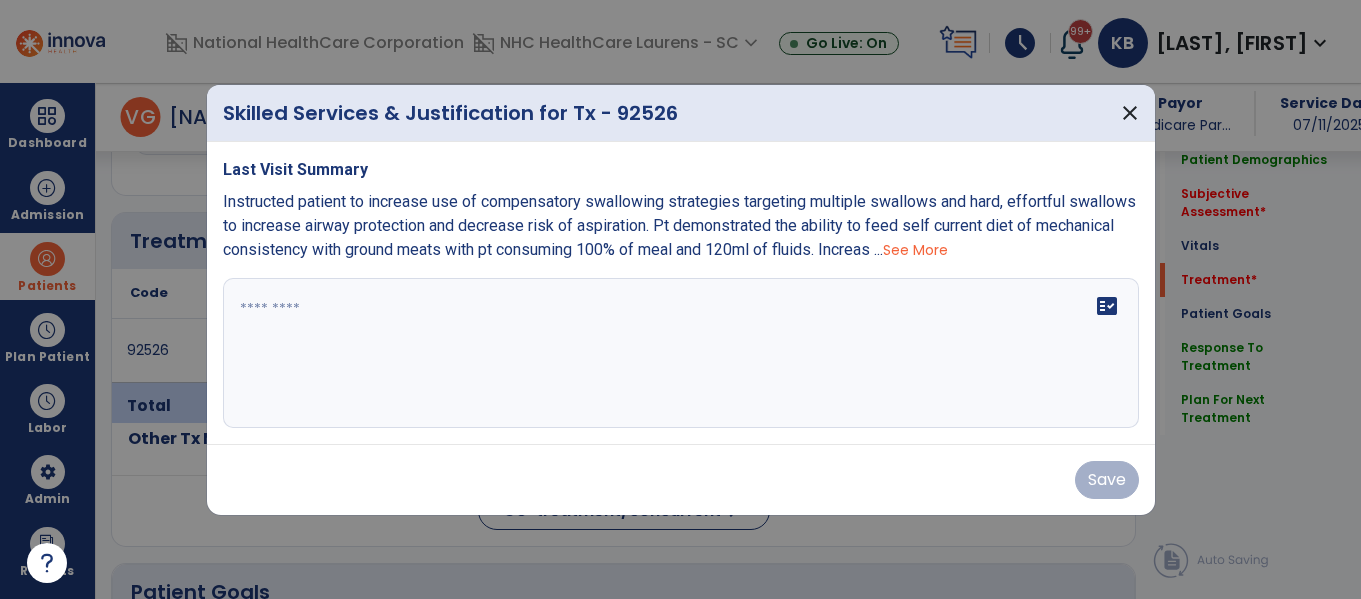 click on "See More" at bounding box center (915, 250) 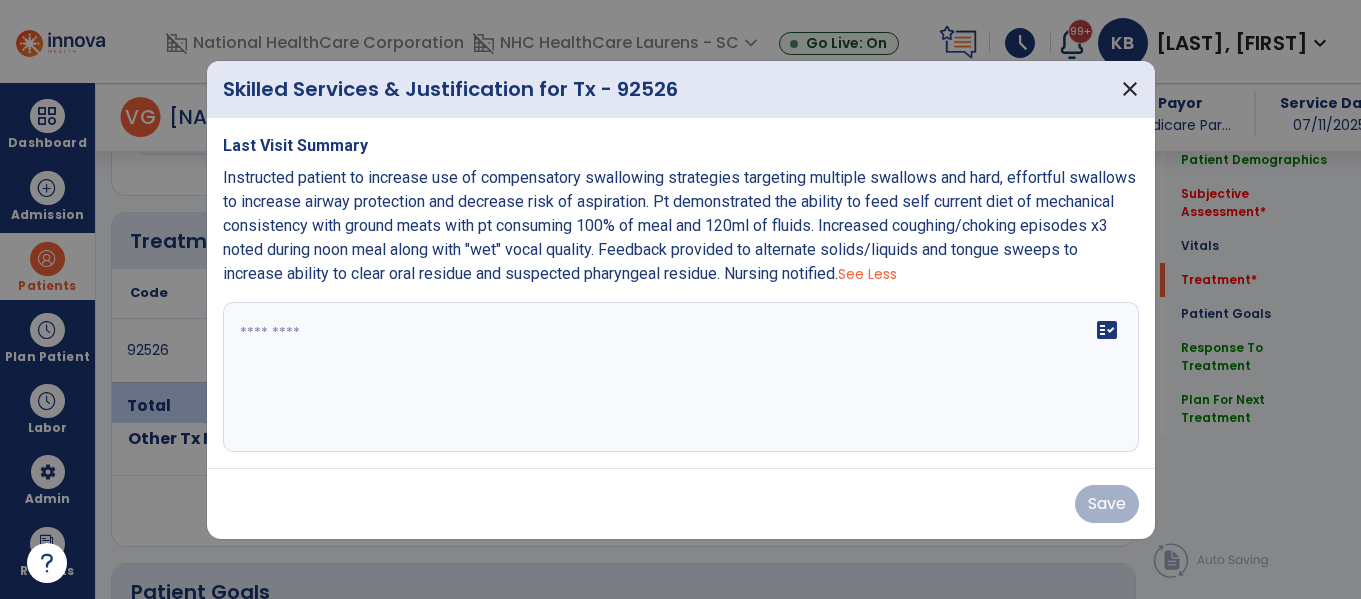 click on "Last Visit Summary Instructed patient to increase use of compensatory swallowing strategies targeting multiple swallows and hard, effortful swallows to increase airway protection and decrease risk of aspiration. Pt demonstrated the ability to feed self current diet of mechanical consistency with ground meats with pt consuming 100% of meal and 120ml of fluids. Increased coughing/choking episodes x3 noted during noon meal along with "wet" vocal quality. Feedback provided to alternate solids/liquids and tongue sweeps to increase ability to clear oral residue and suspected pharyngeal residue. Nursing notified.  See Less   fact_check" at bounding box center (681, 293) 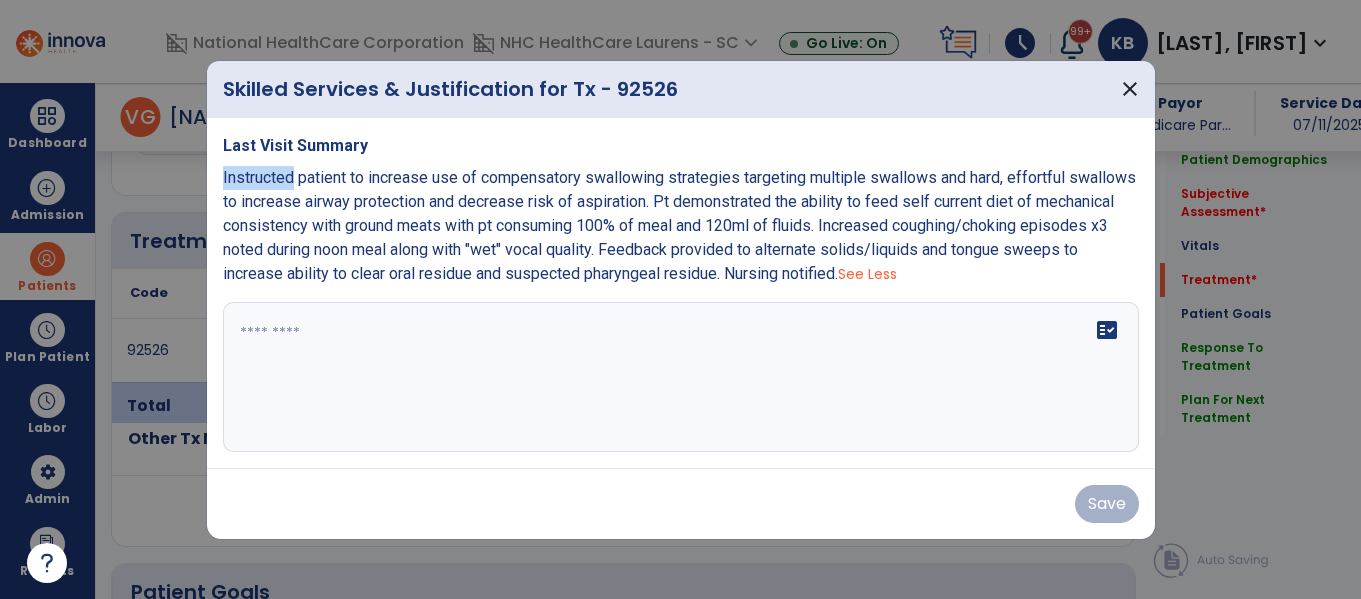 click on "Last Visit Summary Instructed patient to increase use of compensatory swallowing strategies targeting multiple swallows and hard, effortful swallows to increase airway protection and decrease risk of aspiration. Pt demonstrated the ability to feed self current diet of mechanical consistency with ground meats with pt consuming 100% of meal and 120ml of fluids. Increased coughing/choking episodes x3 noted during noon meal along with "wet" vocal quality. Feedback provided to alternate solids/liquids and tongue sweeps to increase ability to clear oral residue and suspected pharyngeal residue. Nursing notified.  See Less   fact_check" at bounding box center (681, 293) 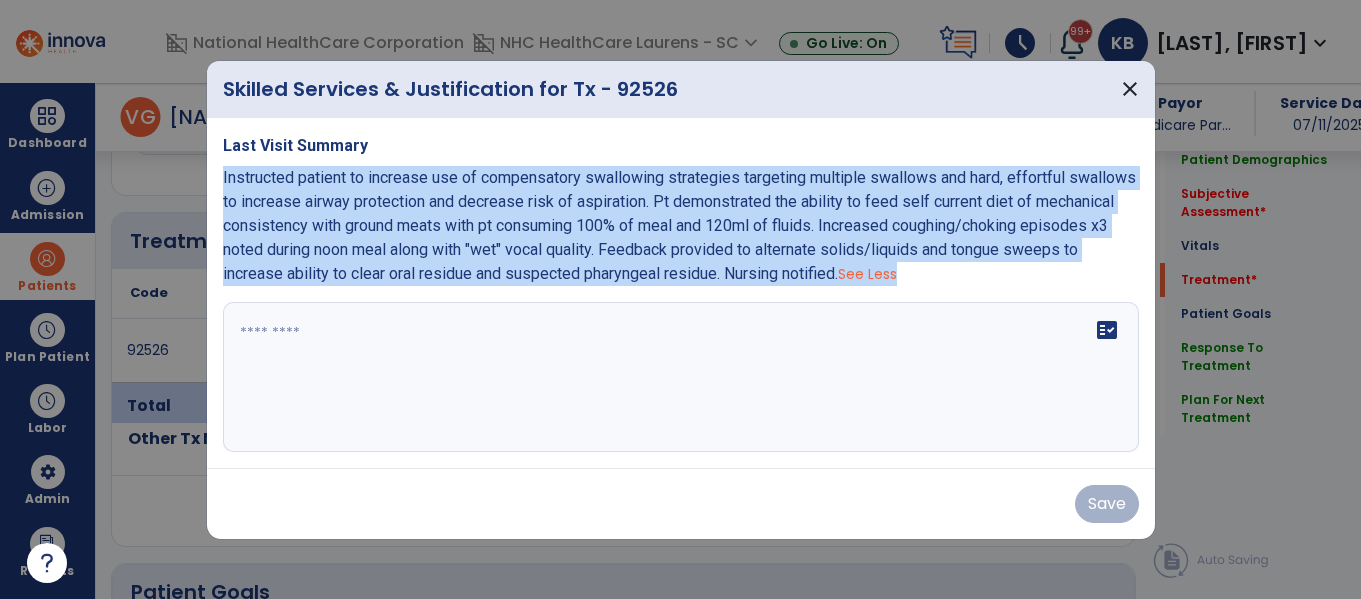 click on "Last Visit Summary Instructed patient to increase use of compensatory swallowing strategies targeting multiple swallows and hard, effortful swallows to increase airway protection and decrease risk of aspiration. Pt demonstrated the ability to feed self current diet of mechanical consistency with ground meats with pt consuming 100% of meal and 120ml of fluids. Increased coughing/choking episodes x3 noted during noon meal along with "wet" vocal quality. Feedback provided to alternate solids/liquids and tongue sweeps to increase ability to clear oral residue and suspected pharyngeal residue. Nursing notified.  See Less   fact_check" at bounding box center (681, 293) 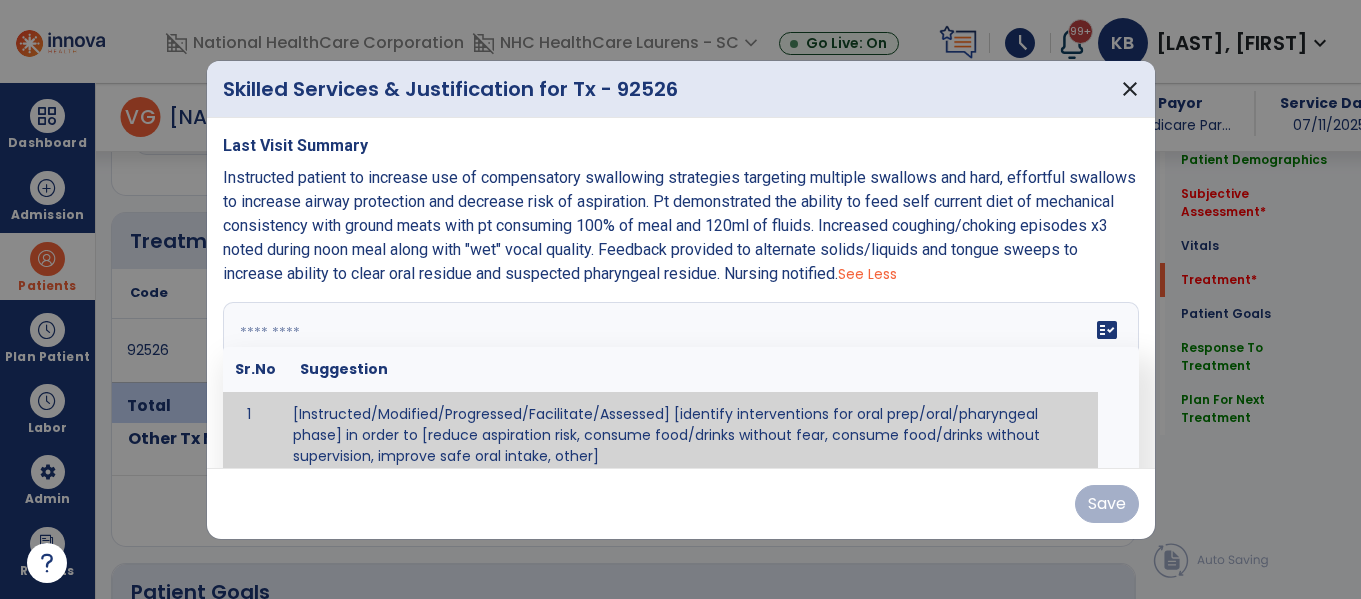 click on "fact_check  Sr.No Suggestion 1 [Instructed/Modified/Progressed/Facilitate/Assessed] [identify interventions for oral prep/oral/pharyngeal phase] in order to [reduce aspiration risk, consume food/drinks without fear, consume food/drinks without supervision, improve safe oral intake, other] 2 [Instructed/Modified/Progressed/Facilitate/Assessed] [identify compensatory methods such as alternating bites/sips, effortful swallow, other] in order to [reduce aspiration risk, consume food/drinks without fear, consume food/drinks without supervision, improve safe oral intake, other] 3 [Instructed/Modified/Progressed/Assessed] trials of [identify IDDSI Food/Drink Level or NDD Solid/Liquid Level] in order to [reduce aspiration risk, consume food/drinks without fear, consume food/drinks without supervision, improve safe oral intake, other] 4 5 Assessed swallow with administration of [identify test]" at bounding box center (681, 377) 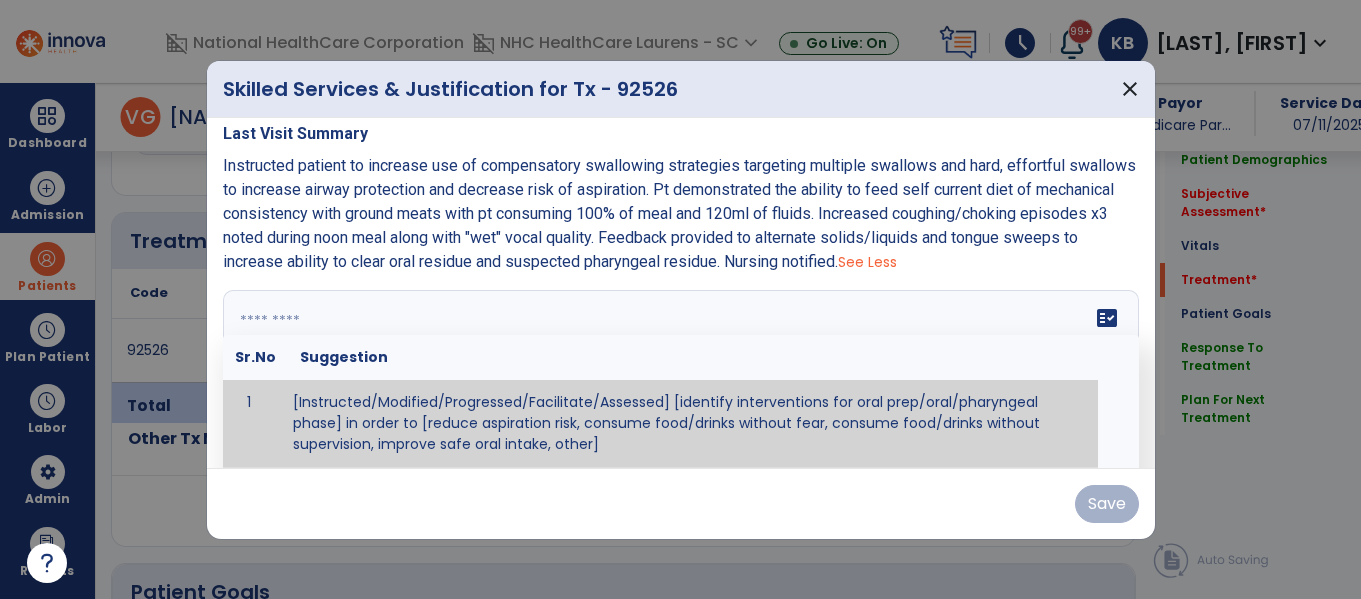 paste on "**********" 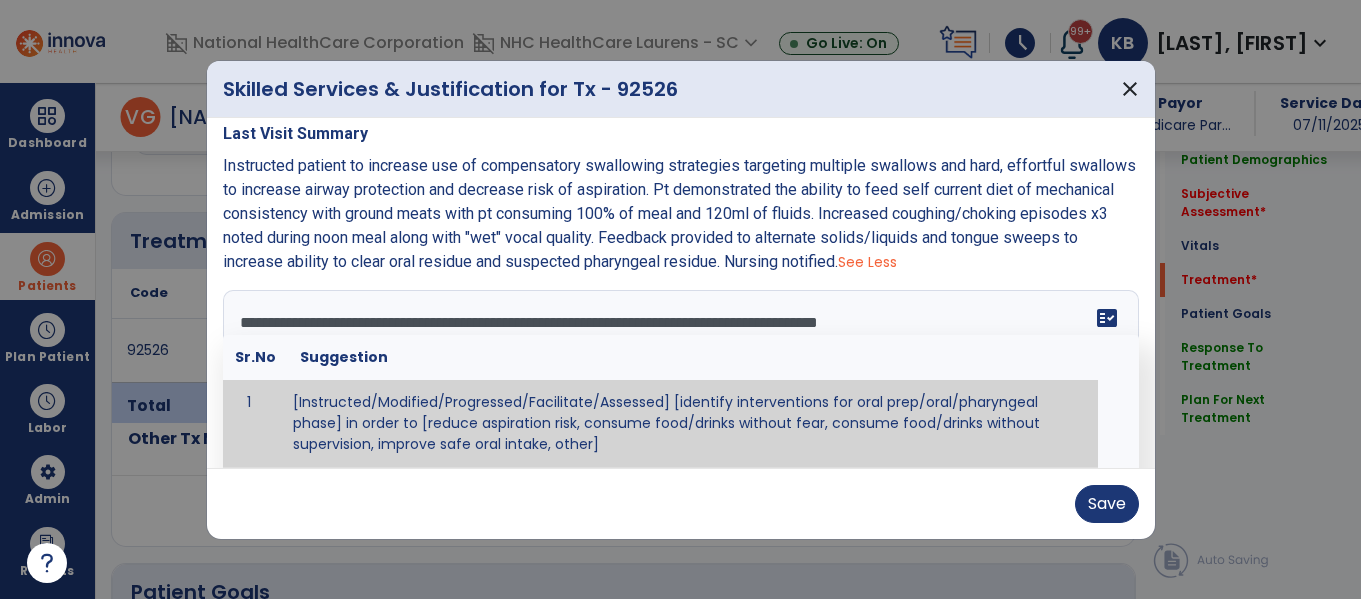 type on "**********" 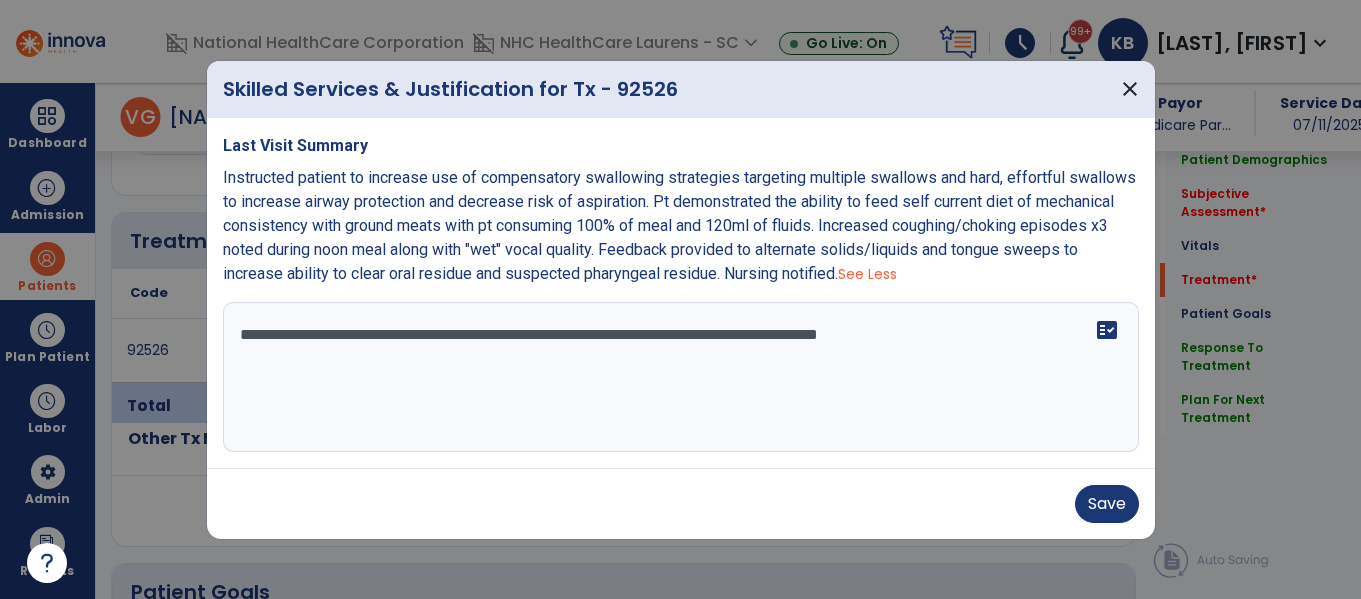 drag, startPoint x: 1020, startPoint y: 348, endPoint x: 0, endPoint y: 365, distance: 1020.14166 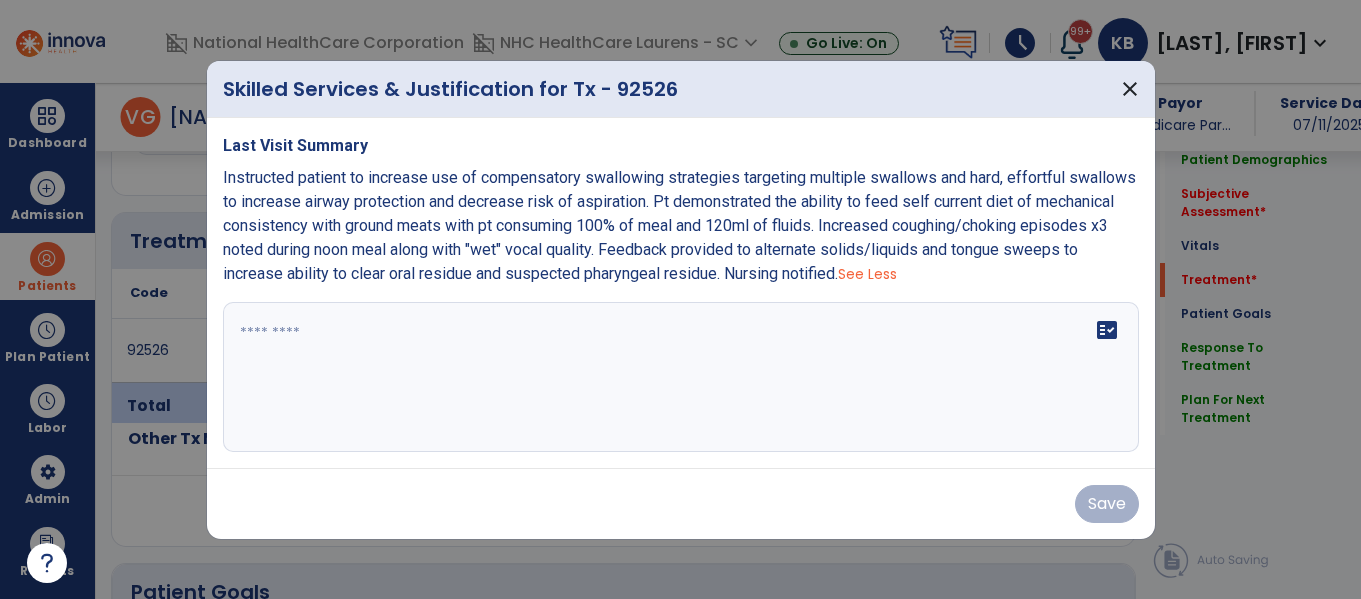 click on "Instructed patient to increase use of compensatory swallowing strategies targeting multiple swallows and hard, effortful swallows to increase airway protection and decrease risk of aspiration. Pt demonstrated the ability to feed self current diet of mechanical consistency with ground meats with pt consuming 100% of meal and 120ml of fluids. Increased coughing/choking episodes x3 noted during noon meal along with "wet" vocal quality. Feedback provided to alternate solids/liquids and tongue sweeps to increase ability to clear oral residue and suspected pharyngeal residue. Nursing notified." at bounding box center [679, 225] 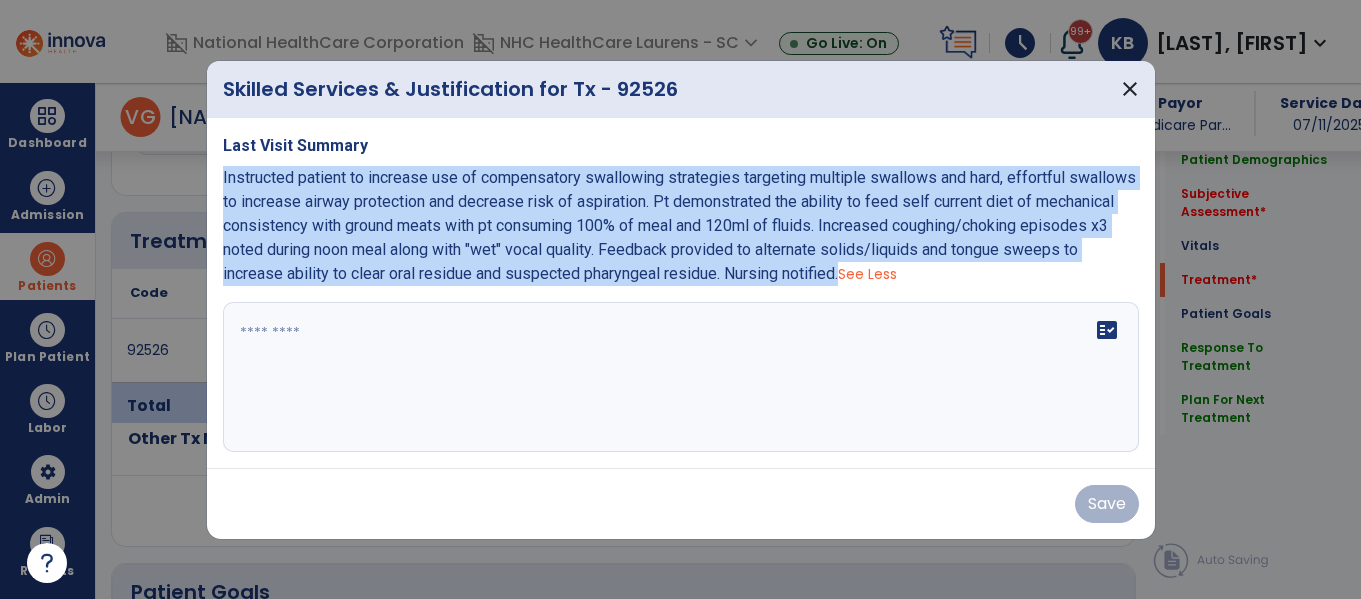 drag, startPoint x: 223, startPoint y: 177, endPoint x: 841, endPoint y: 282, distance: 626.85645 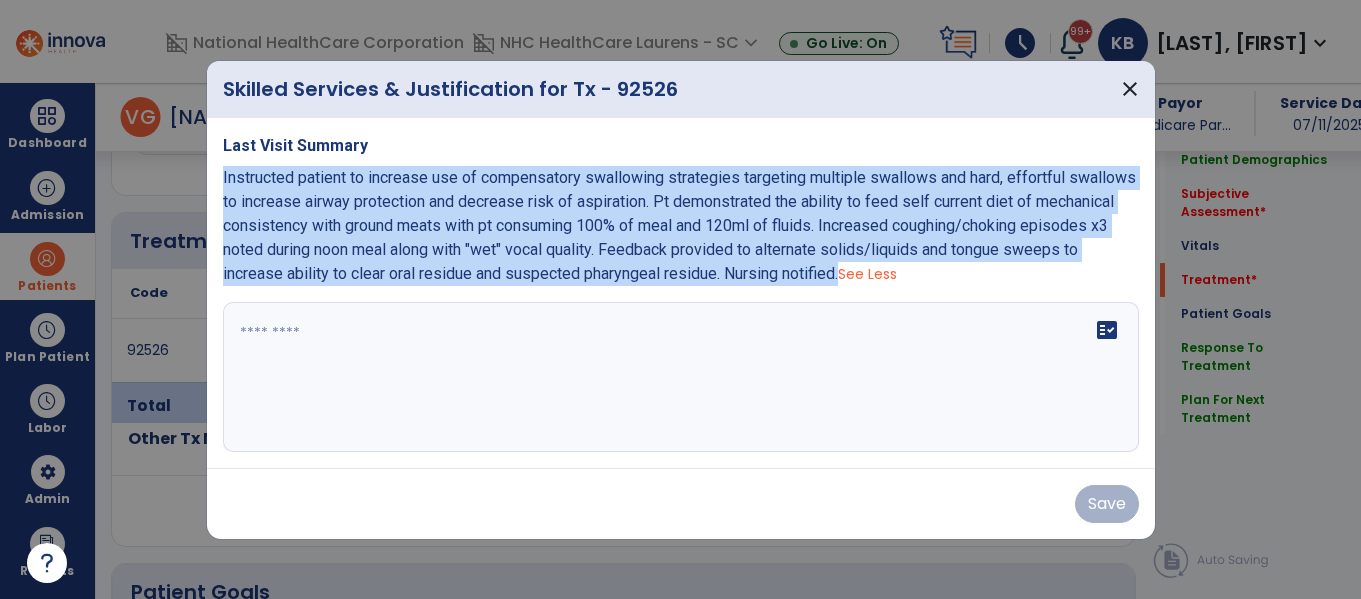 click on "Instructed patient to increase use of compensatory swallowing strategies targeting multiple swallows and hard, effortful swallows to increase airway protection and decrease risk of aspiration. Pt demonstrated the ability to feed self current diet of mechanical consistency with ground meats with pt consuming 100% of meal and 120ml of fluids. Increased coughing/choking episodes x3 noted during noon meal along with "wet" vocal quality. Feedback provided to alternate solids/liquids and tongue sweeps to increase ability to clear oral residue and suspected pharyngeal residue. Nursing notified." at bounding box center [679, 225] 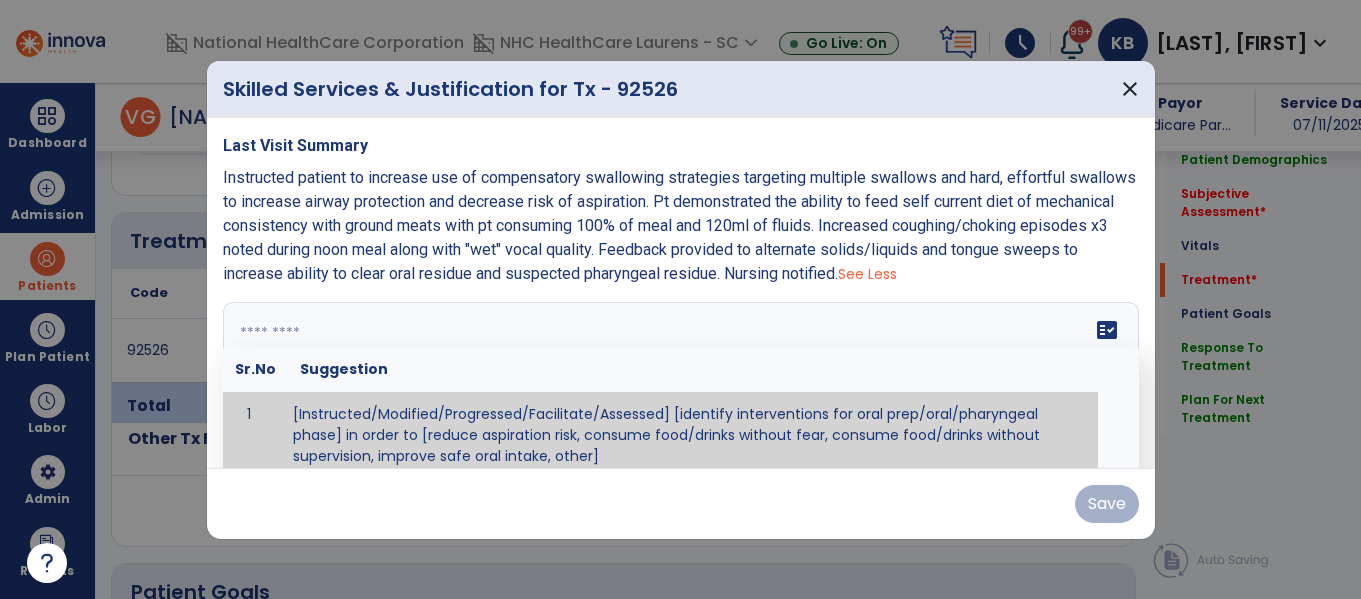 click on "fact_check  Sr.No Suggestion 1 [Instructed/Modified/Progressed/Facilitate/Assessed] [identify interventions for oral prep/oral/pharyngeal phase] in order to [reduce aspiration risk, consume food/drinks without fear, consume food/drinks without supervision, improve safe oral intake, other] 2 [Instructed/Modified/Progressed/Facilitate/Assessed] [identify compensatory methods such as alternating bites/sips, effortful swallow, other] in order to [reduce aspiration risk, consume food/drinks without fear, consume food/drinks without supervision, improve safe oral intake, other] 3 [Instructed/Modified/Progressed/Assessed] trials of [identify IDDSI Food/Drink Level or NDD Solid/Liquid Level] in order to [reduce aspiration risk, consume food/drinks without fear, consume food/drinks without supervision, improve safe oral intake, other] 4 5 Assessed swallow with administration of [identify test]" at bounding box center (681, 377) 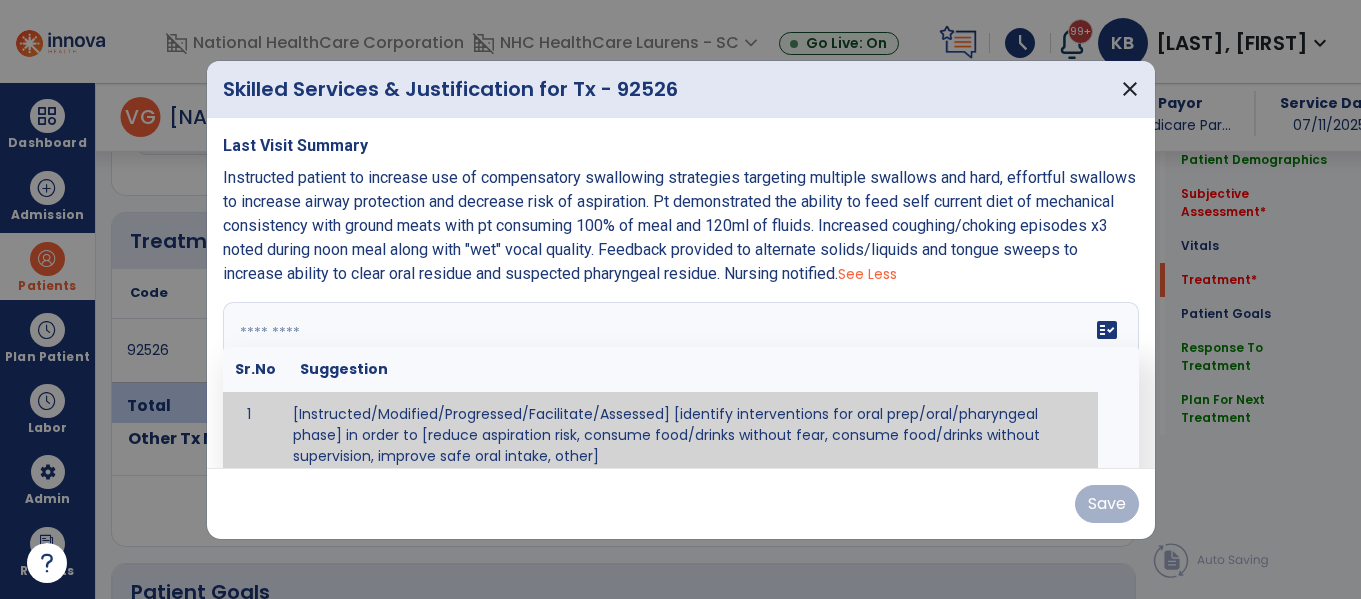 scroll, scrollTop: 12, scrollLeft: 0, axis: vertical 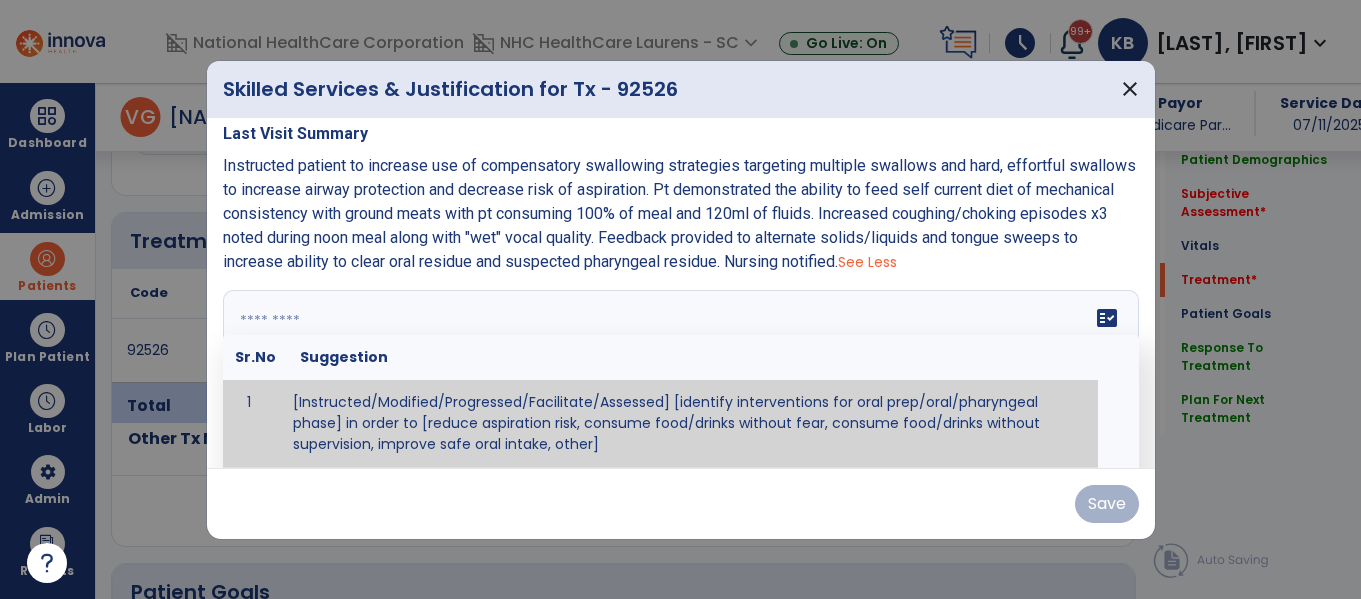paste on "**********" 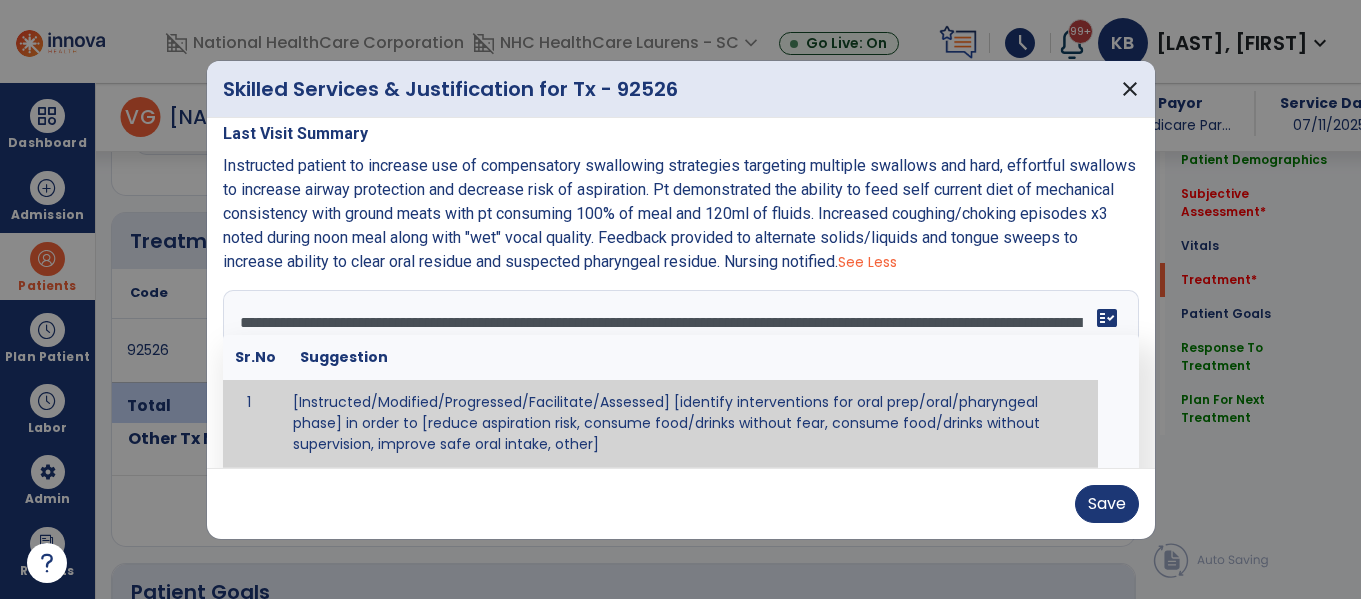 scroll, scrollTop: 16, scrollLeft: 0, axis: vertical 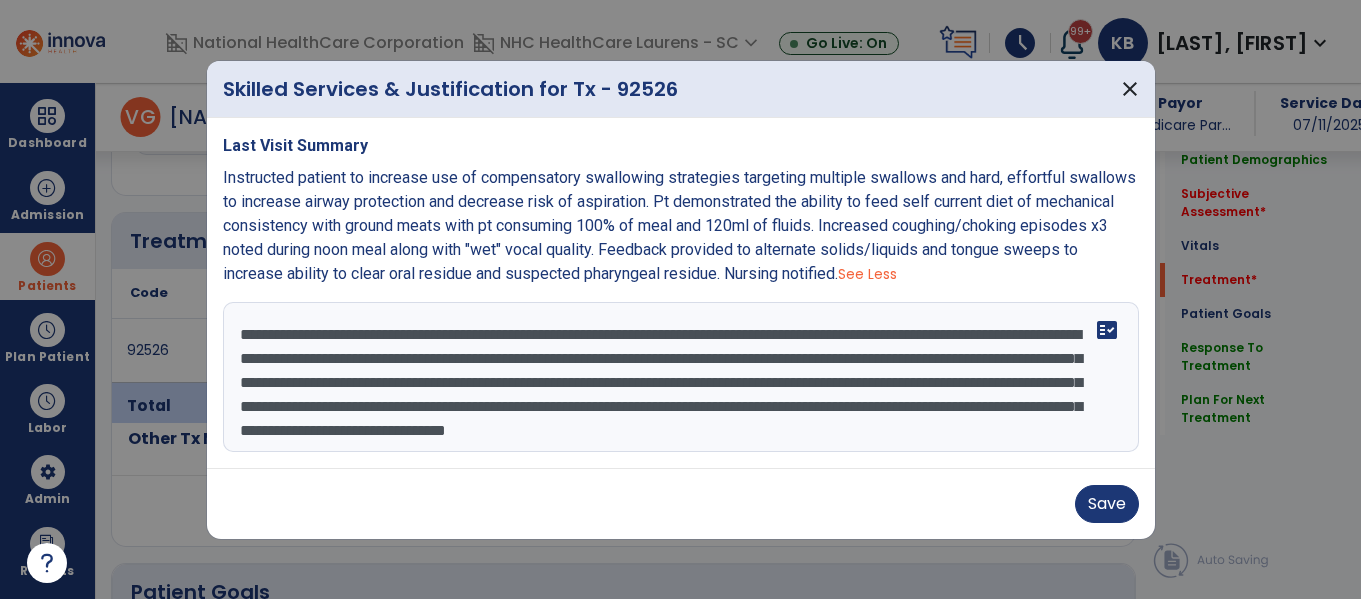 click on "**********" at bounding box center (681, 377) 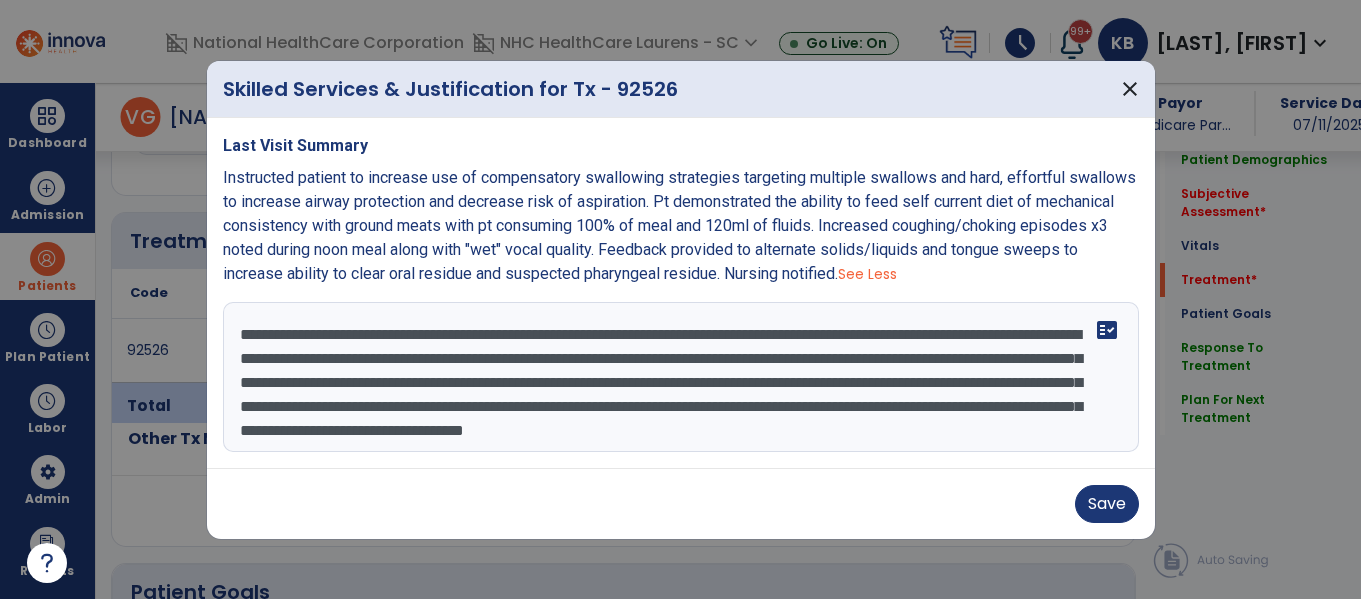 click on "**********" at bounding box center (681, 377) 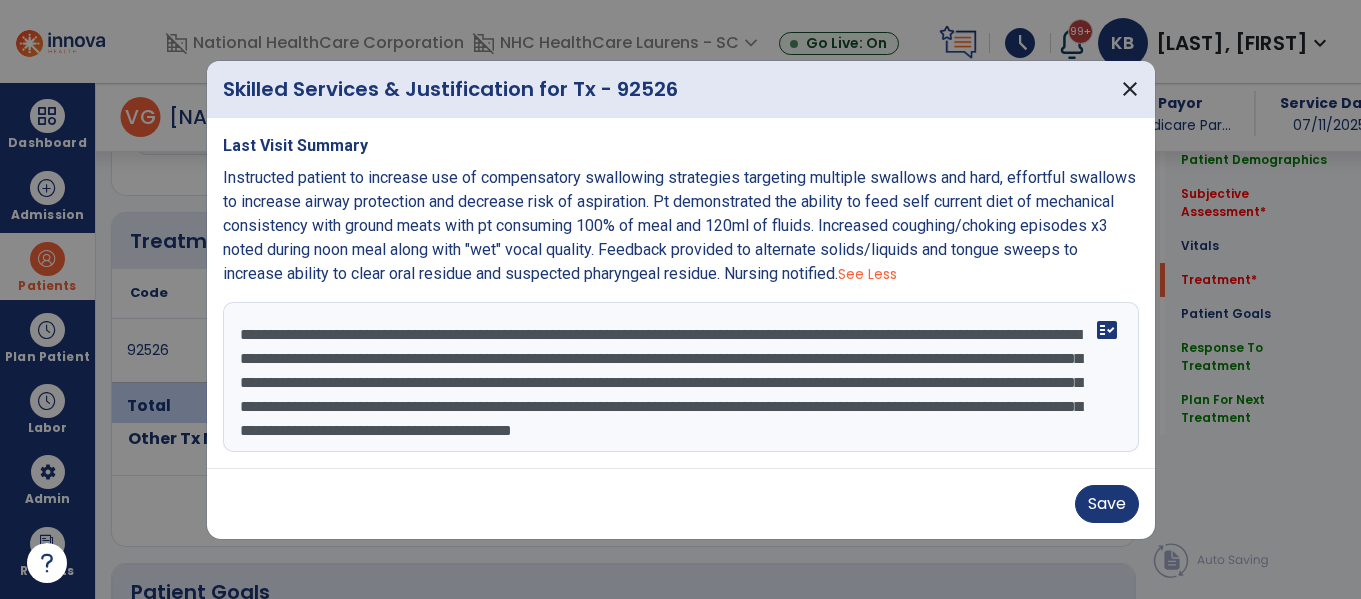 click on "**********" at bounding box center (681, 377) 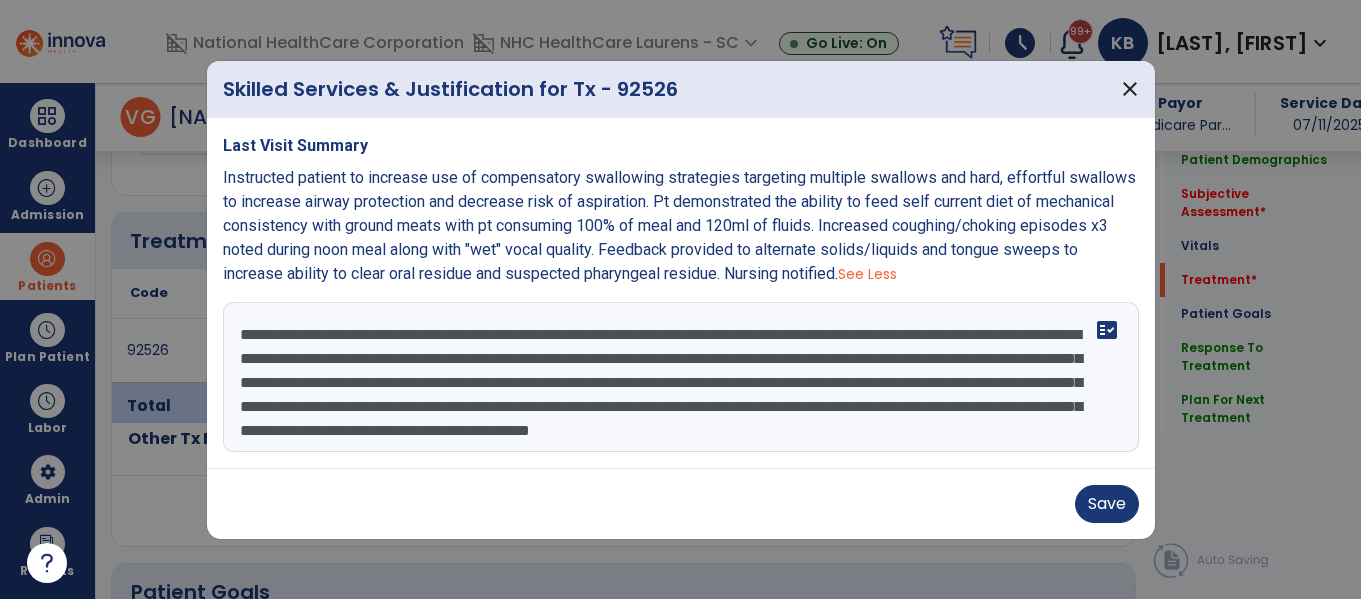 click on "**********" at bounding box center (681, 377) 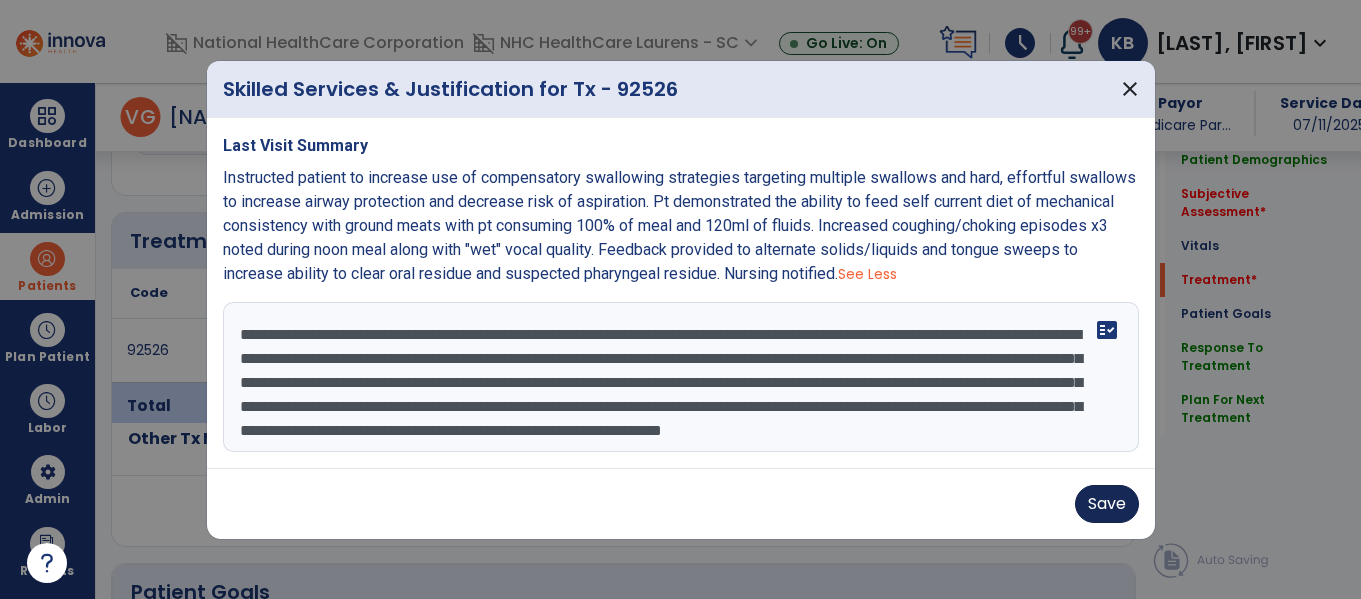 type on "**********" 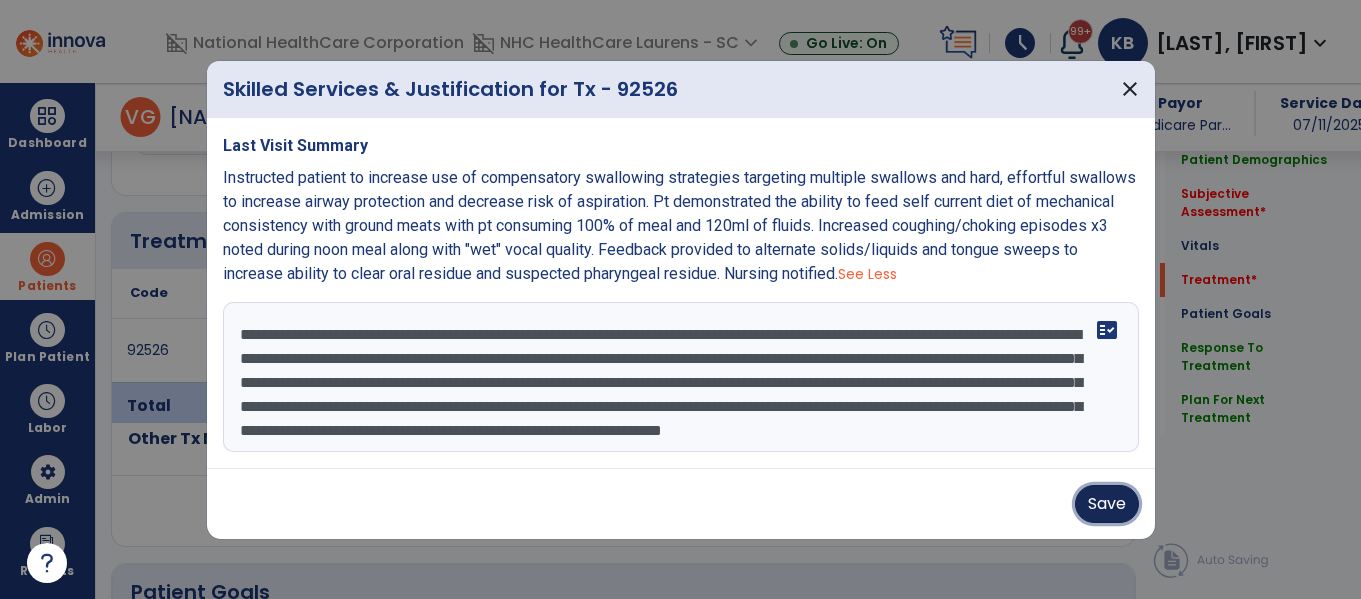 click on "Save" at bounding box center [1107, 504] 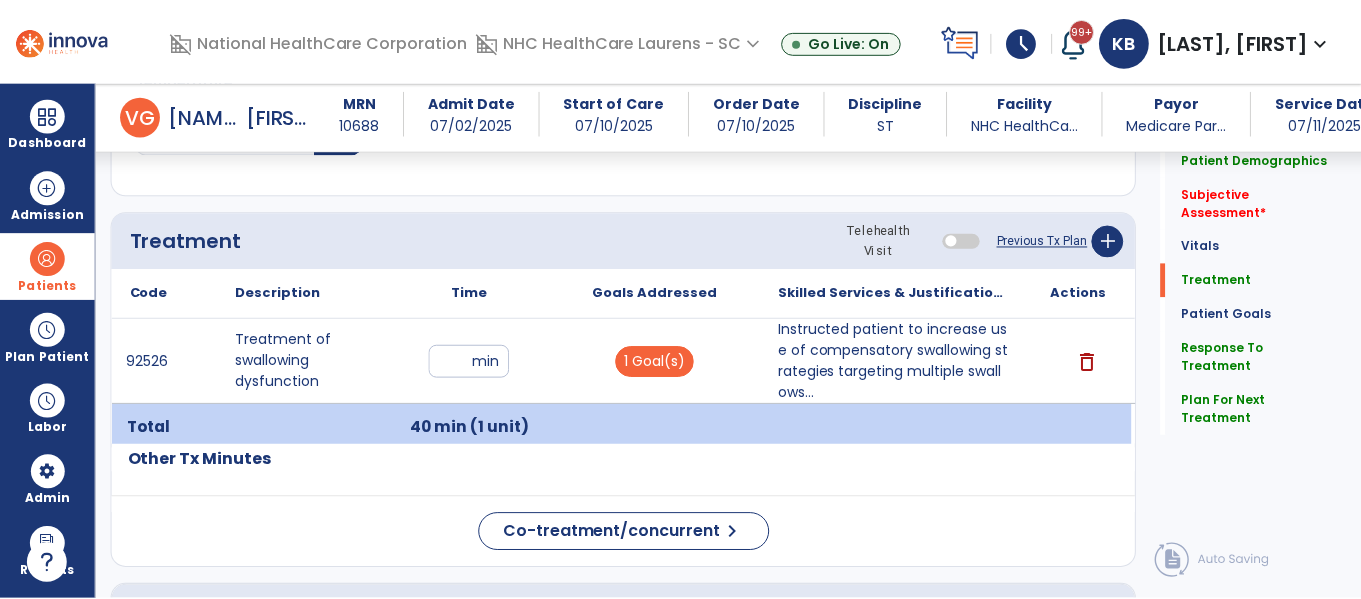 scroll, scrollTop: 1136, scrollLeft: 0, axis: vertical 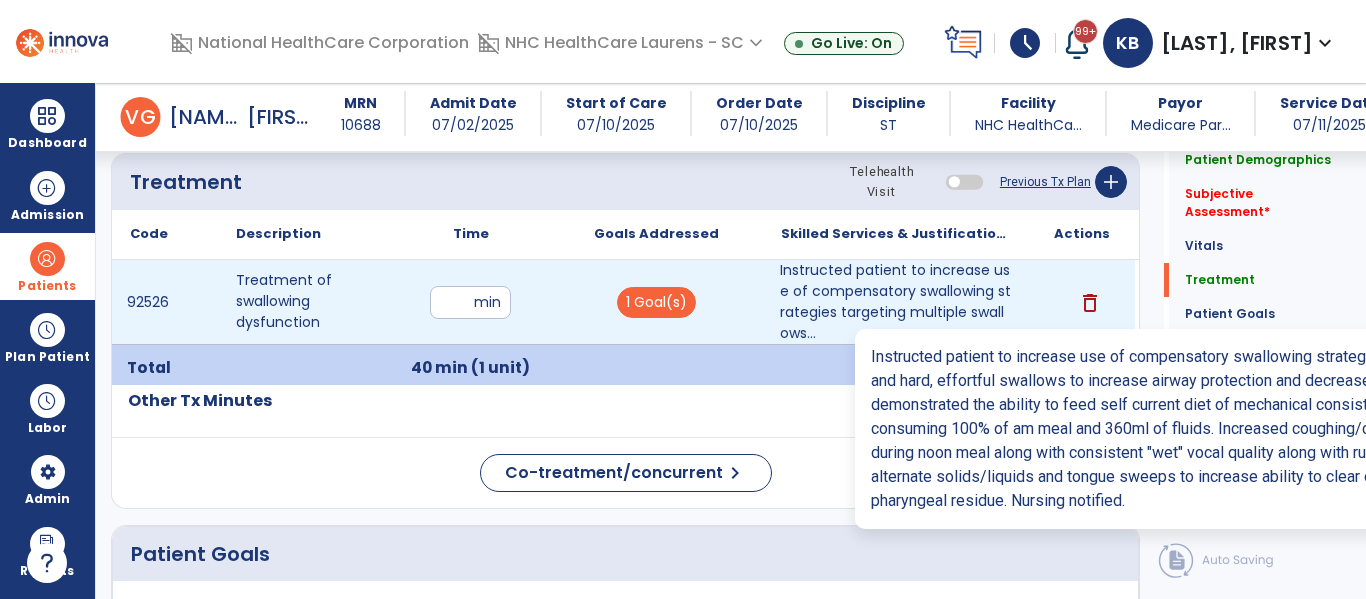click on "Instructed patient to increase use of compensatory swallowing strategies targeting multiple swallows..." at bounding box center (896, 302) 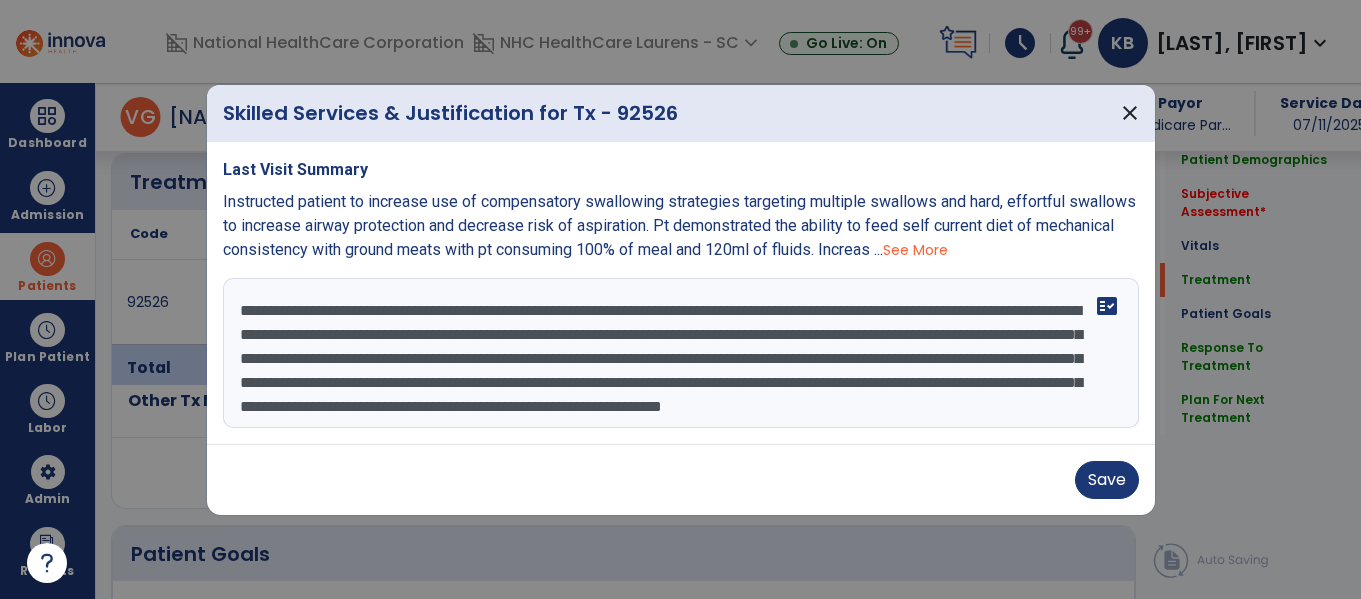 scroll, scrollTop: 1136, scrollLeft: 0, axis: vertical 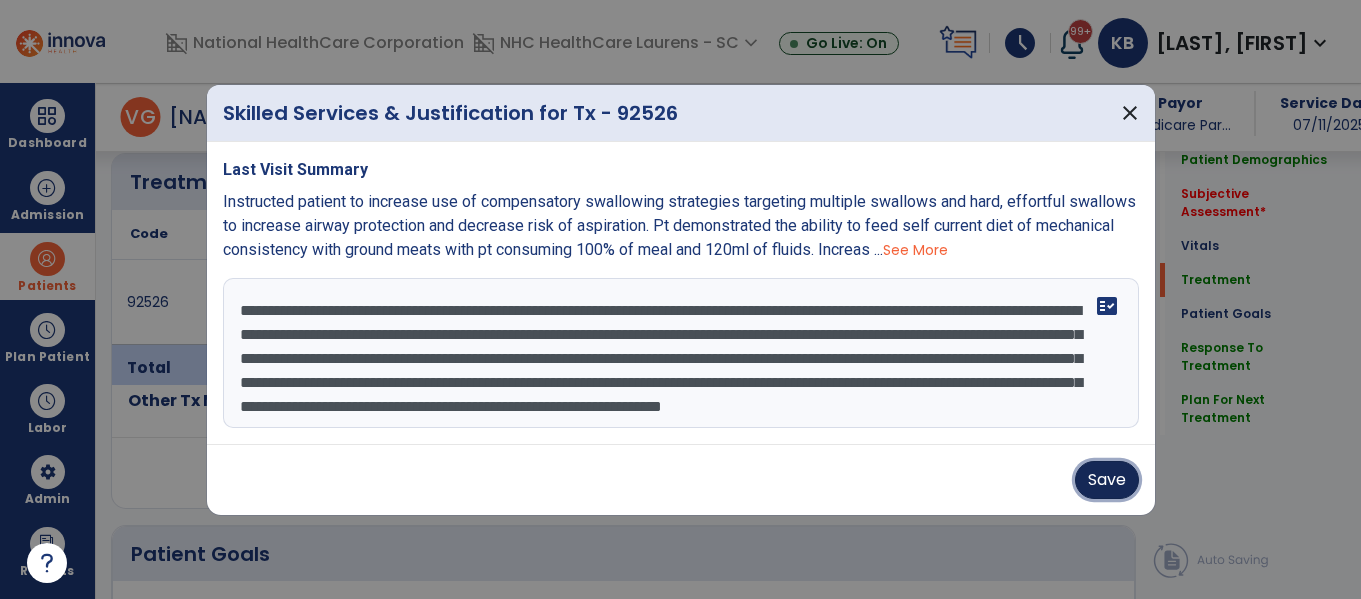 click on "Save" at bounding box center (1107, 480) 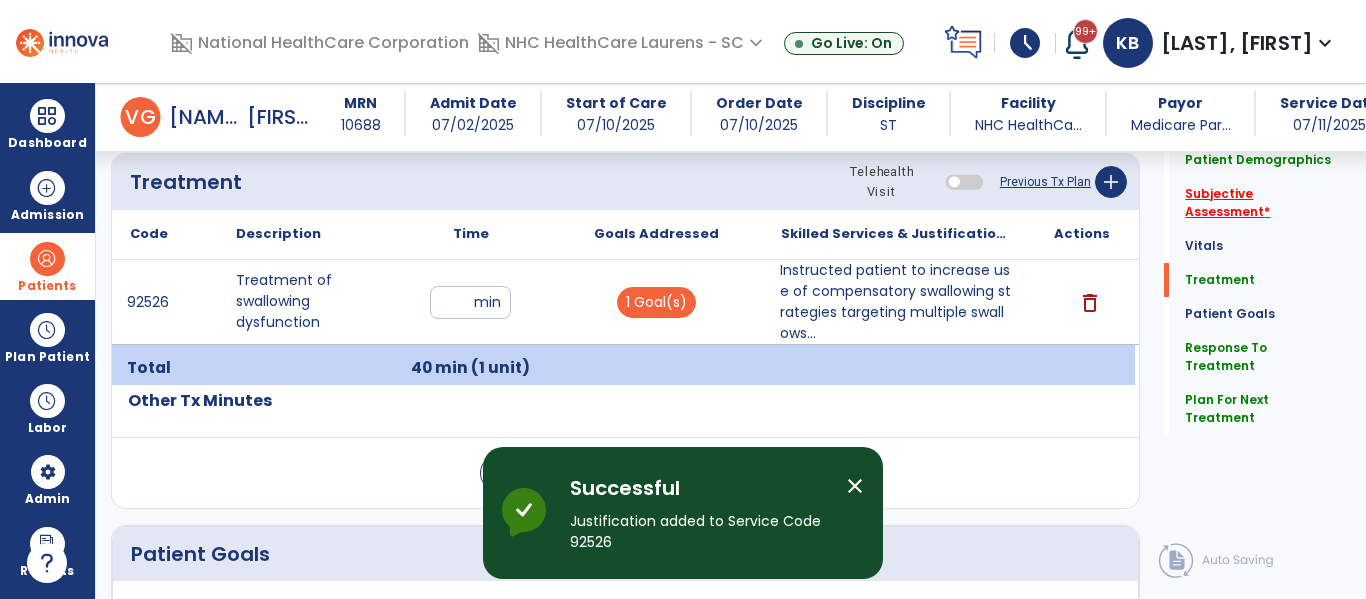 click on "Subjective Assessment   *" 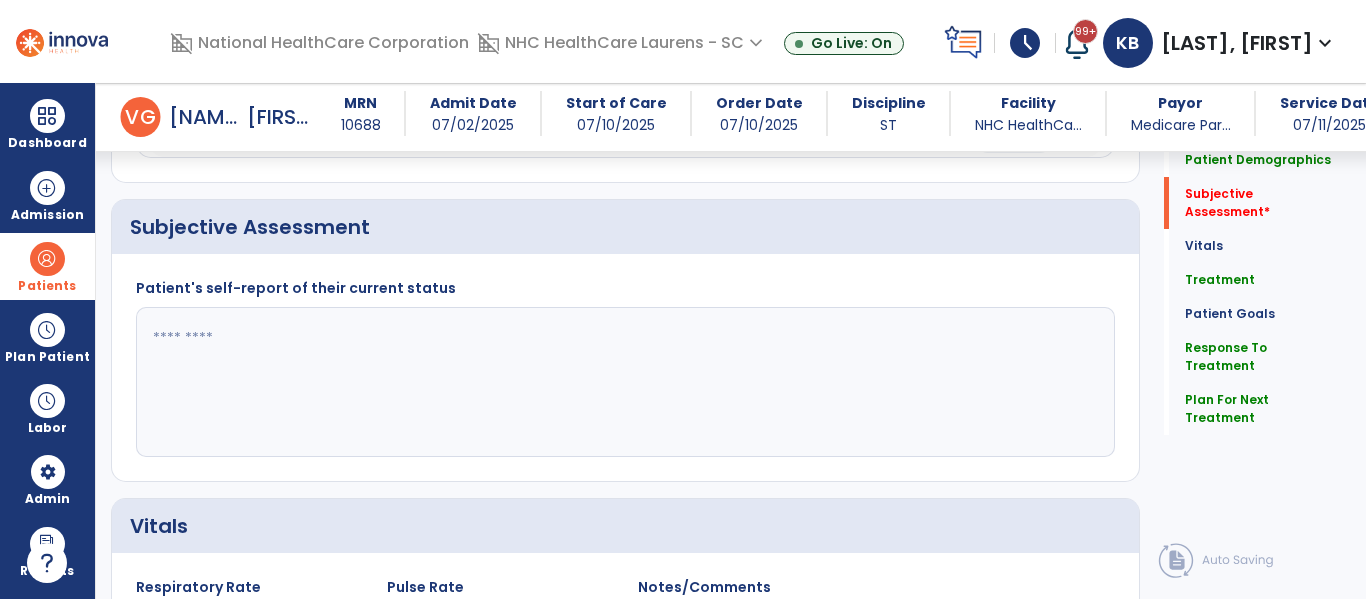 scroll, scrollTop: 368, scrollLeft: 0, axis: vertical 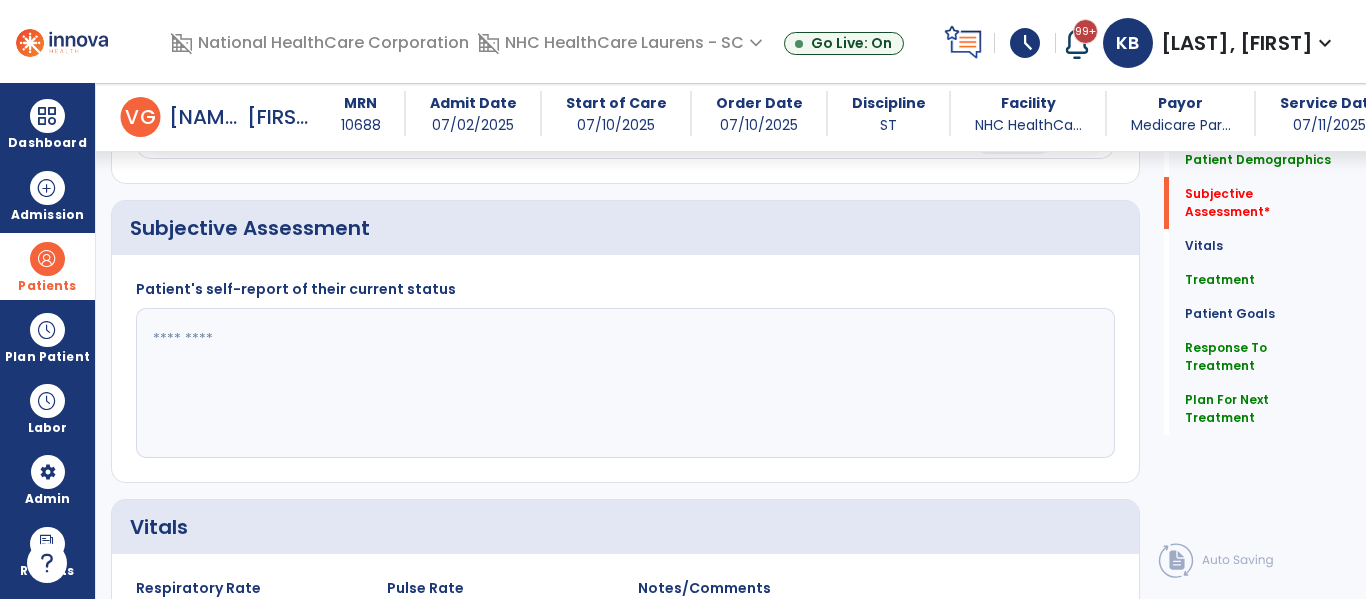 click 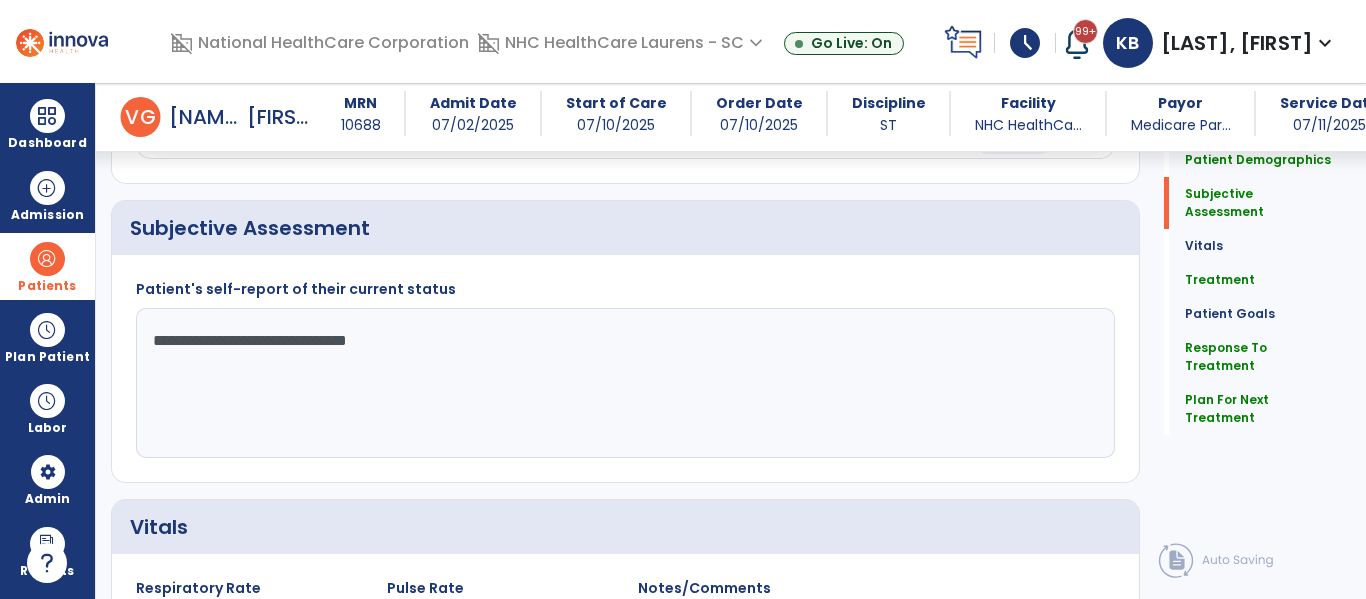 type on "**********" 